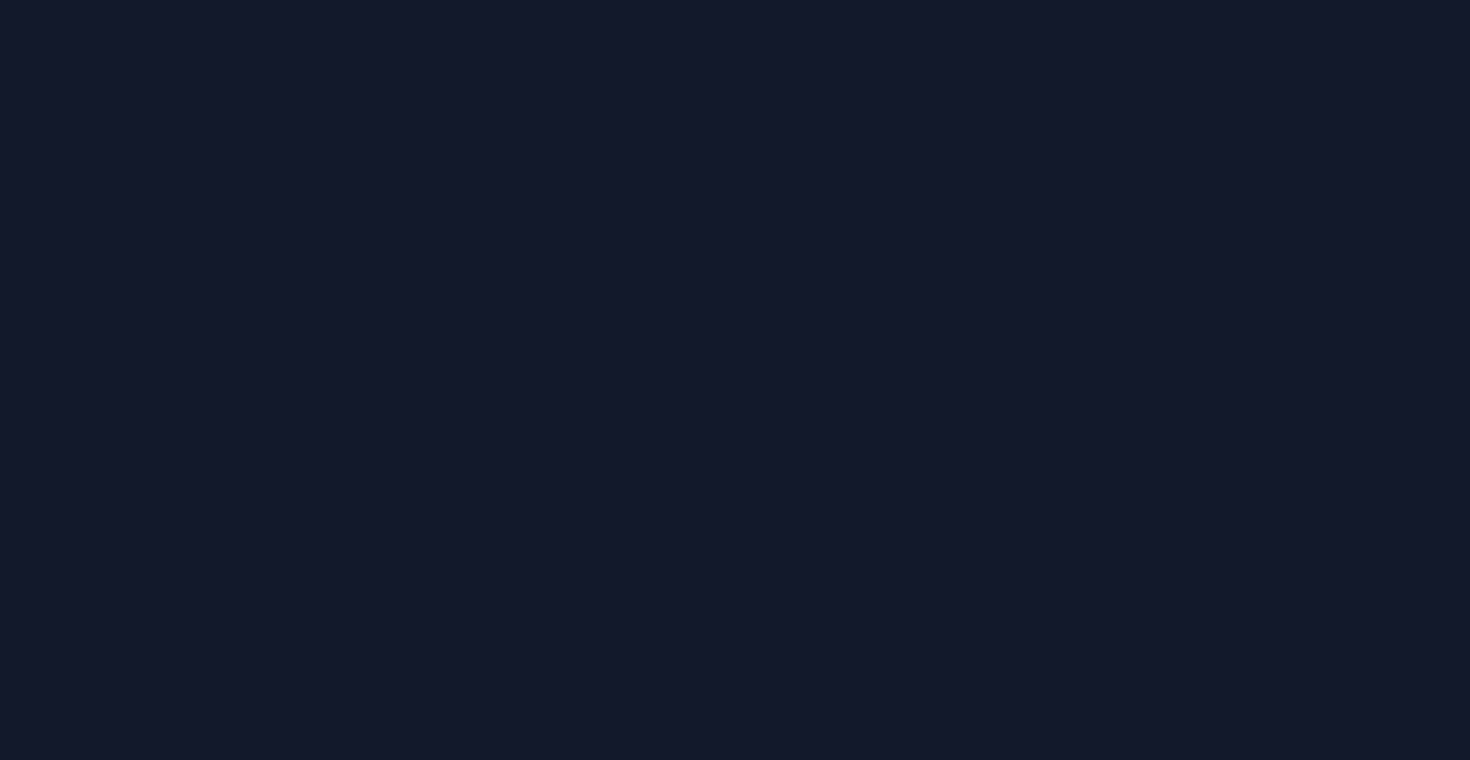 scroll, scrollTop: 0, scrollLeft: 0, axis: both 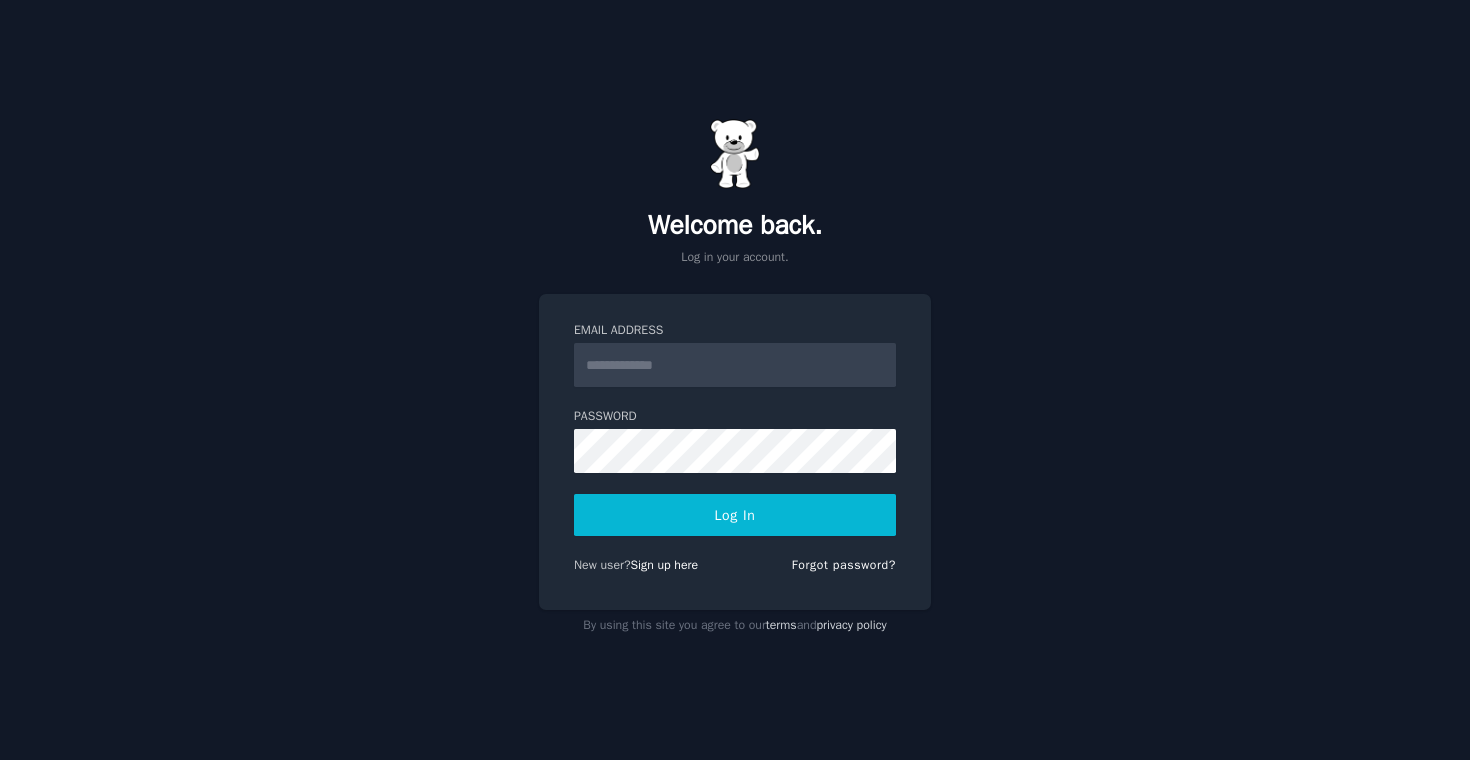 click on "Email Address" at bounding box center (735, 365) 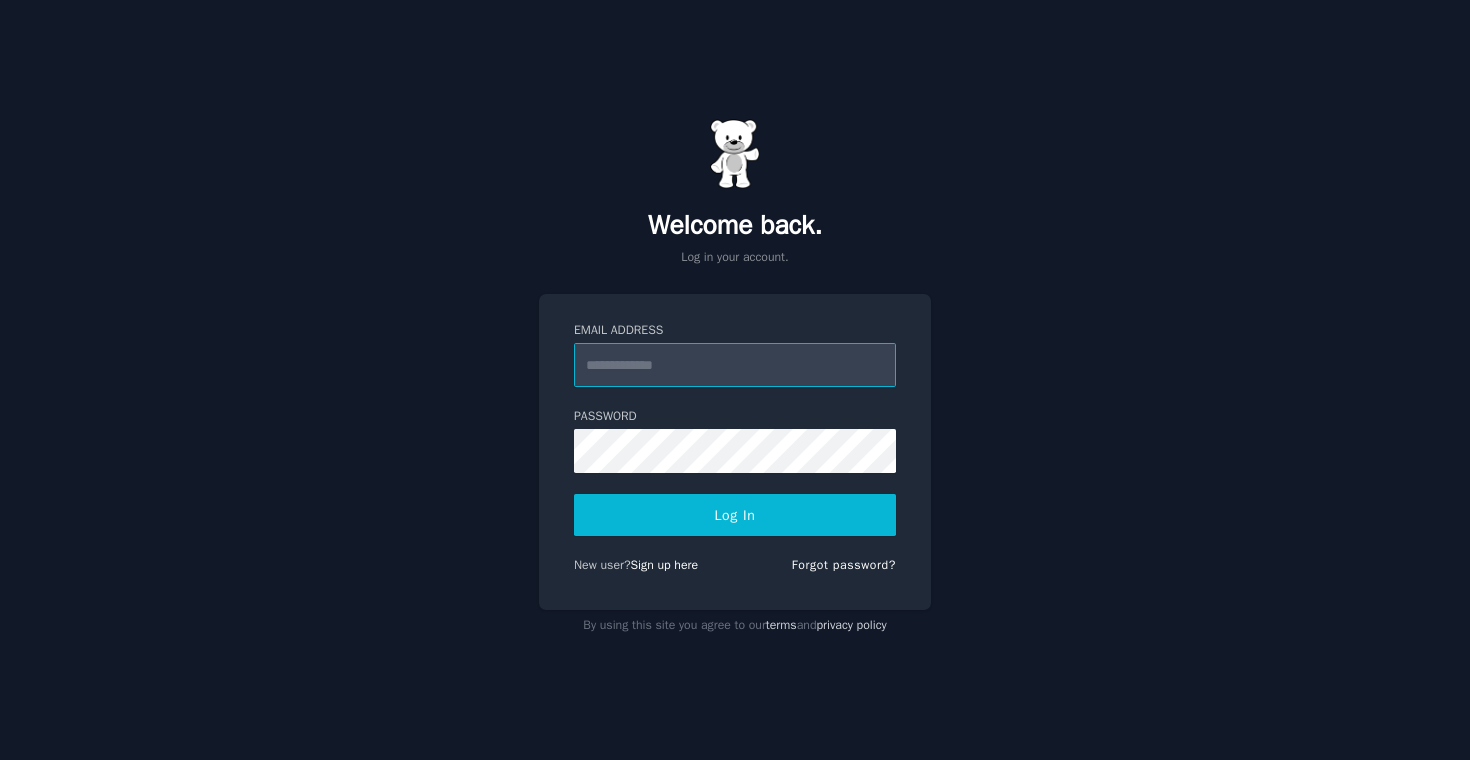 type on "**********" 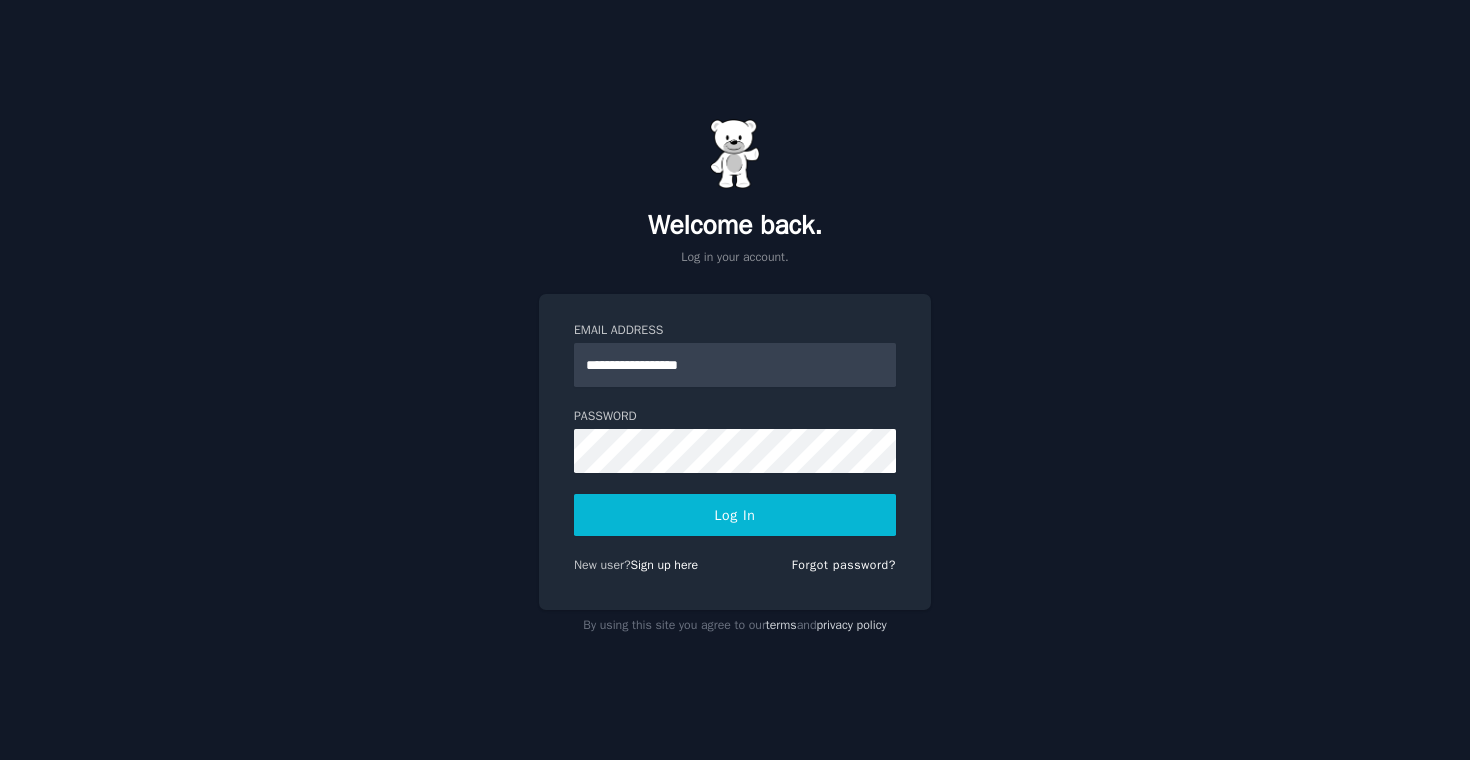 click on "Log In" at bounding box center (735, 515) 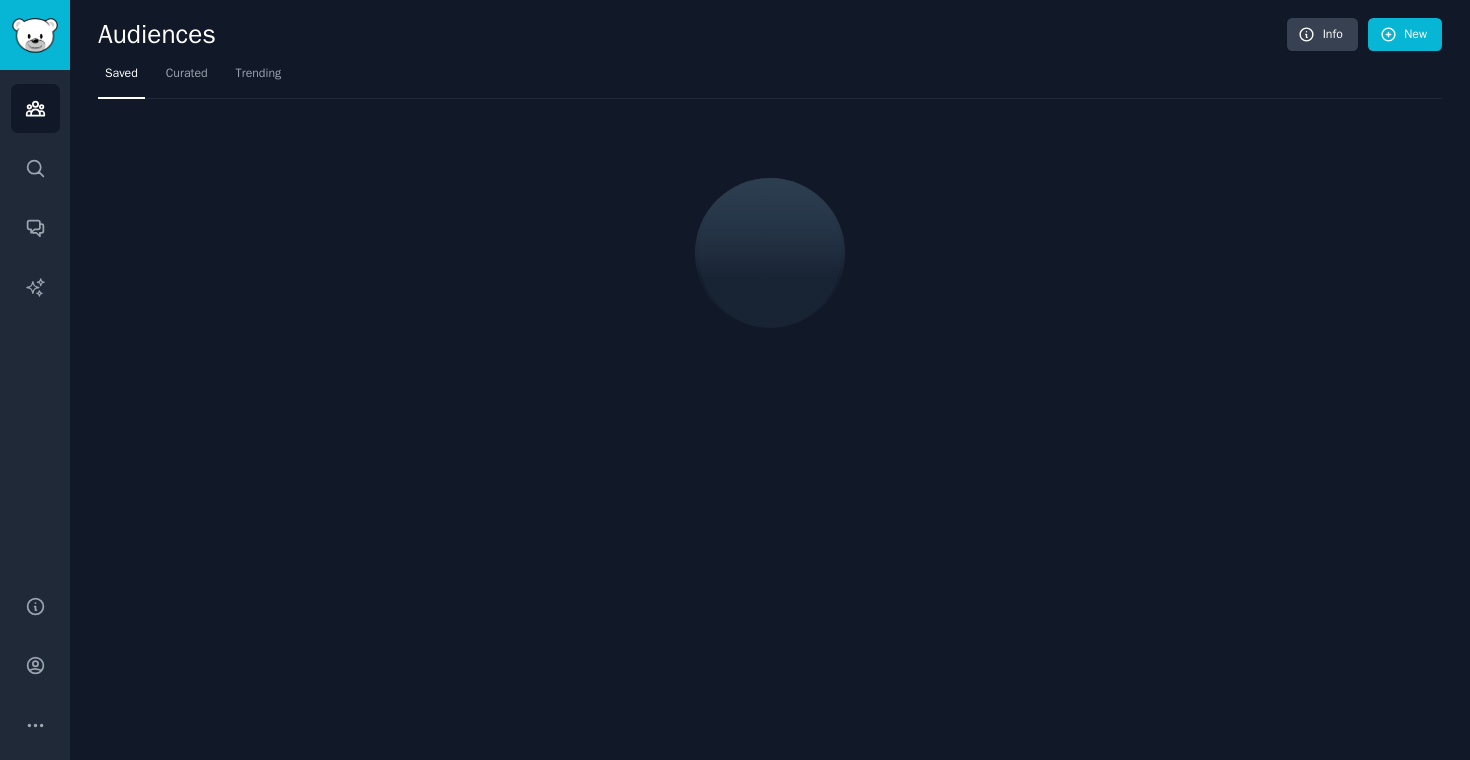 scroll, scrollTop: 0, scrollLeft: 0, axis: both 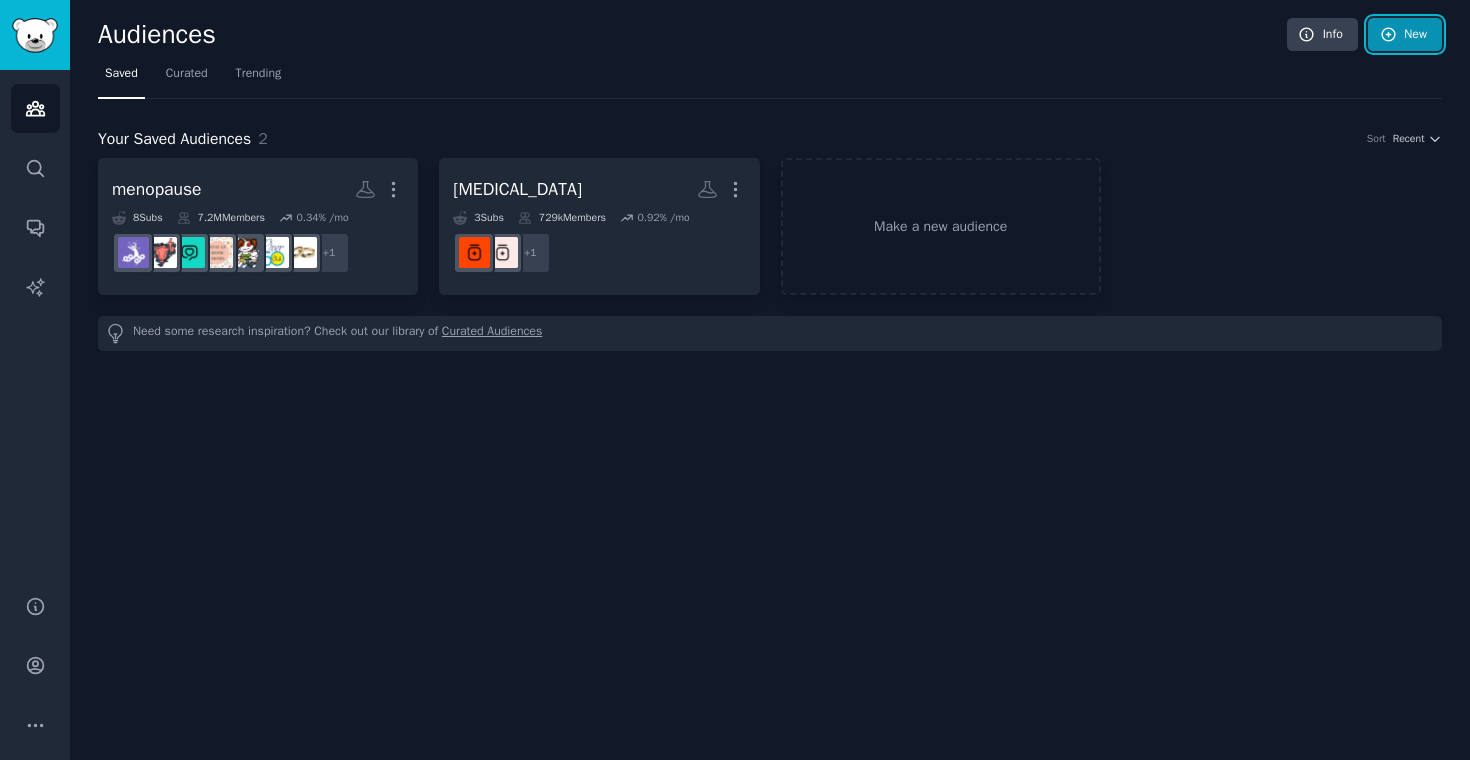 click on "New" at bounding box center [1405, 35] 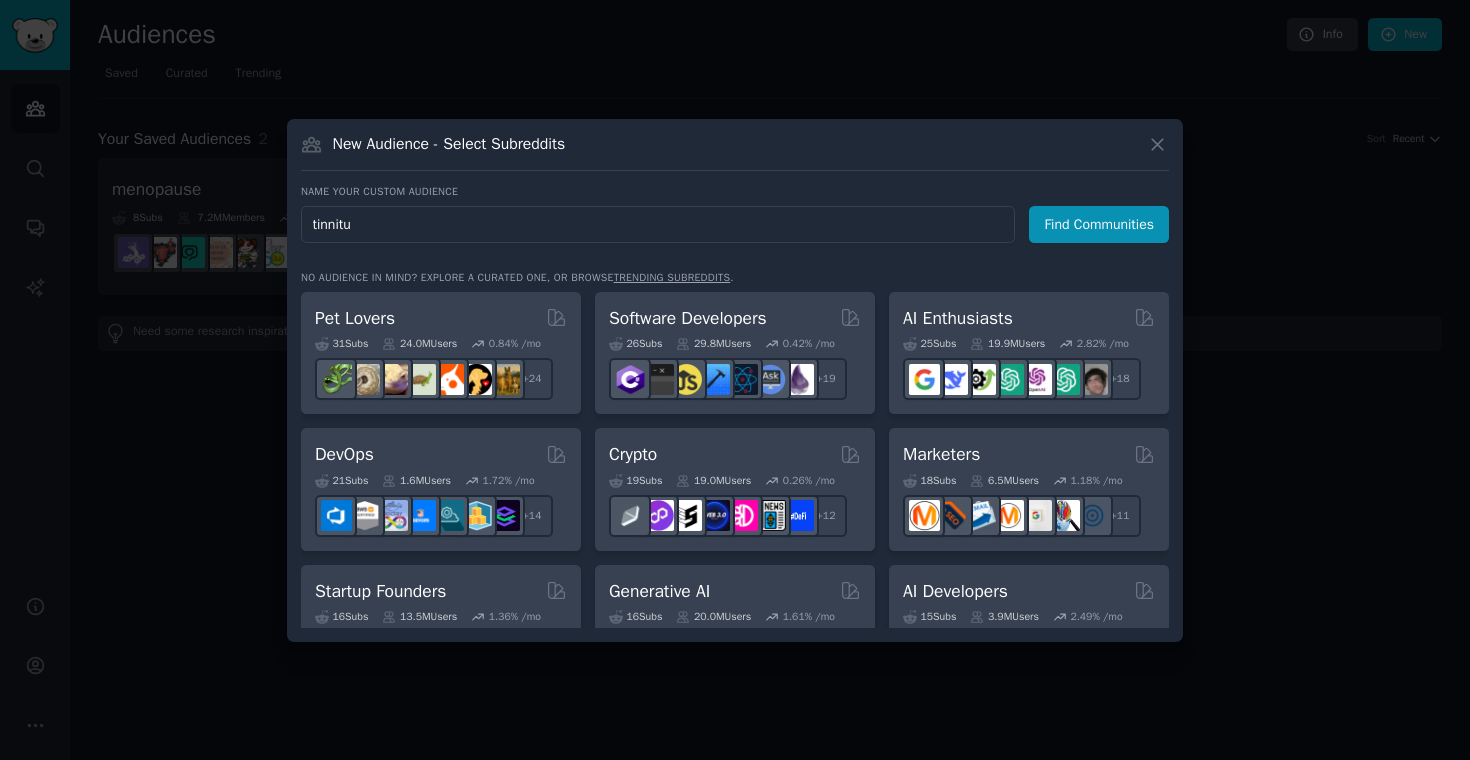 type on "[MEDICAL_DATA]" 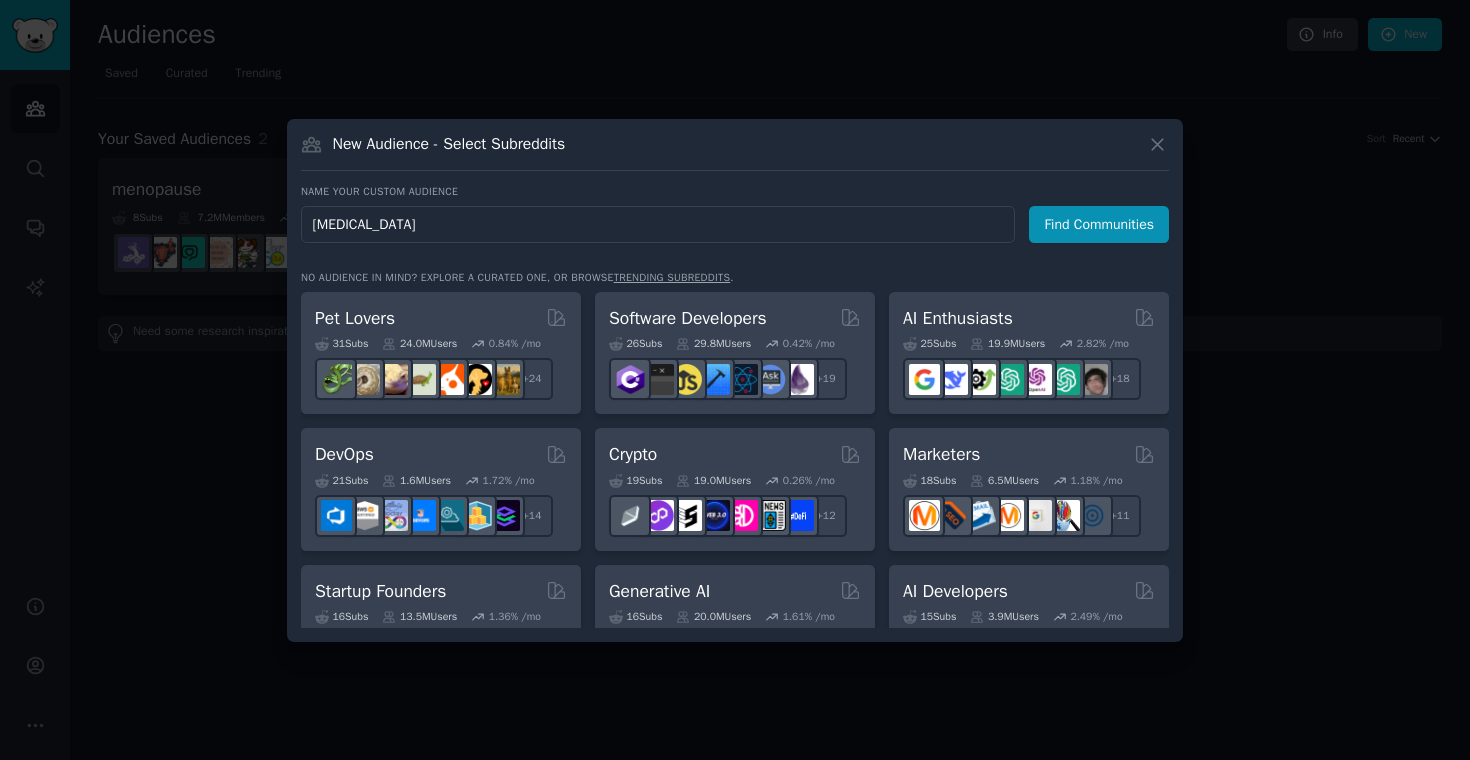 click on "Find Communities" at bounding box center (1099, 224) 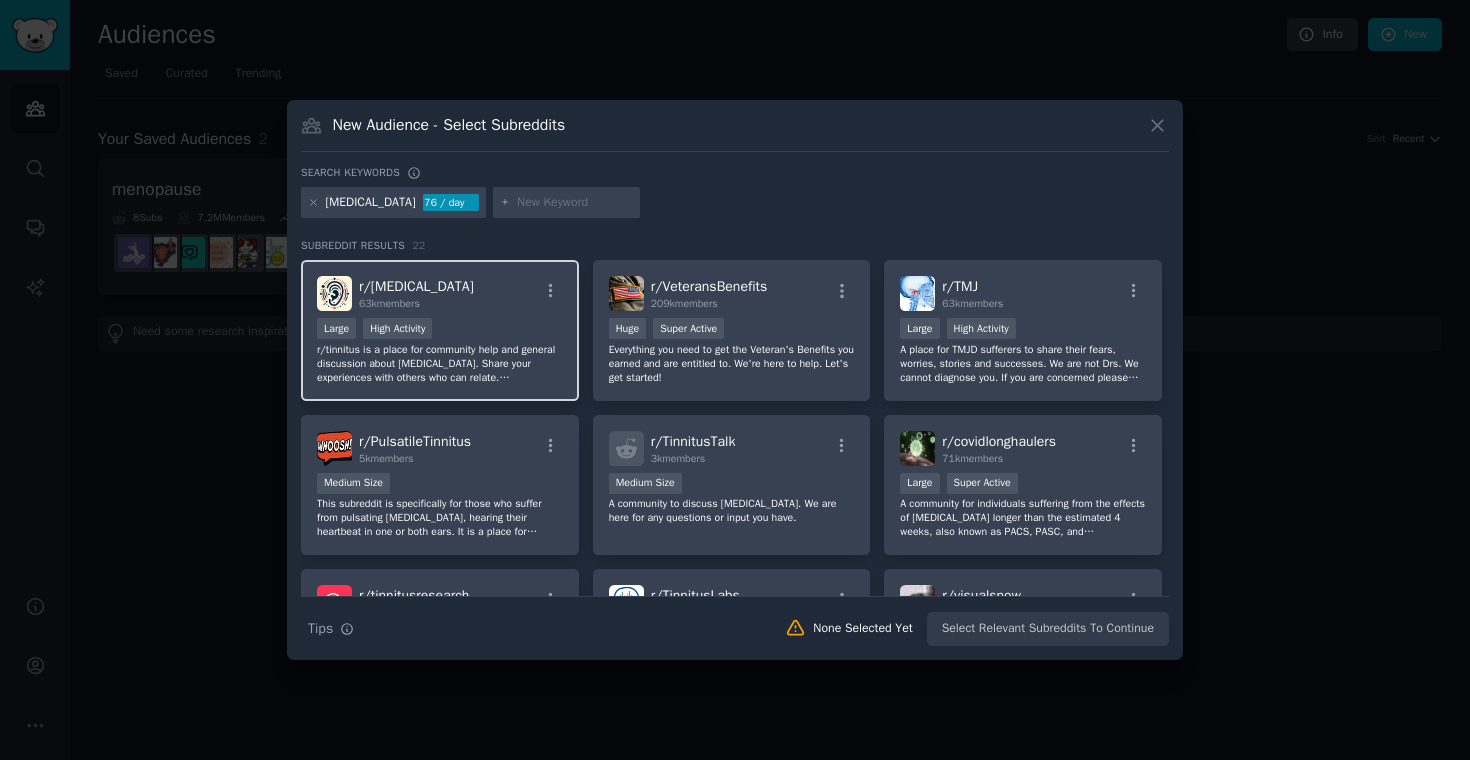click on "r/ [MEDICAL_DATA] 63k  members" at bounding box center [440, 293] 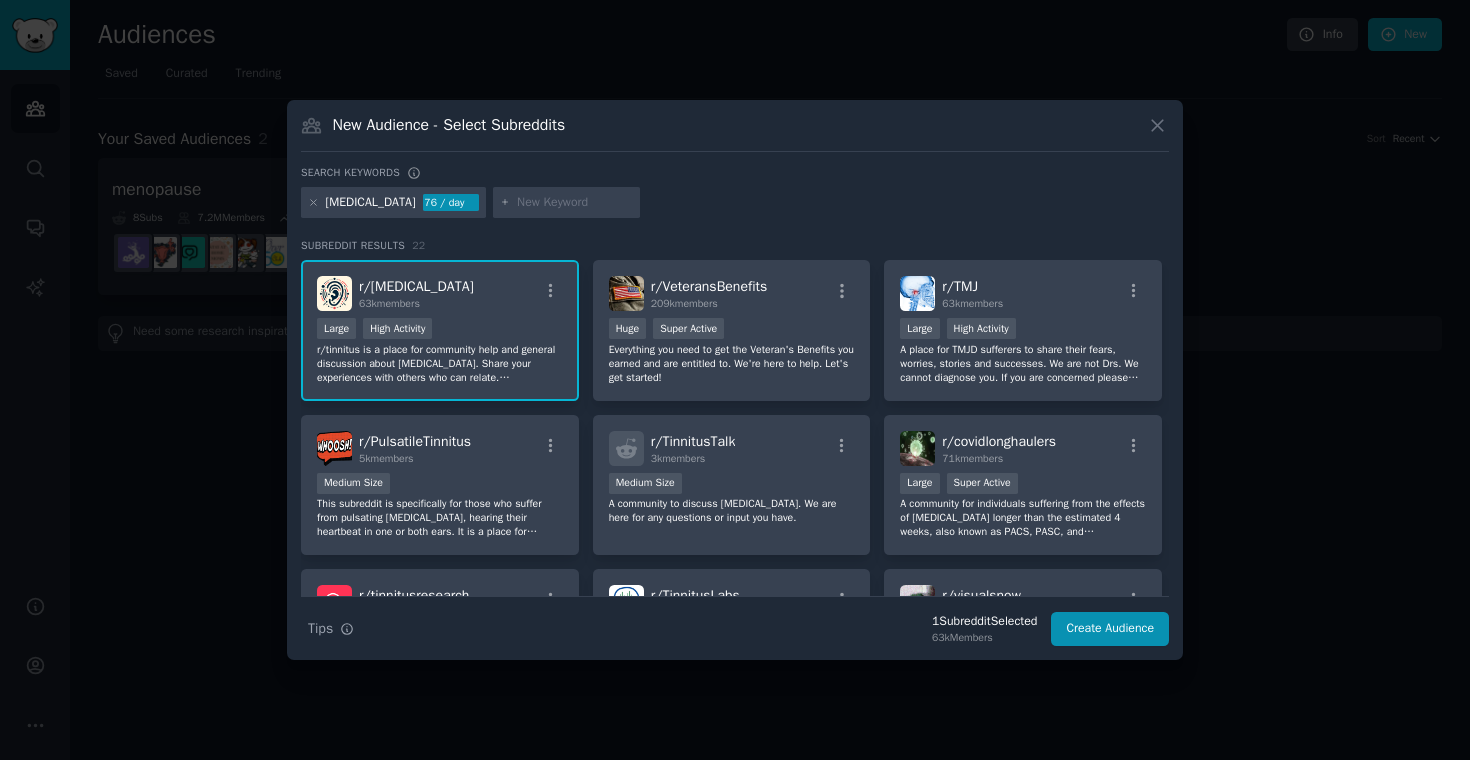 click on "r/ tinnitus 63k  members" at bounding box center [440, 293] 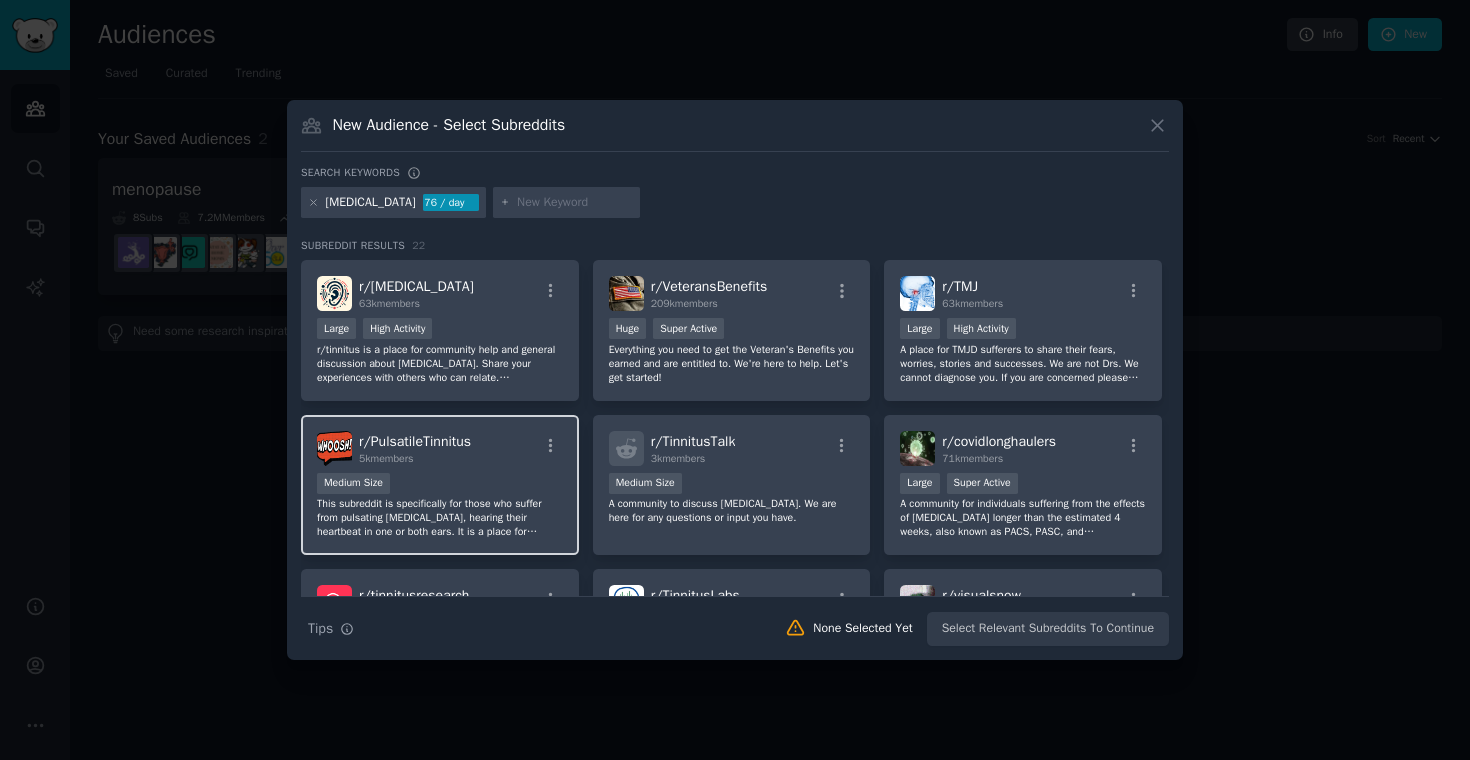 click on "r/ PulsatileTinnitus 5k  members Medium Size This subreddit  is specifically for those who suffer from pulsating tinnitus, hearing their heartbeat in one or both ears. It is a place for discussing treatment options, potential cures, helpful links, and for giving support when it all begins to drive you crazy." at bounding box center [440, 485] 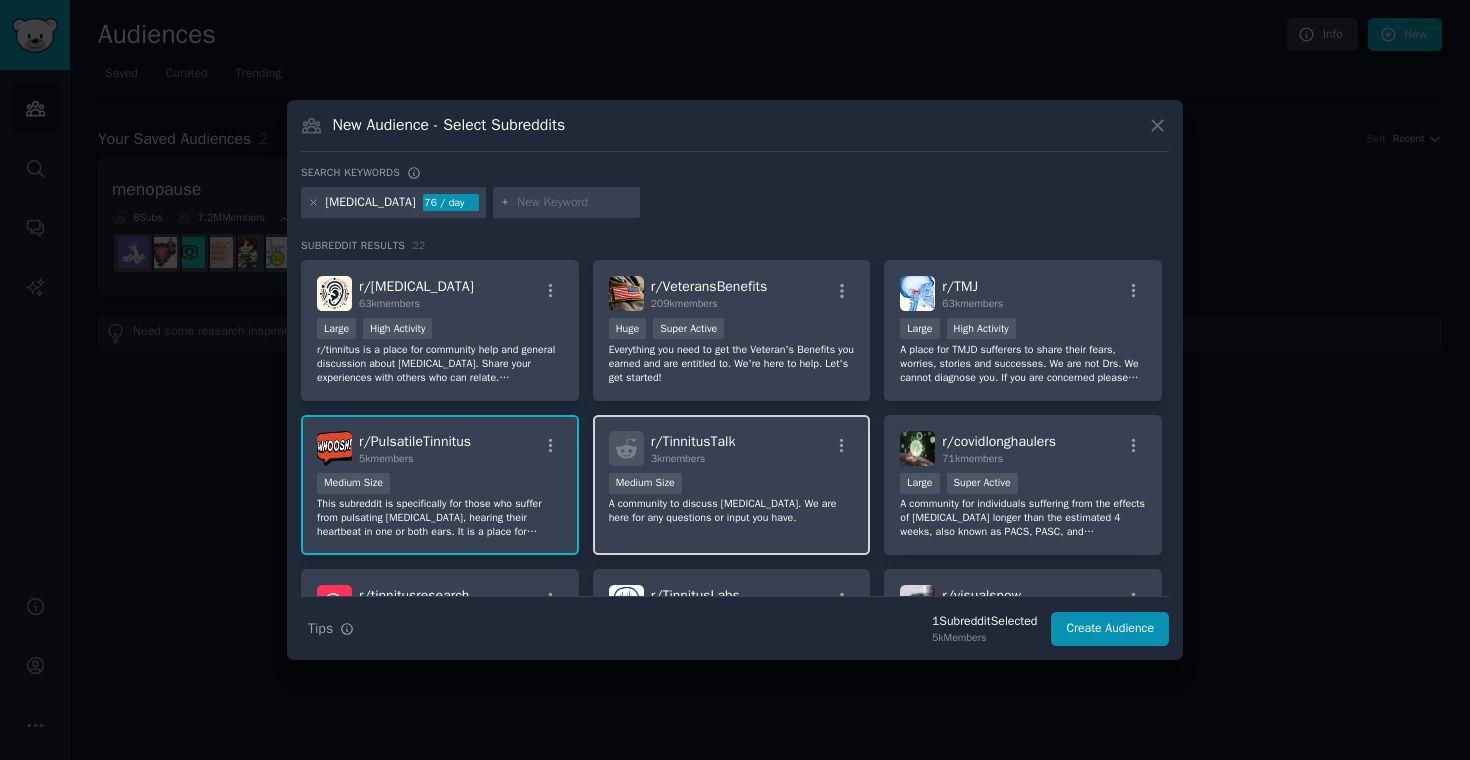 click on "A community to discuss [MEDICAL_DATA]. We are here for any questions or input you have." at bounding box center [732, 511] 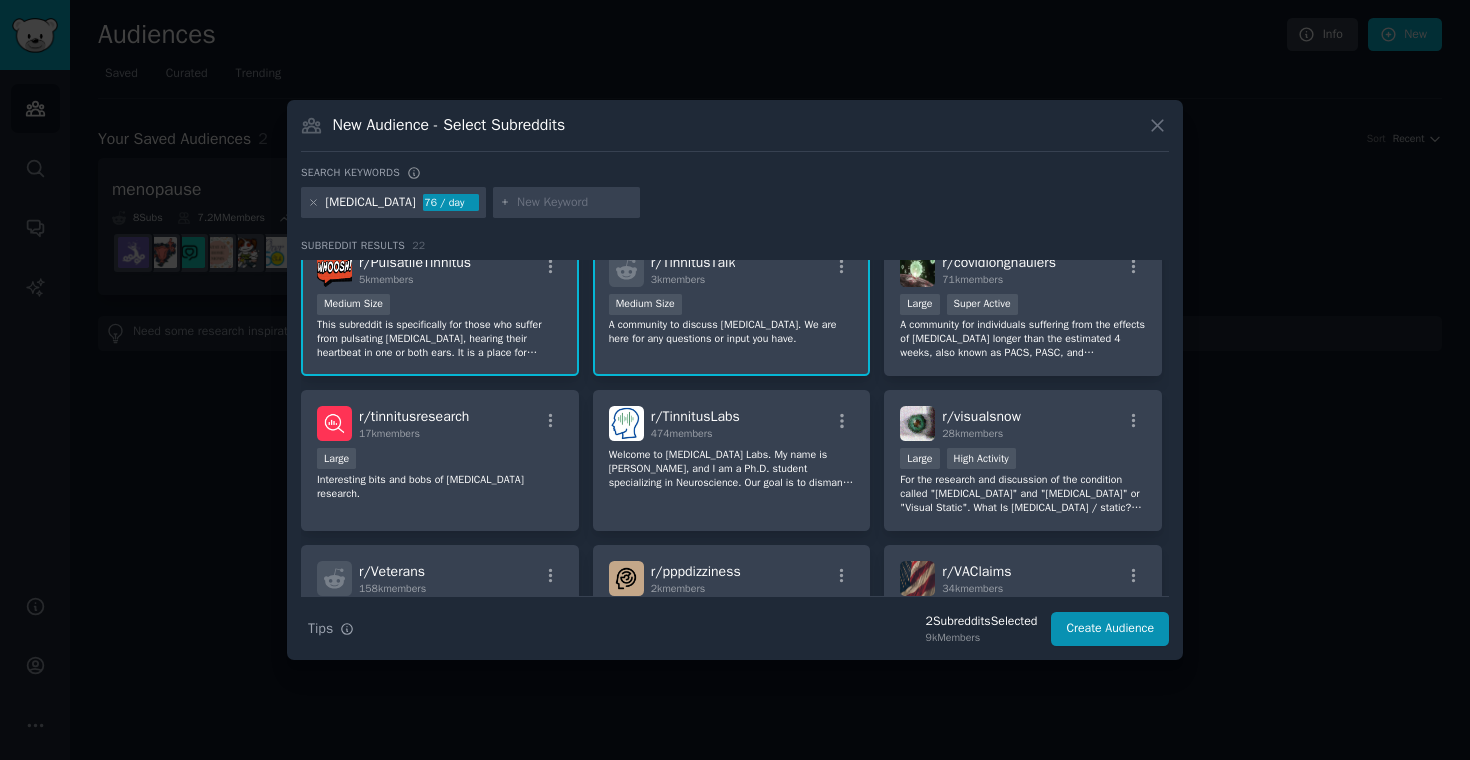 scroll, scrollTop: 209, scrollLeft: 0, axis: vertical 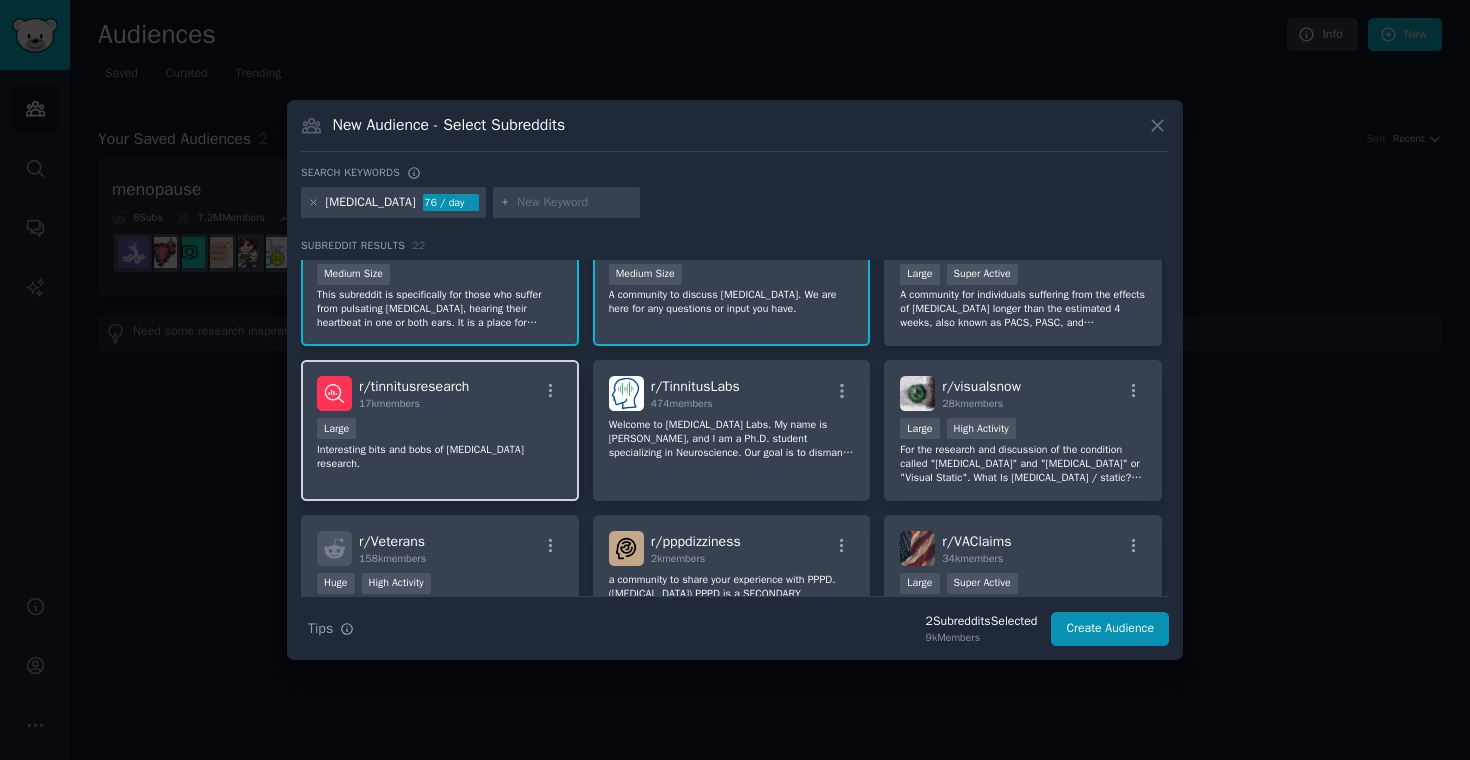 click on "r/ tinnitusresearch 17k  members Large Interesting bits and bobs of tinnitus research." at bounding box center [440, 430] 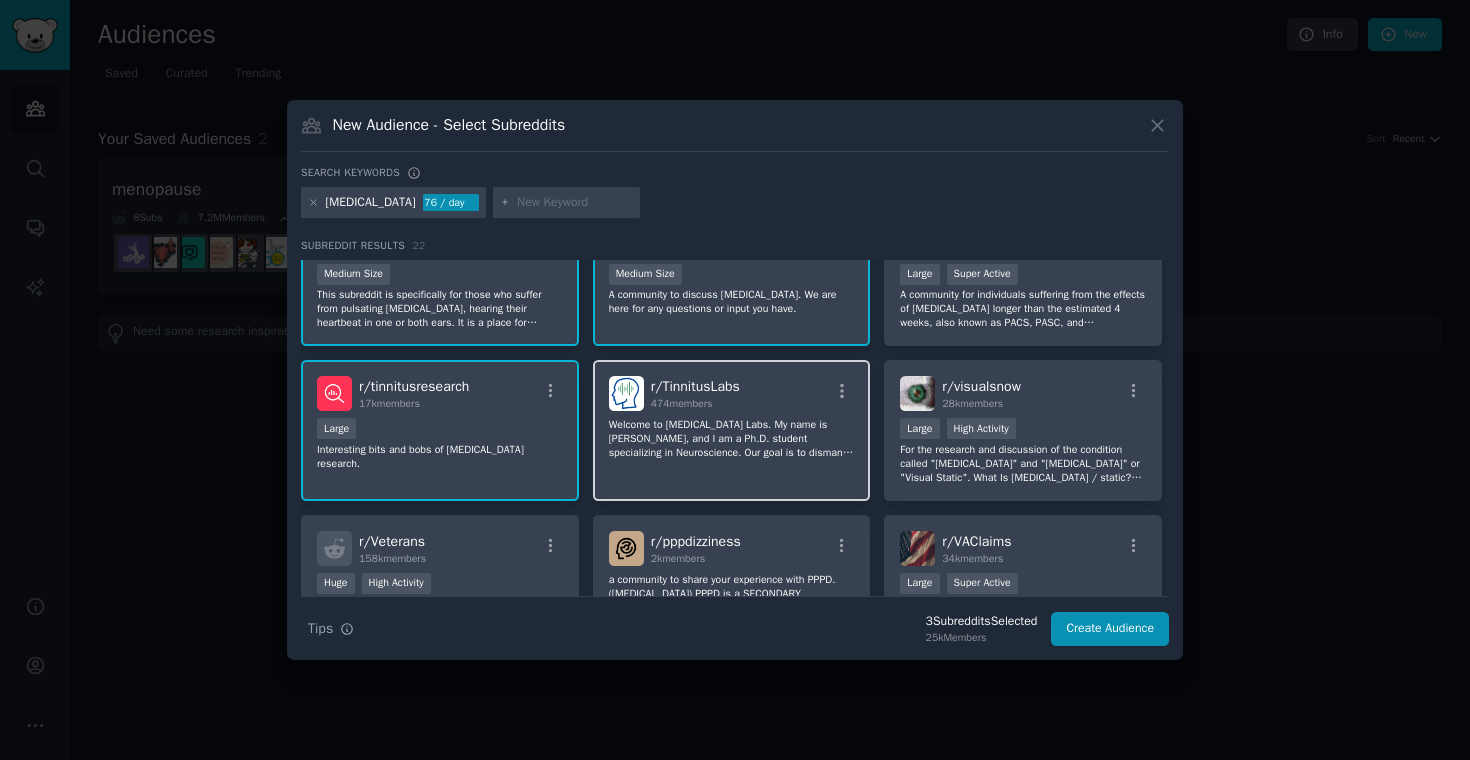 click on "r/ TinnitusLabs 474  members Welcome to Tinnitus Labs. My name is Anthony, and I am a Ph.D. student specializing in Neuroscience.
Our goal is to dismantle misinformation and challenge the status quo in T/H/N research, treatment, and patient care.
We provide an empowering space for individuals seeking truth & transparency in a field riddled with charlatans. By exposing deceptive practices, flawed theories, and confronting inept medical professionals, we aim to bring clarity, integrity, and real solutions to sufferers." at bounding box center (732, 430) 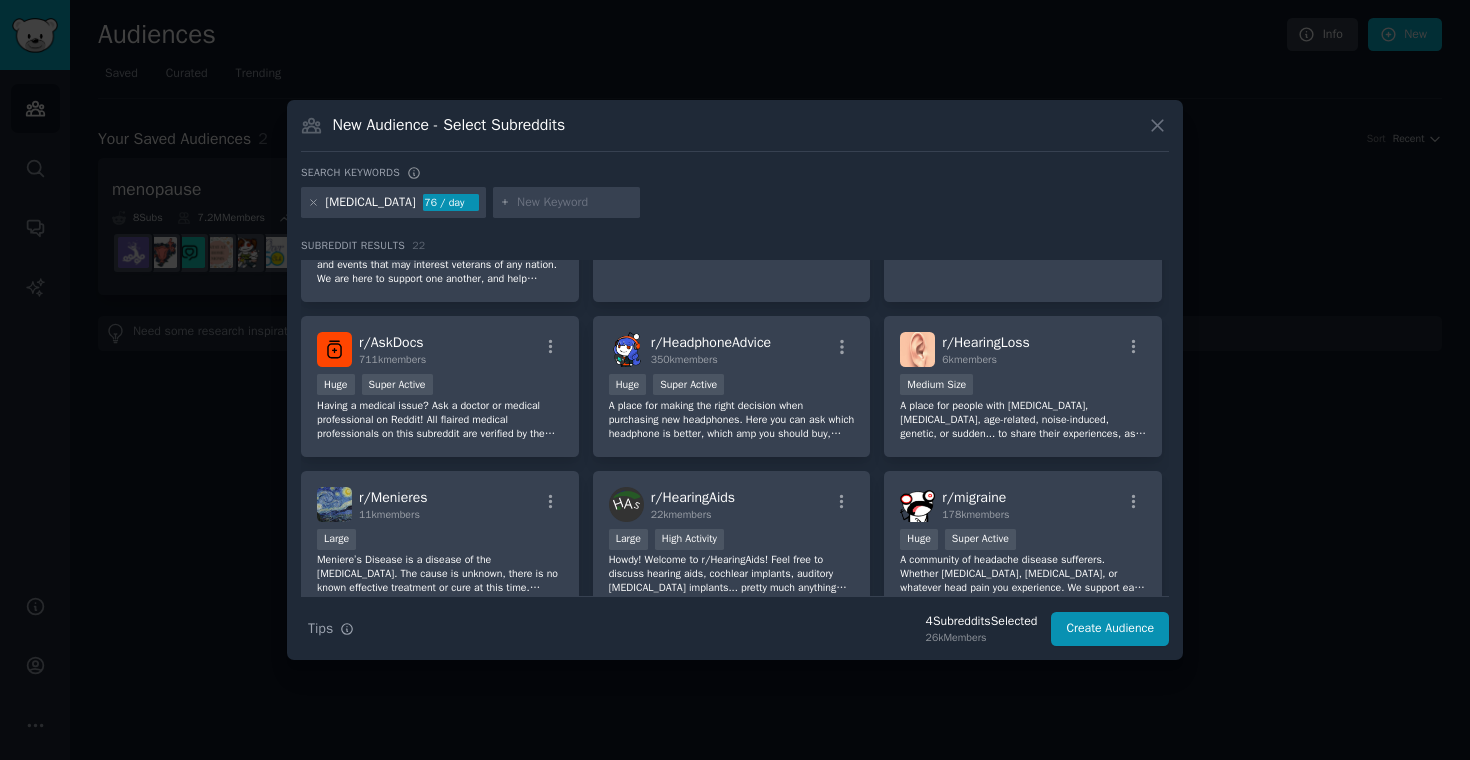 scroll, scrollTop: 640, scrollLeft: 0, axis: vertical 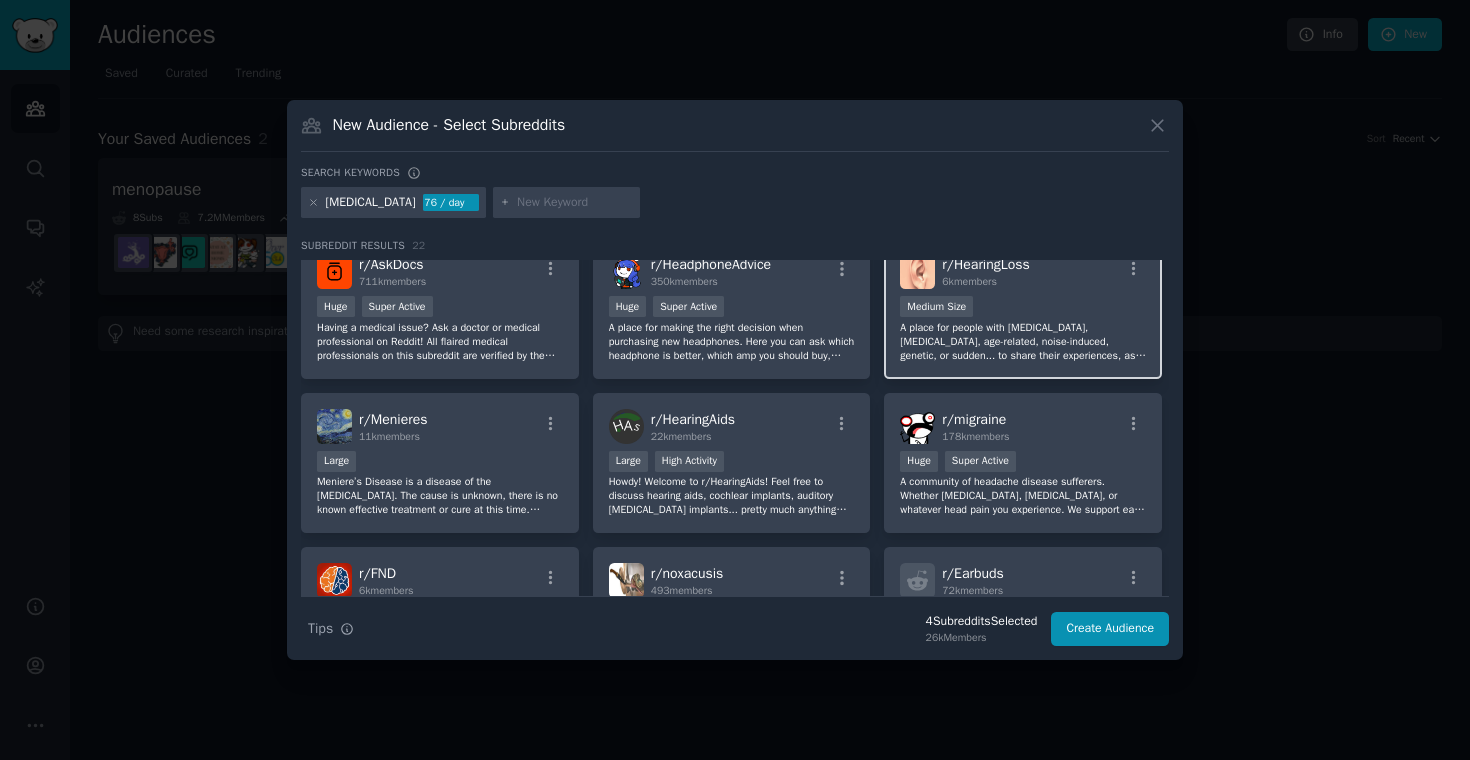 click on "A place for people with [MEDICAL_DATA], [MEDICAL_DATA], age-related, noise-induced, genetic, or sudden... to share their experiences, ask and answer questions, discuss treatments, hearing aids, hearables, listening tech, scientific research, daily experiences, and more.
Rule #1: No commercial self-promotion or low-quality links. Not sure? Message the mods. Introduce yourself. We're friendly. Rule #2: Please message the mods before posting a survey and wait for (possible) permission." at bounding box center [1023, 342] 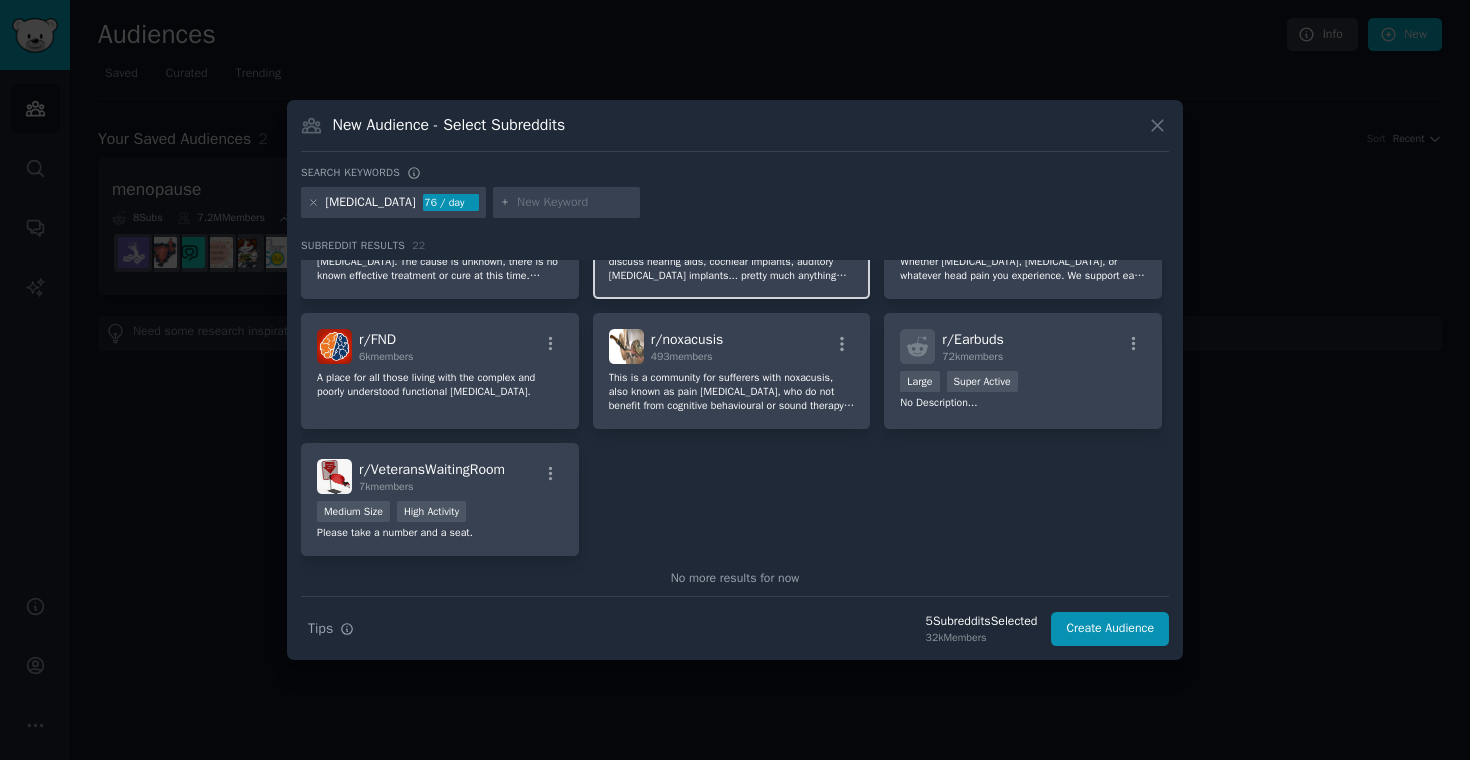 scroll, scrollTop: 883, scrollLeft: 0, axis: vertical 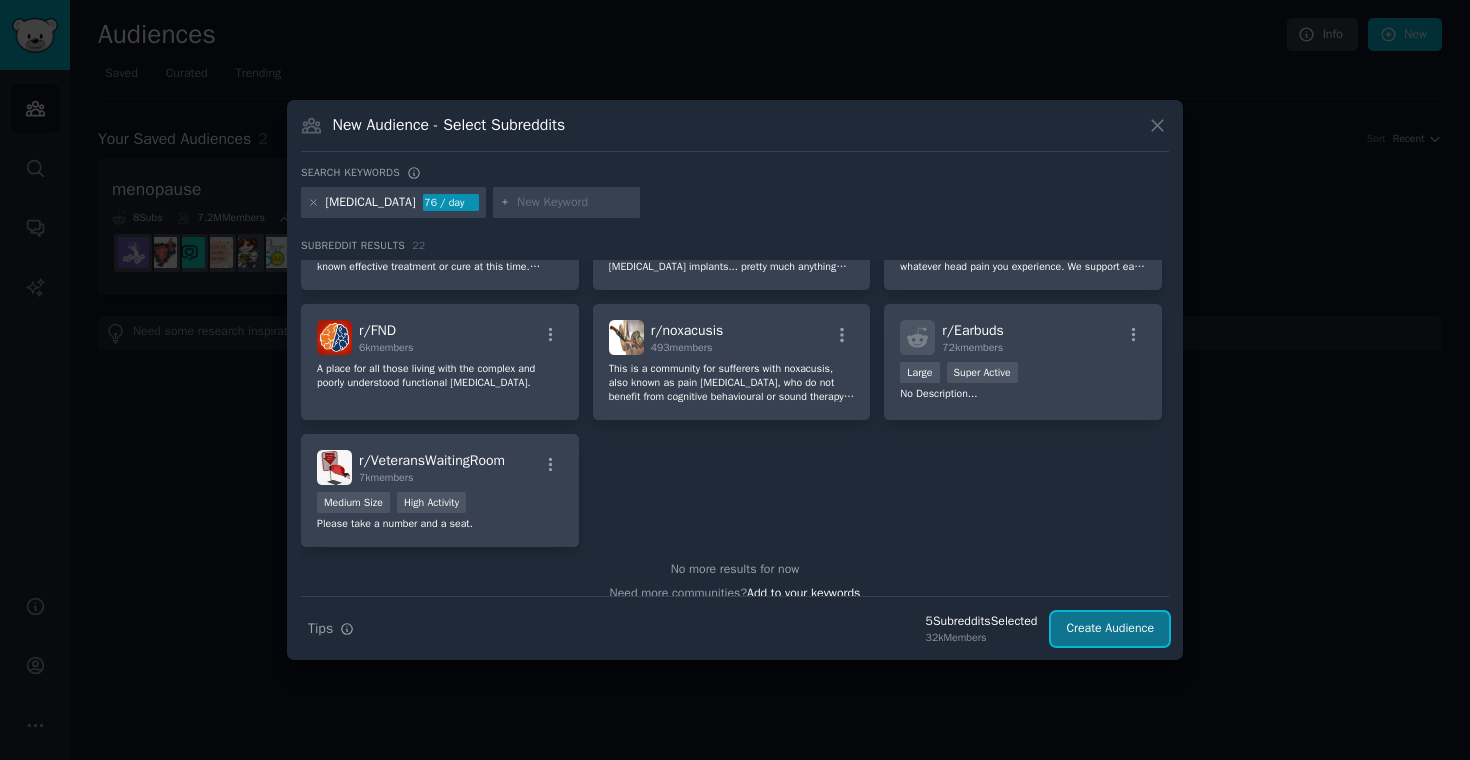 click on "Create Audience" at bounding box center (1110, 629) 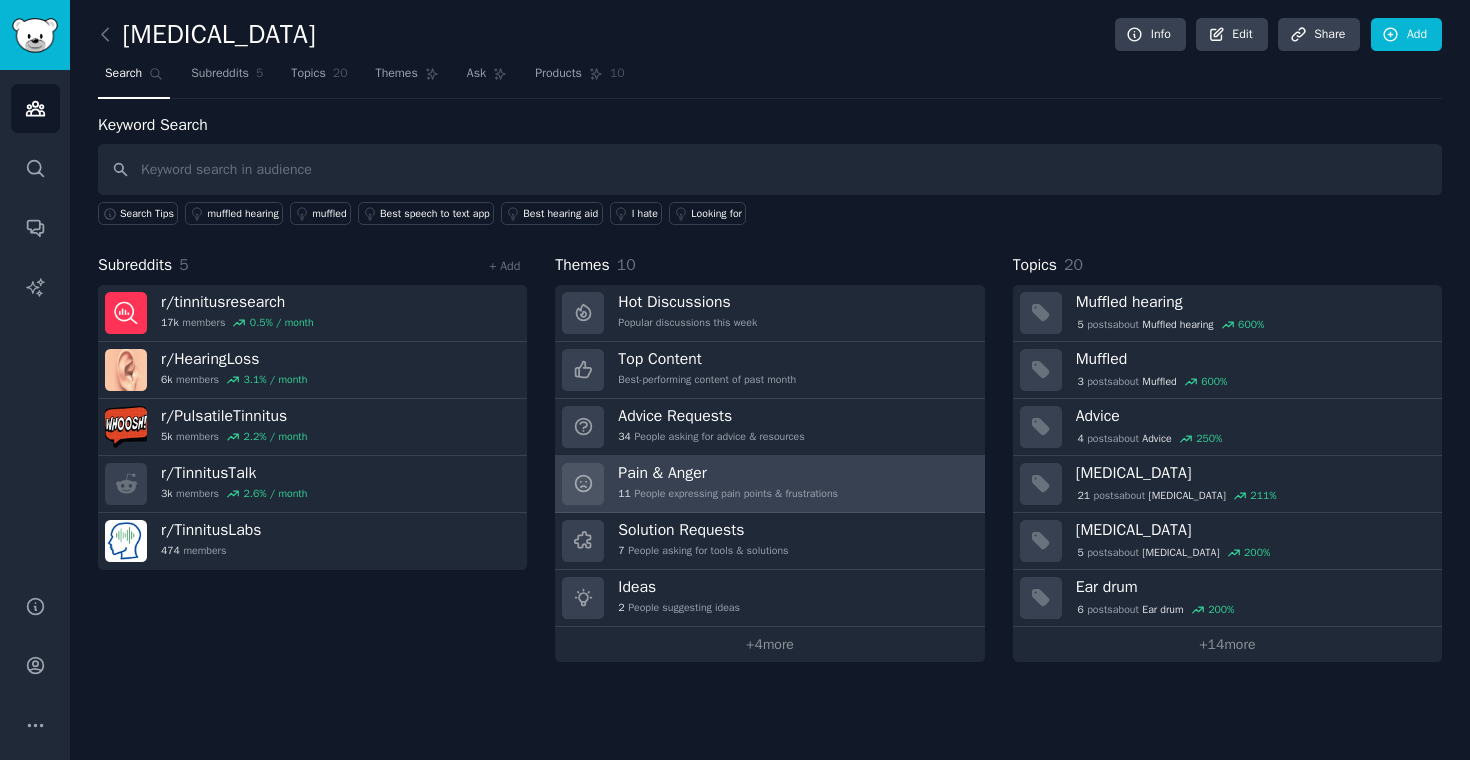 click on "Pain & Anger" at bounding box center [728, 473] 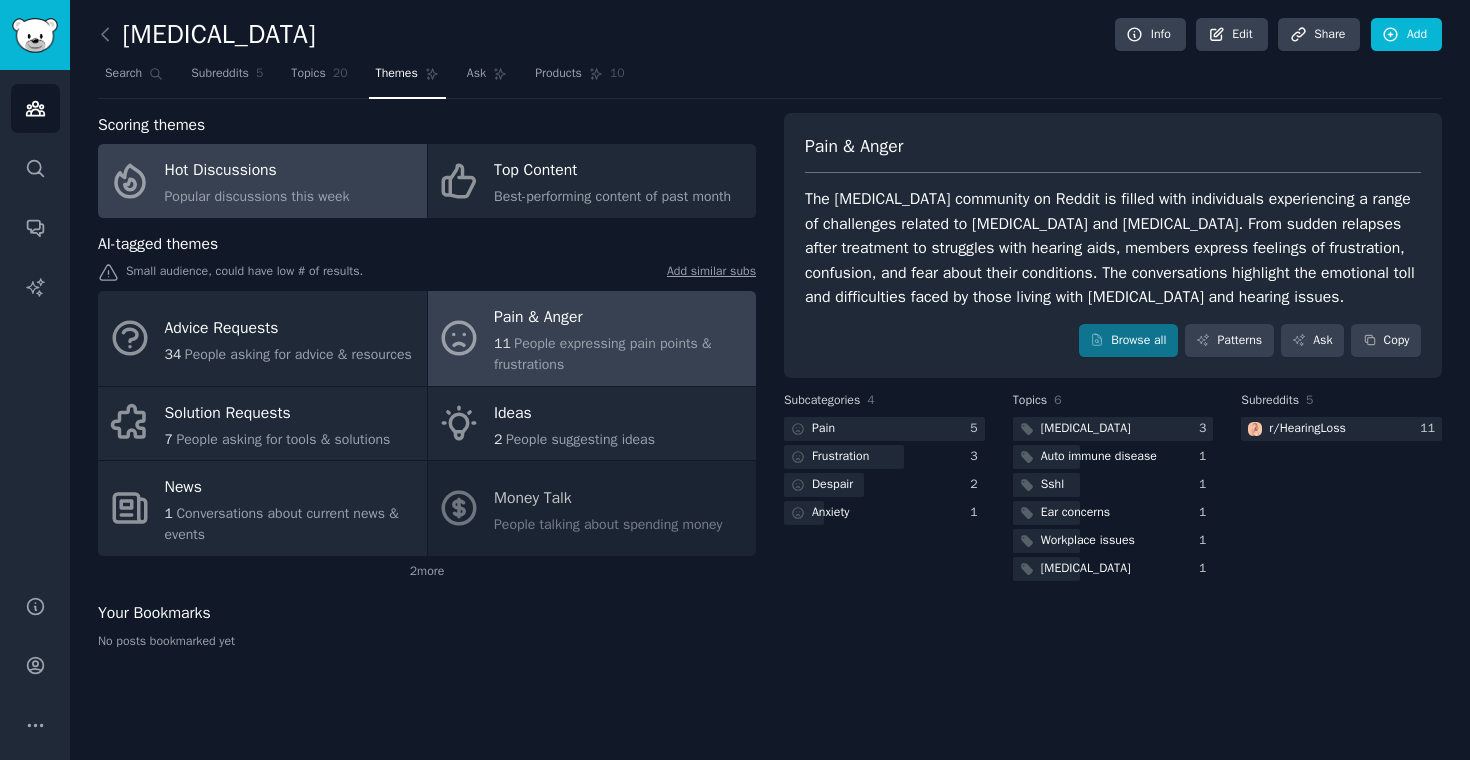 click on "Popular discussions this week" at bounding box center [257, 196] 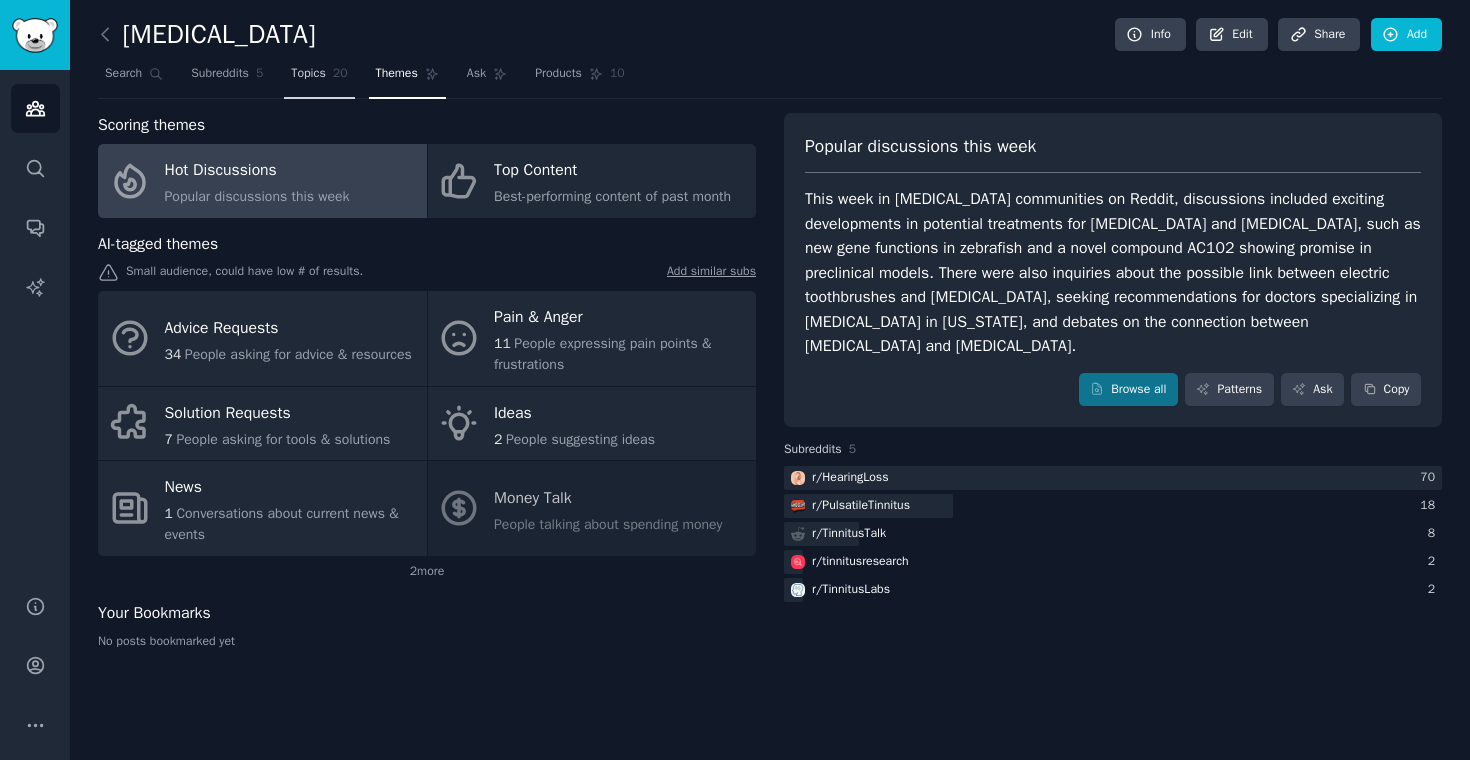 click on "Topics 20" at bounding box center (319, 78) 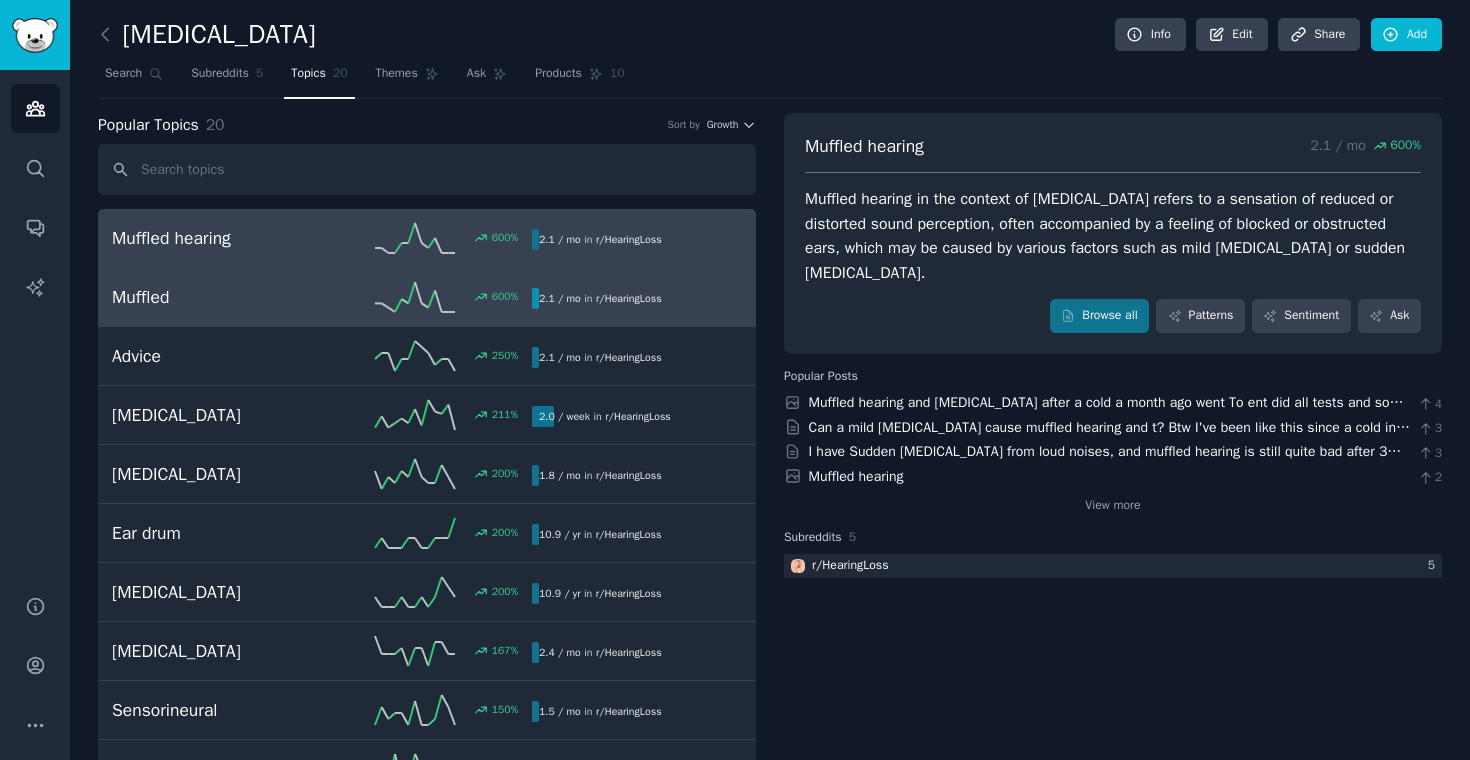 click on "Muffled 600 % 2.1 / mo  in    r/ HearingLoss" at bounding box center [427, 297] 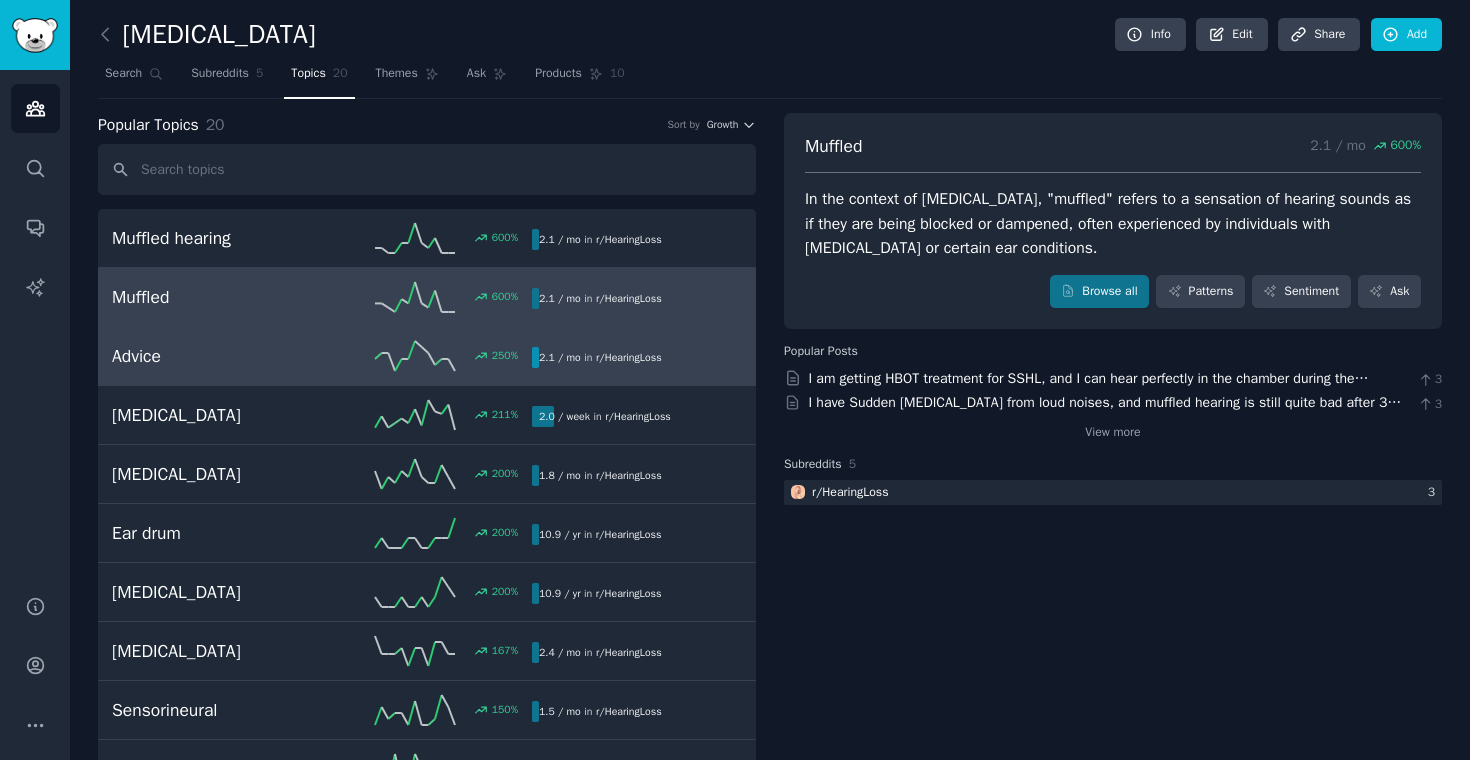 click on "Advice 250 % 2.1 / mo  in    r/ HearingLoss" at bounding box center [427, 356] 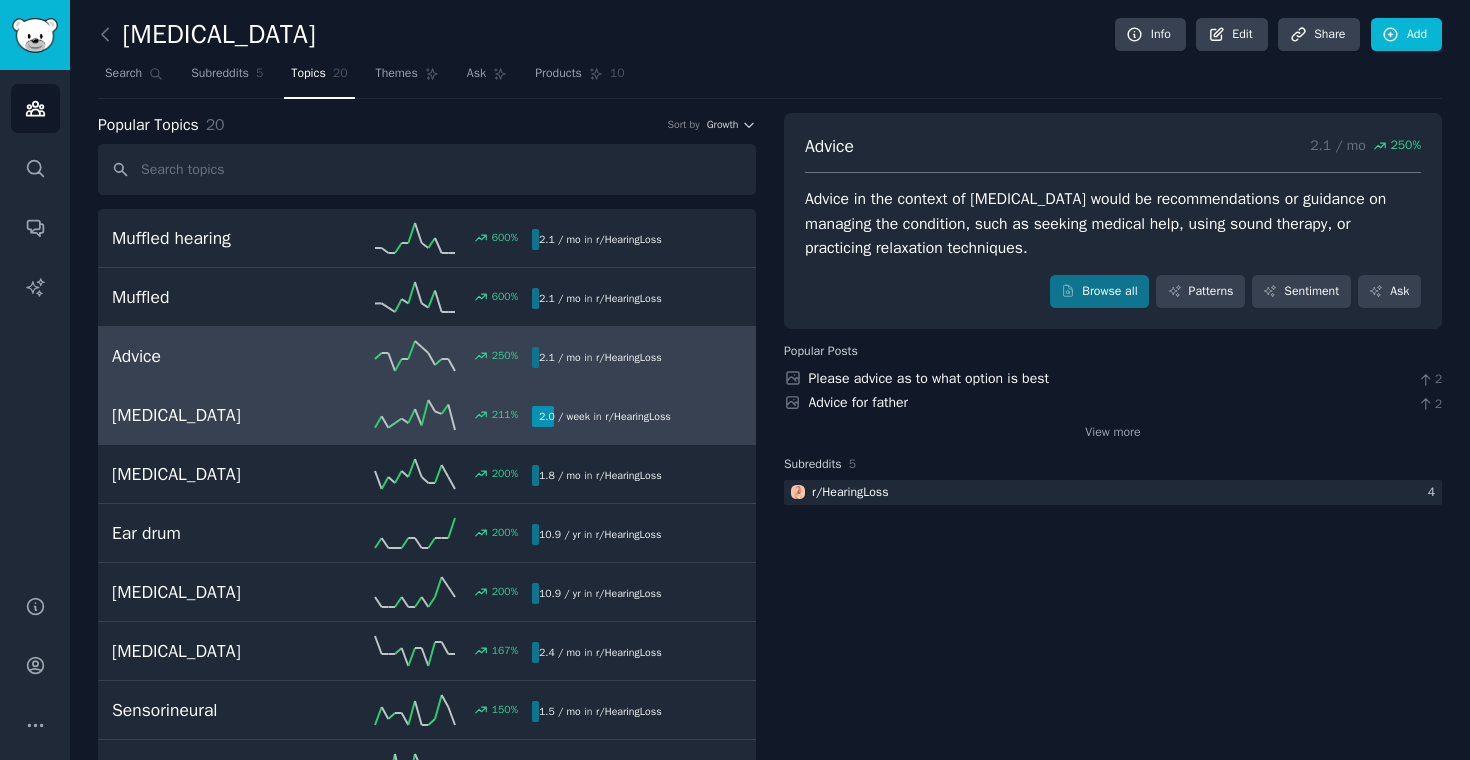 click on "211 %" at bounding box center [427, 415] 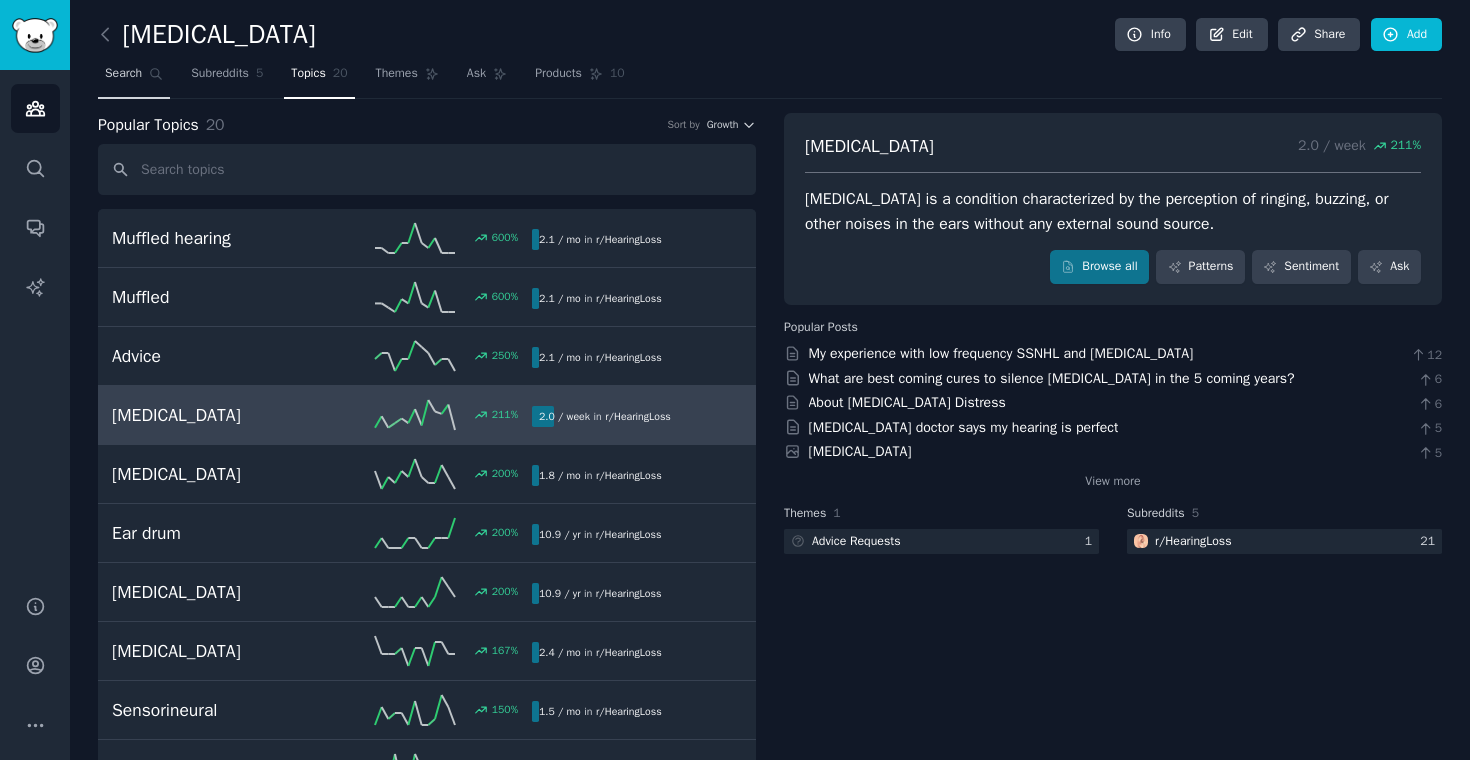 click on "Search" at bounding box center (123, 74) 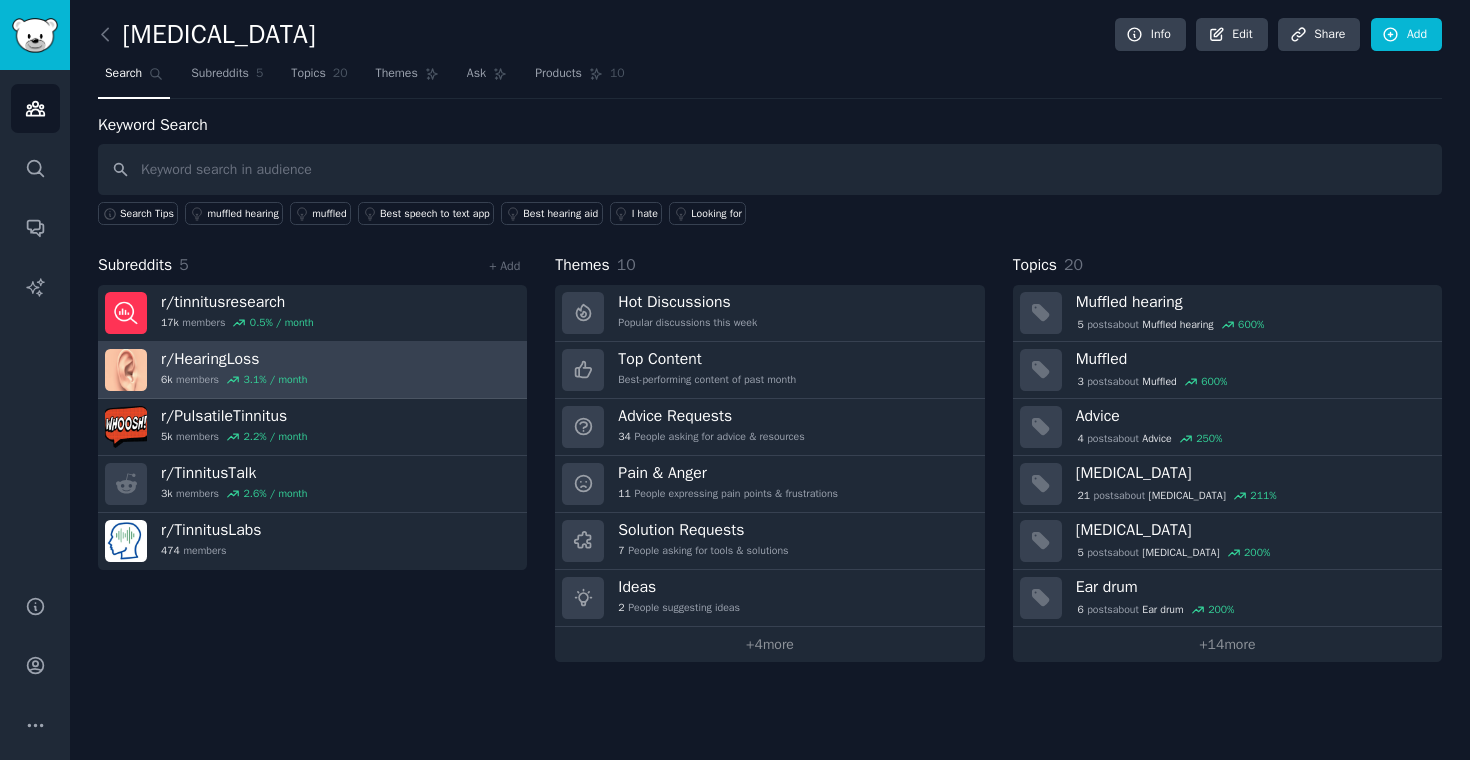 click on "r/ HearingLoss 6k  members 3.1 % / month" at bounding box center [312, 370] 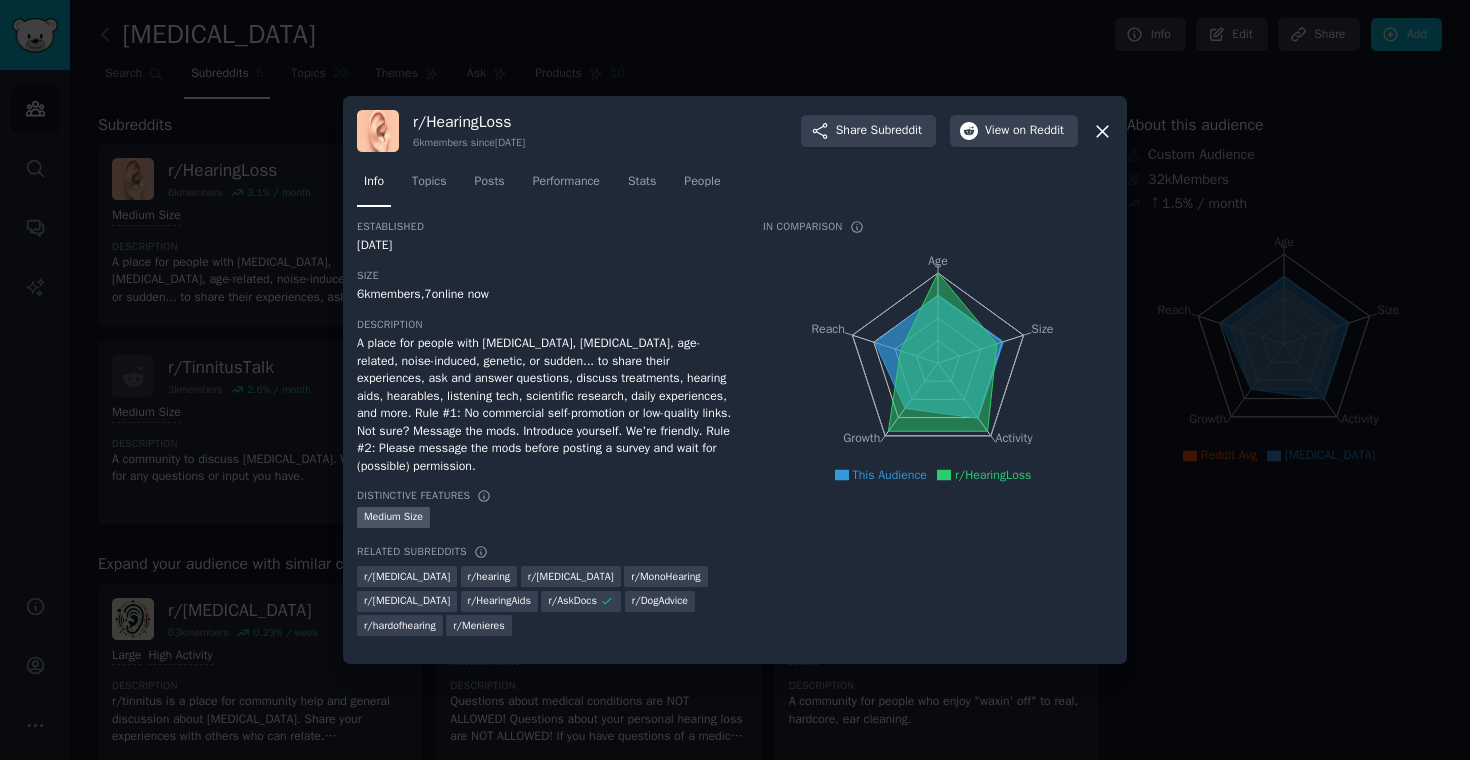click 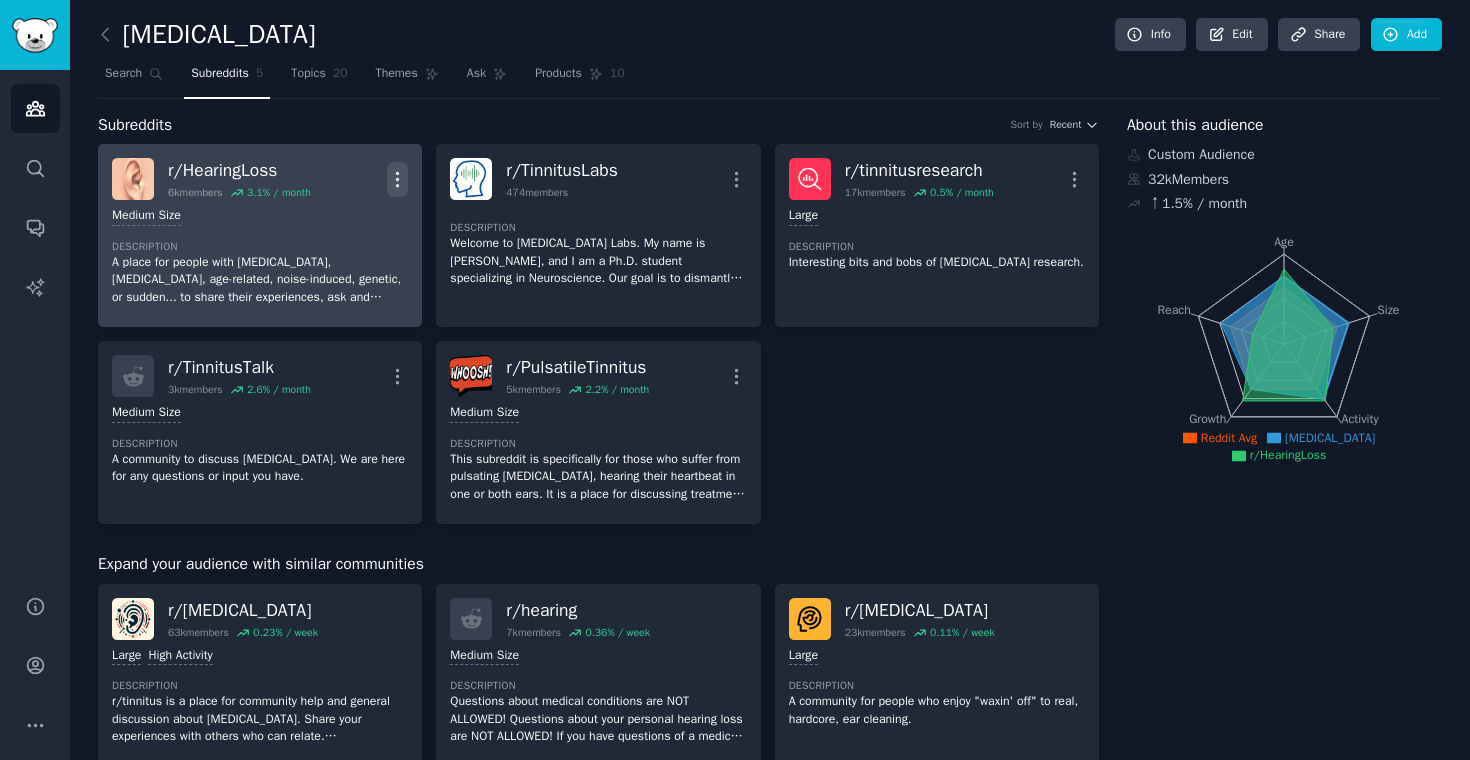 click 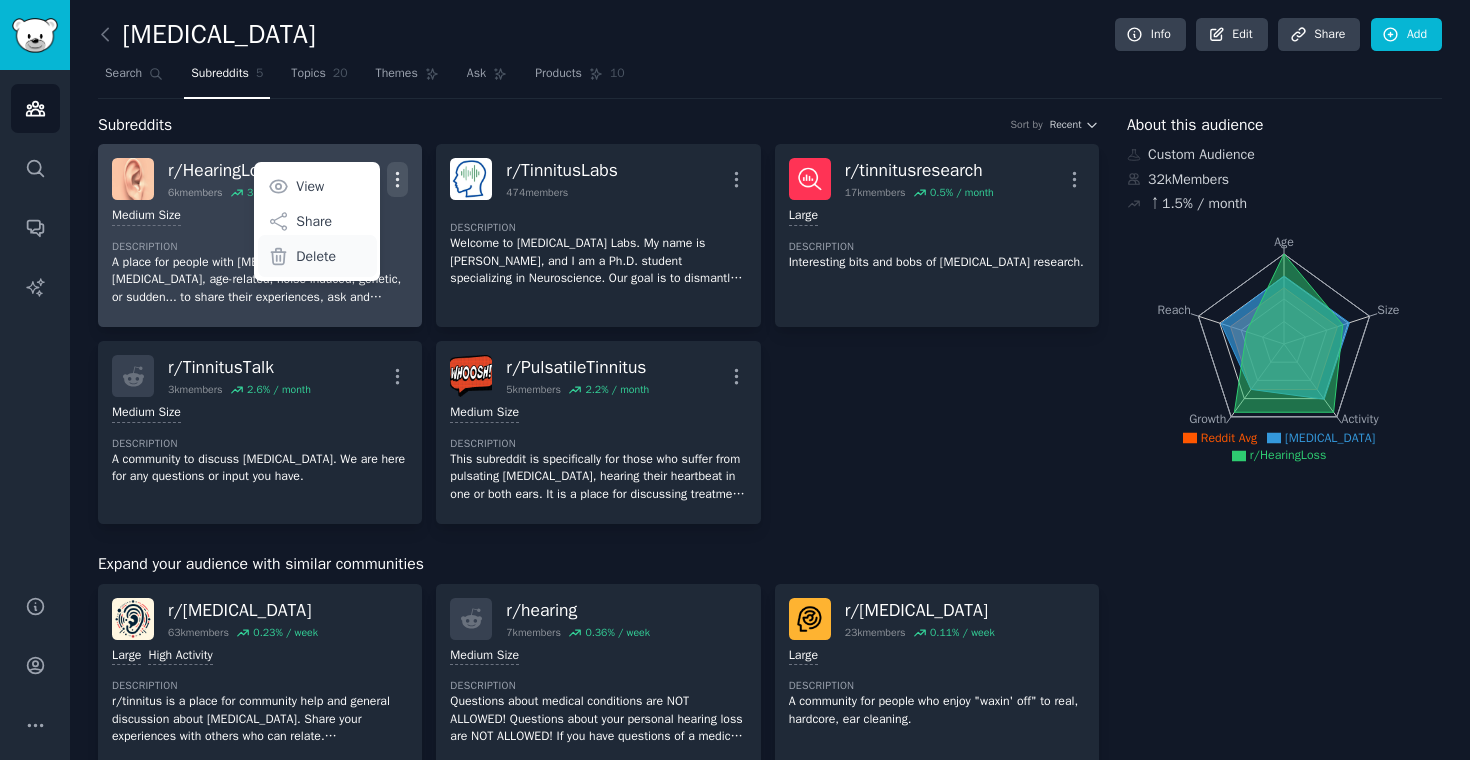 click on "Delete" at bounding box center (317, 256) 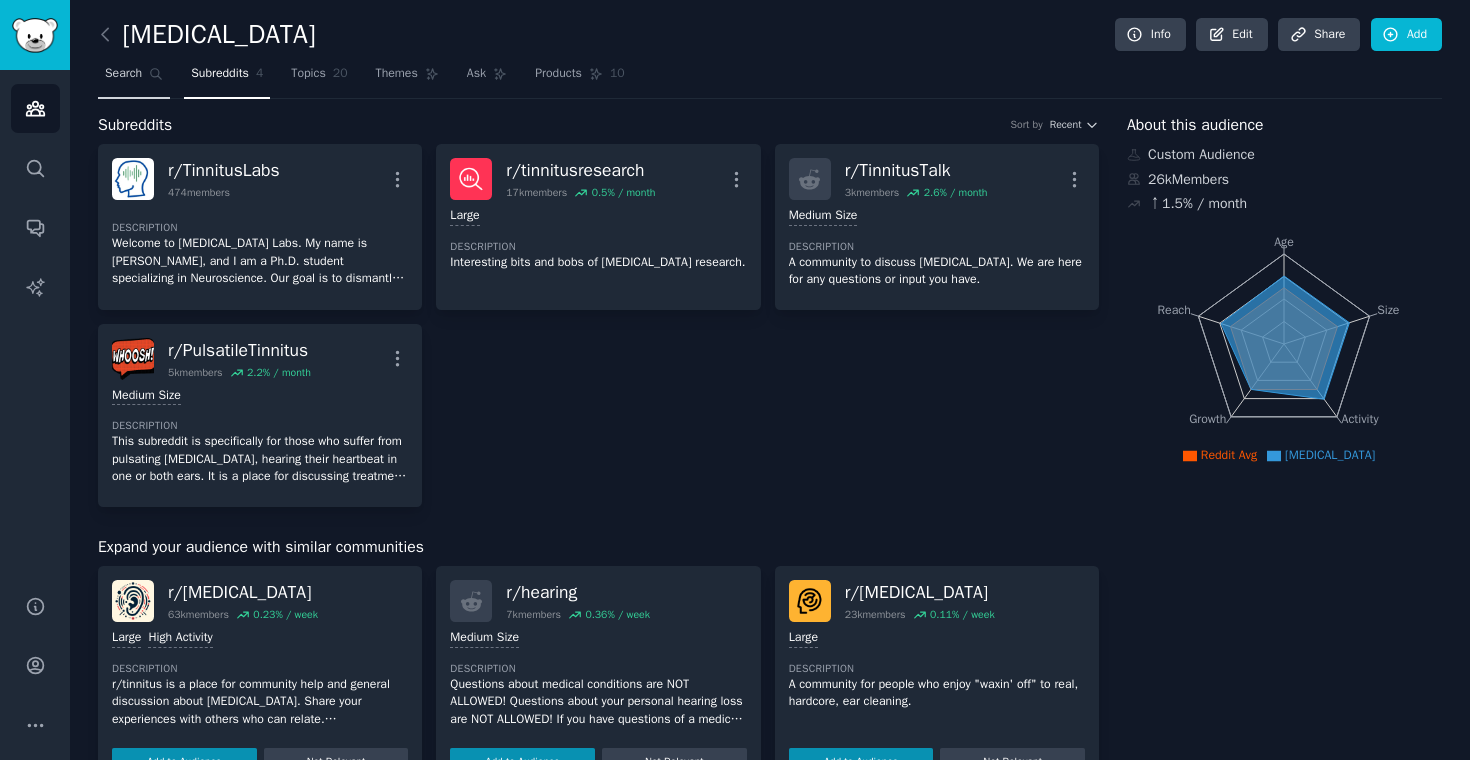 click on "Search" at bounding box center (123, 74) 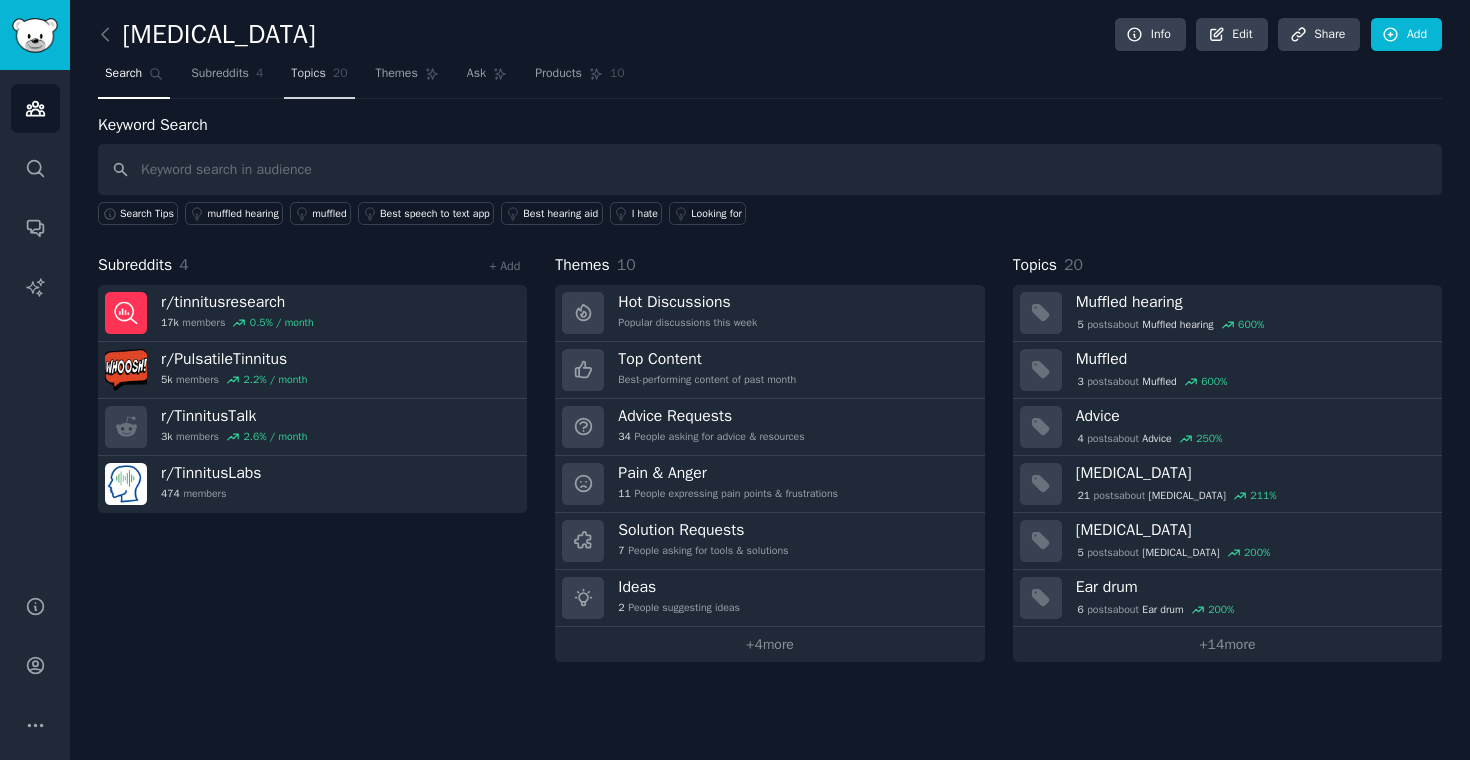 click on "Topics" at bounding box center [308, 74] 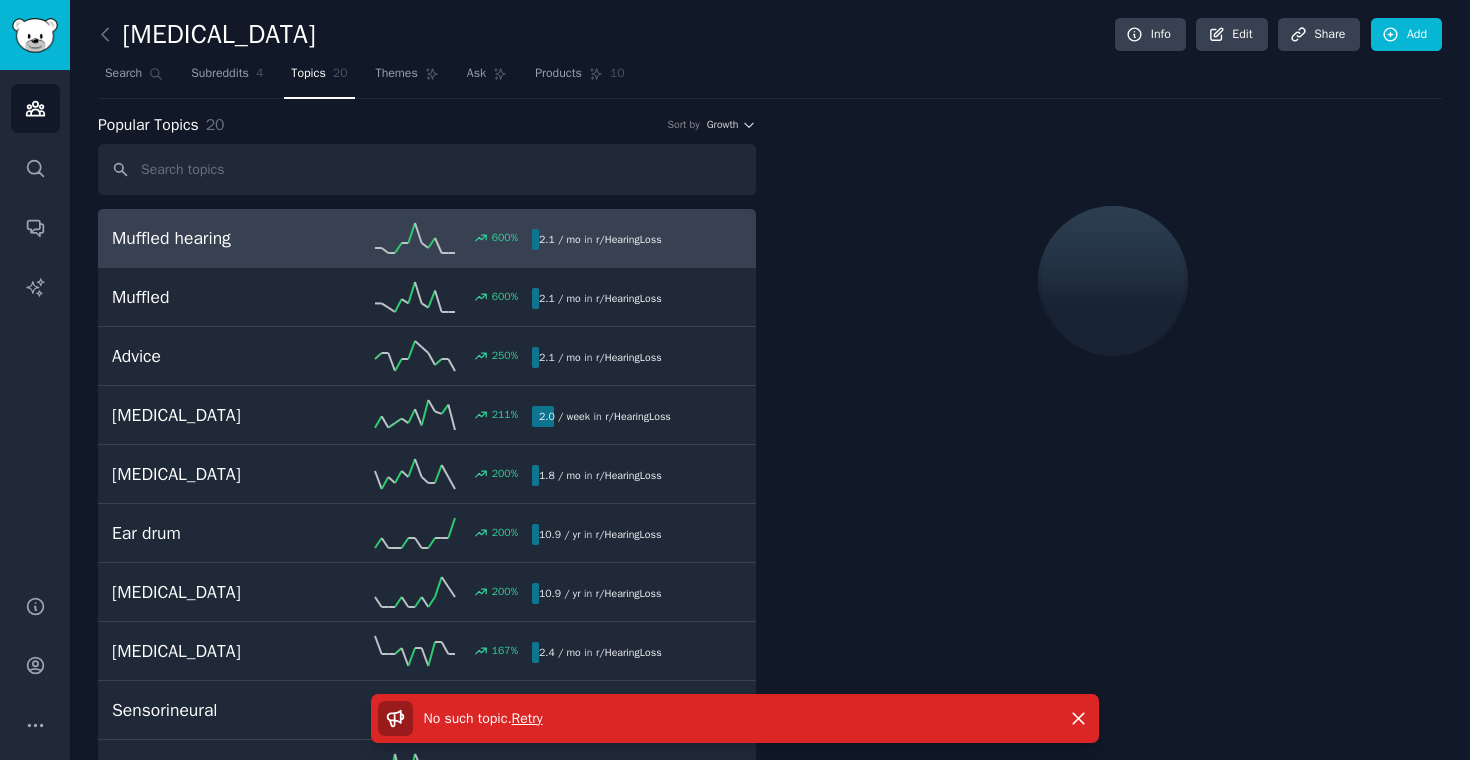 click on "Retry" at bounding box center [527, 718] 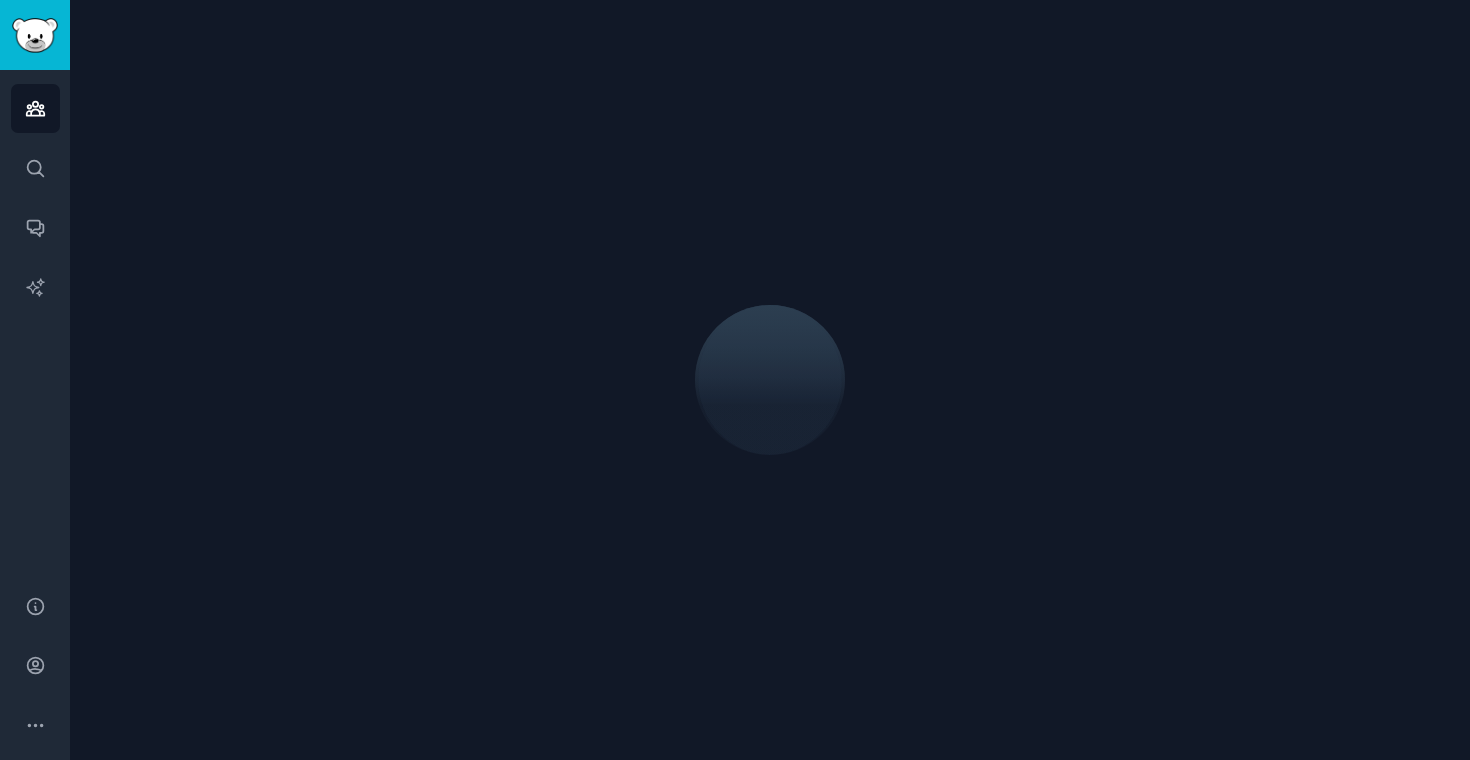 scroll, scrollTop: 0, scrollLeft: 0, axis: both 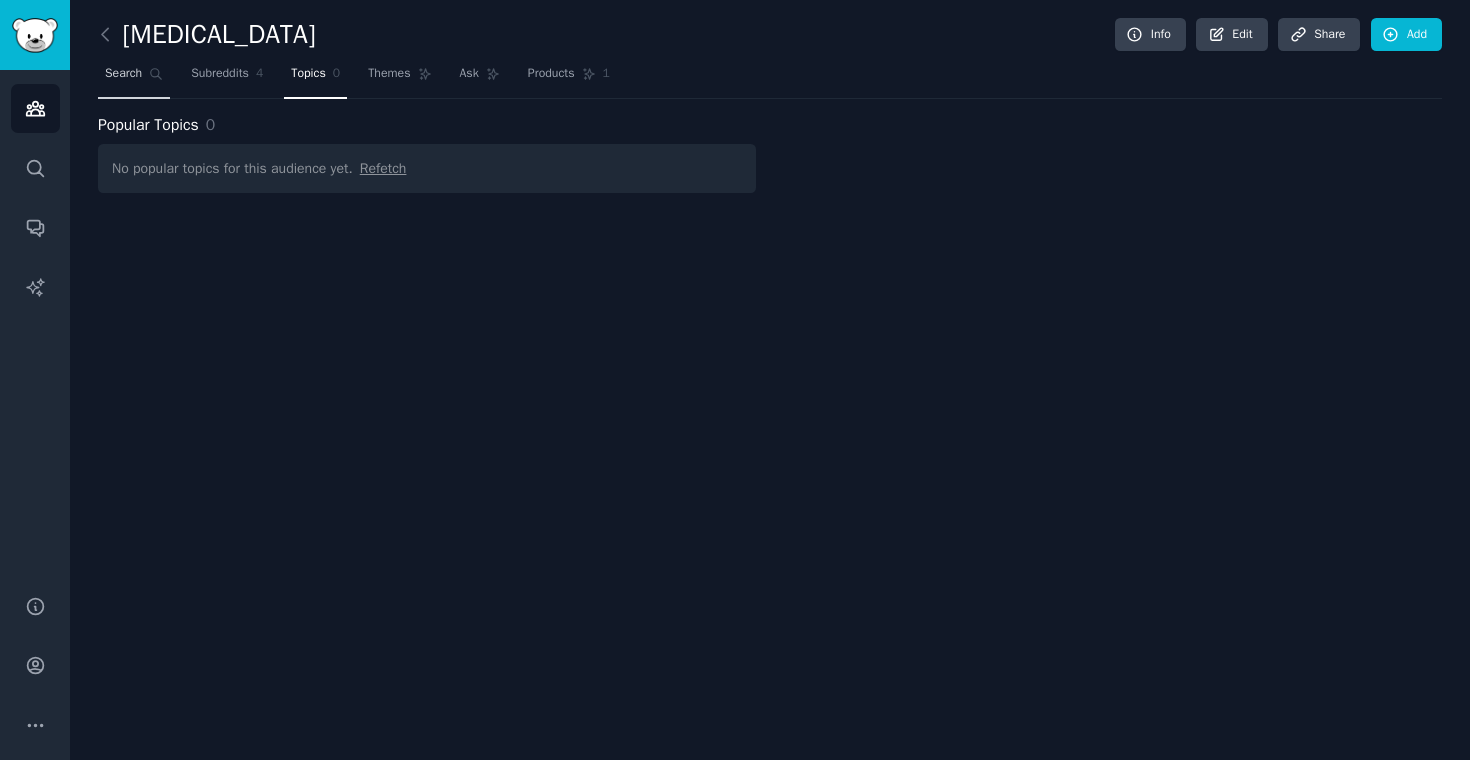 click on "Search" at bounding box center [123, 74] 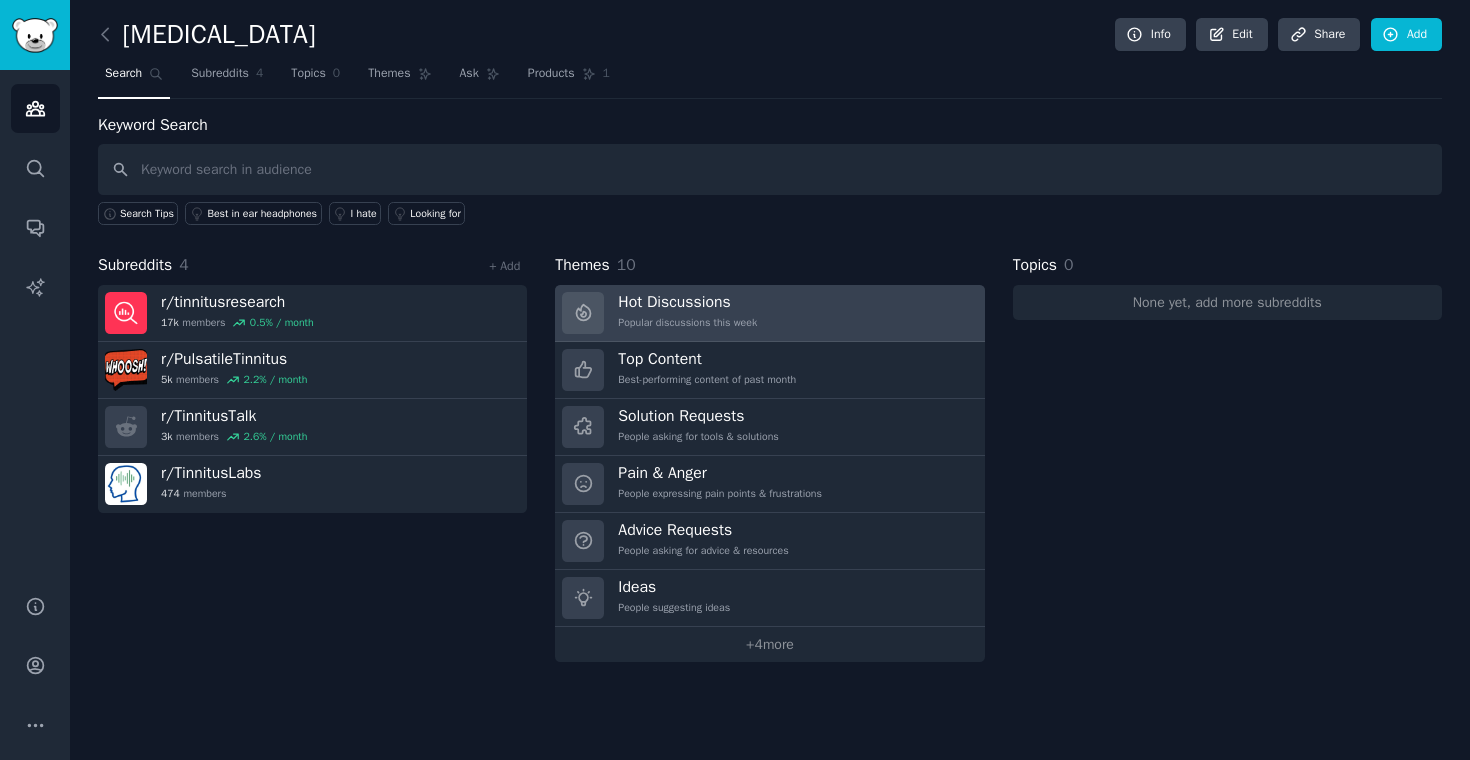 click on "Hot Discussions" at bounding box center [687, 302] 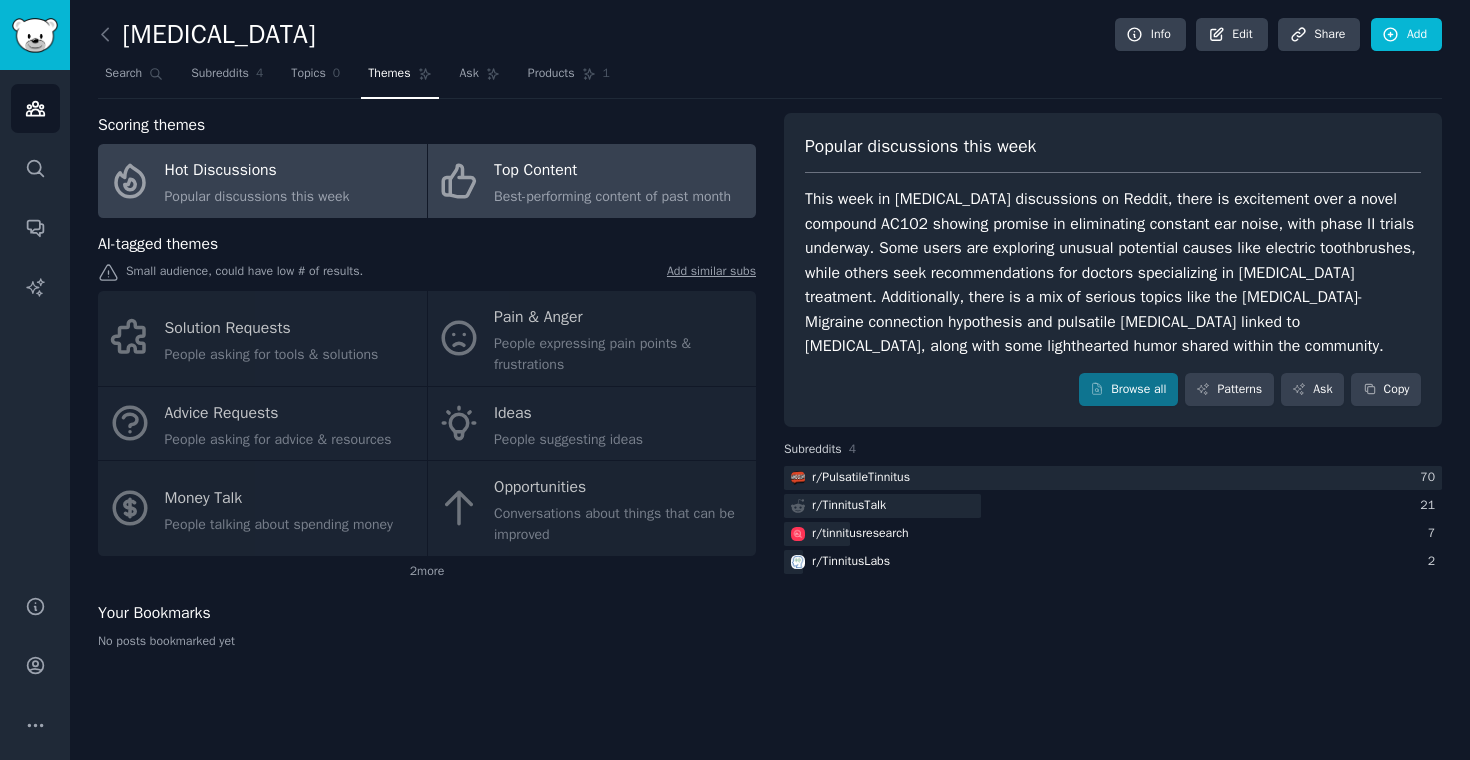 click on "Best-performing content of past month" at bounding box center (612, 196) 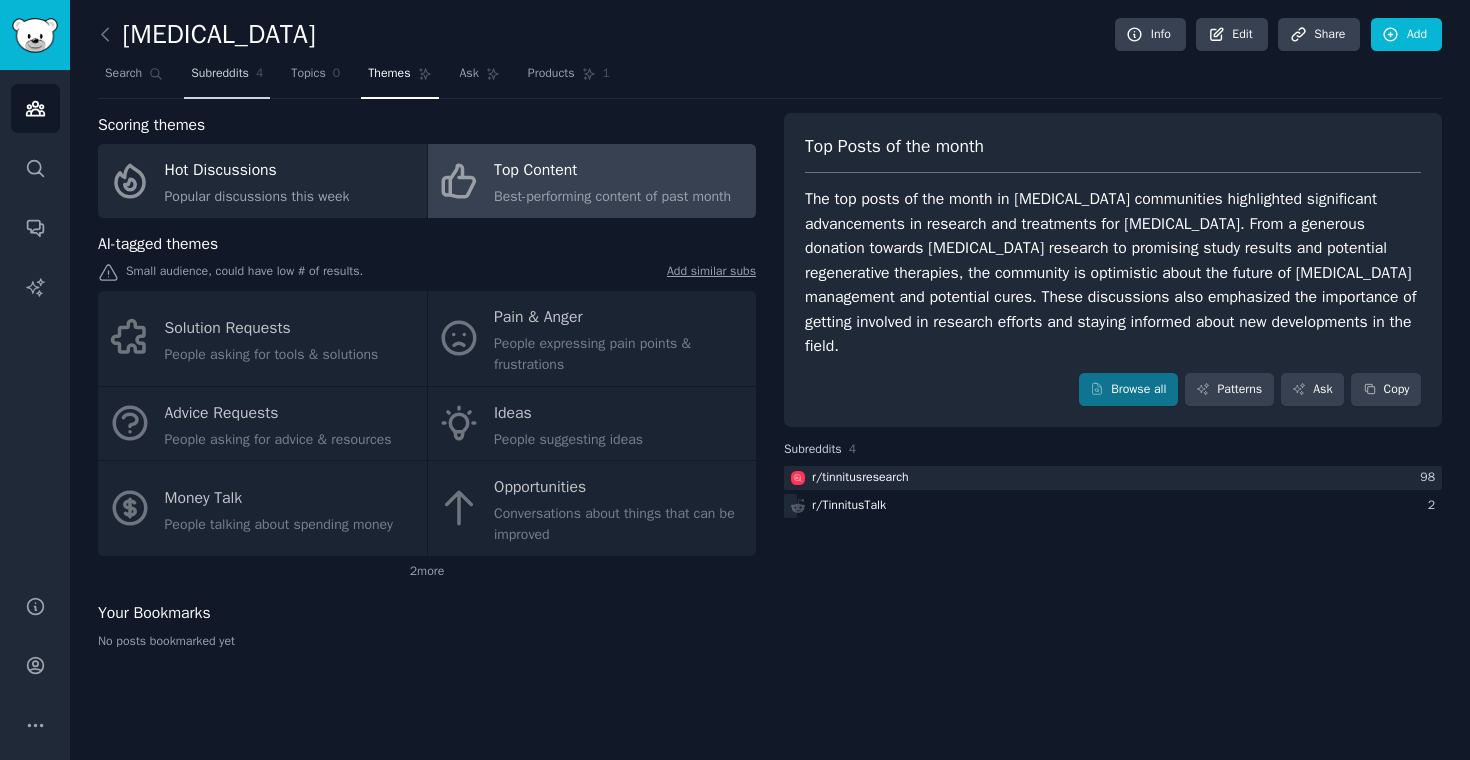 click on "Subreddits" at bounding box center [220, 74] 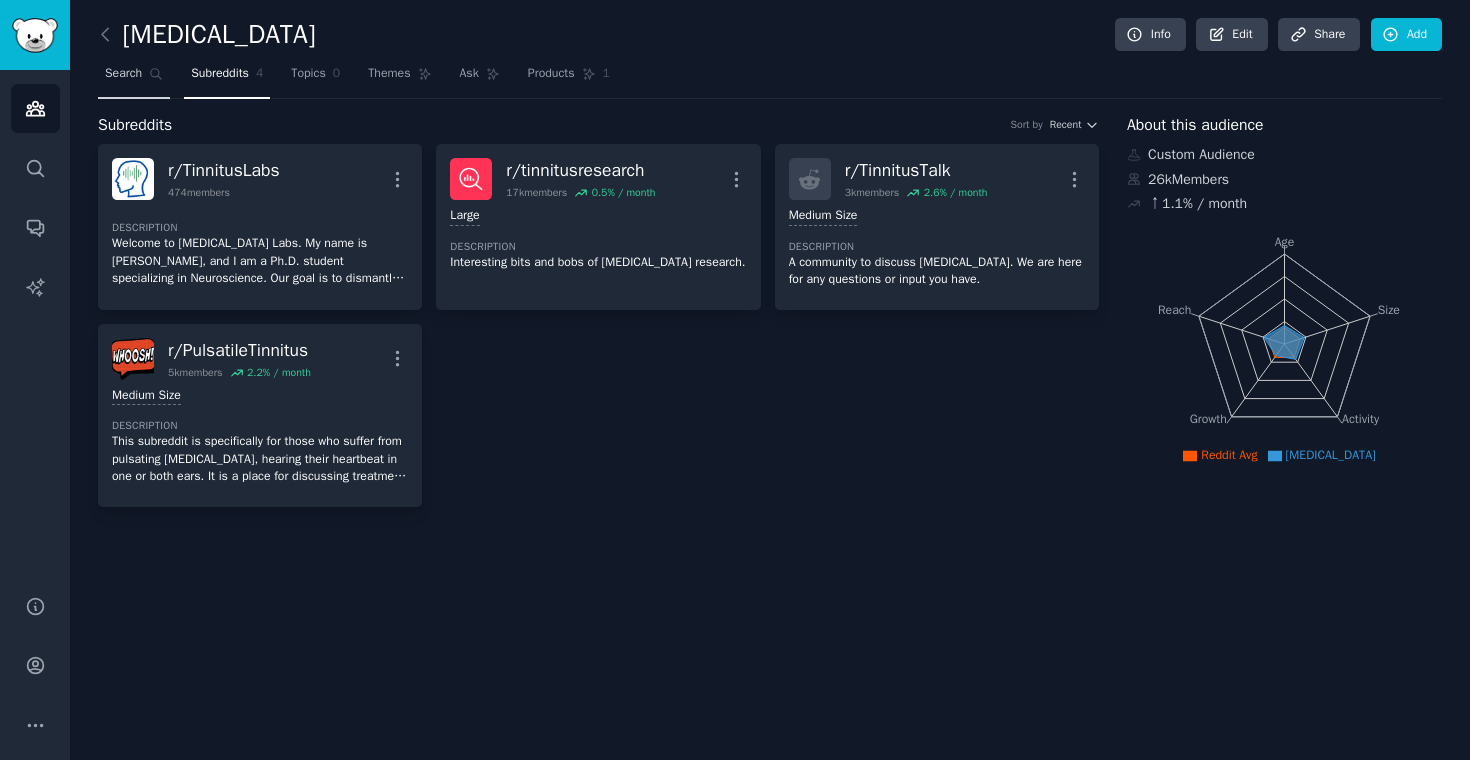 click on "Search" at bounding box center [134, 78] 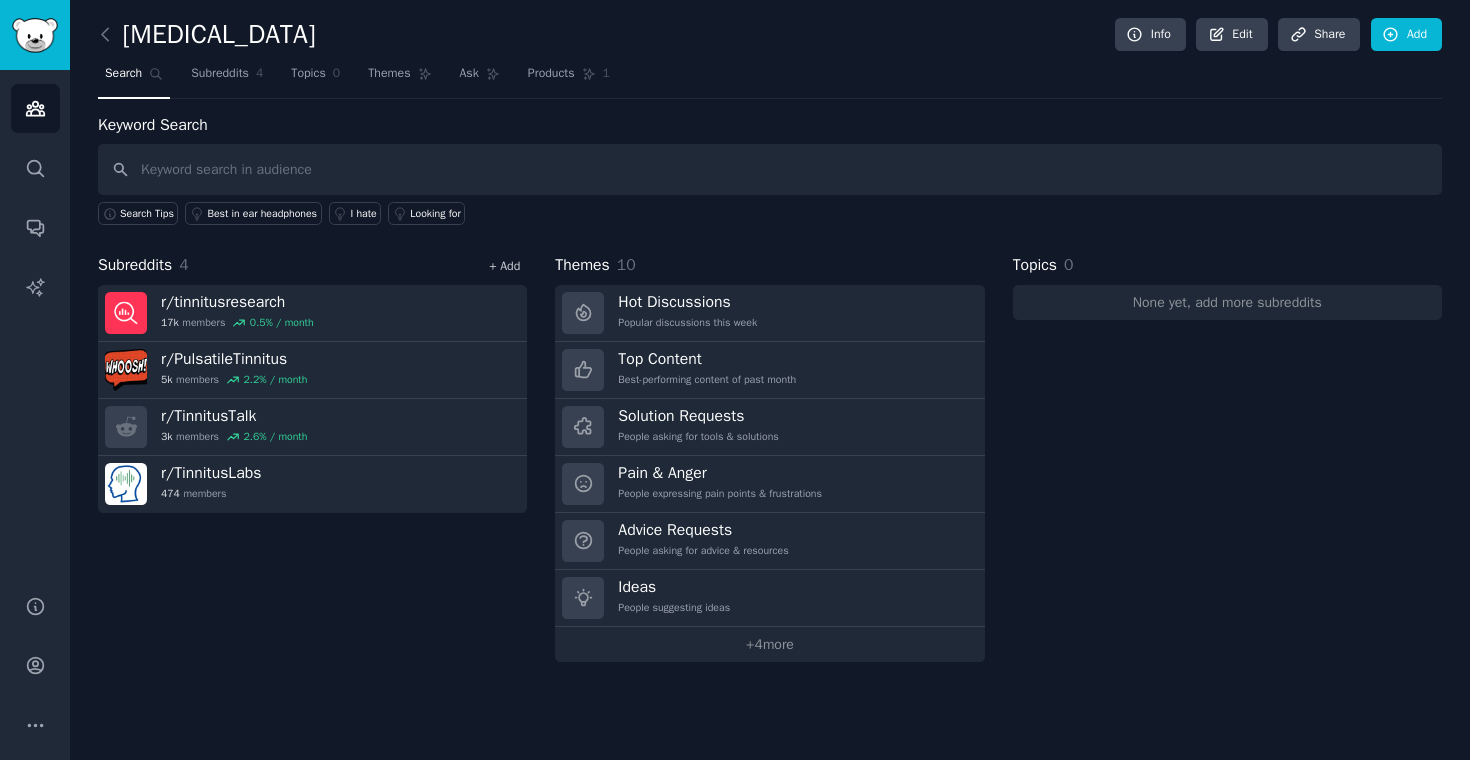 click on "+ Add" at bounding box center (504, 266) 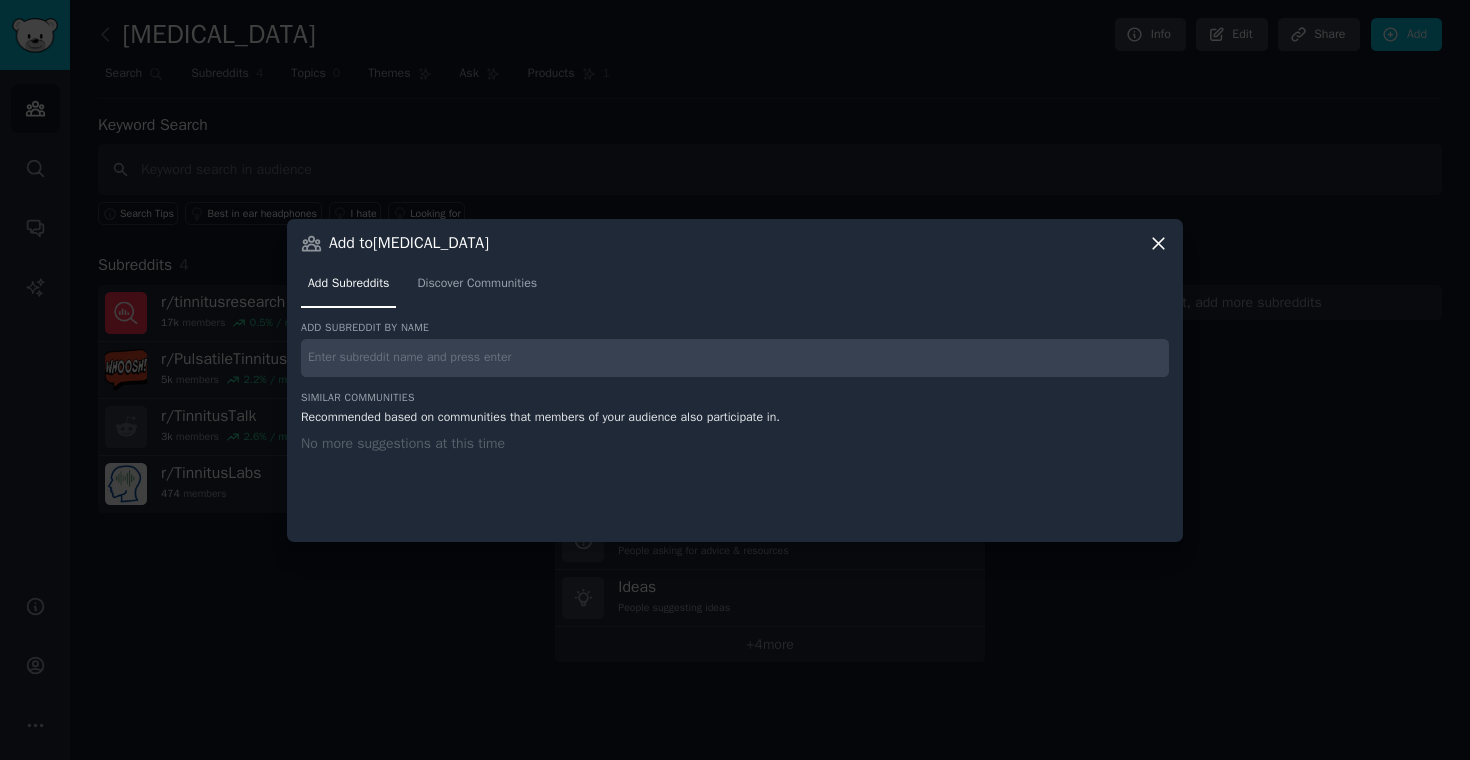click at bounding box center (735, 358) 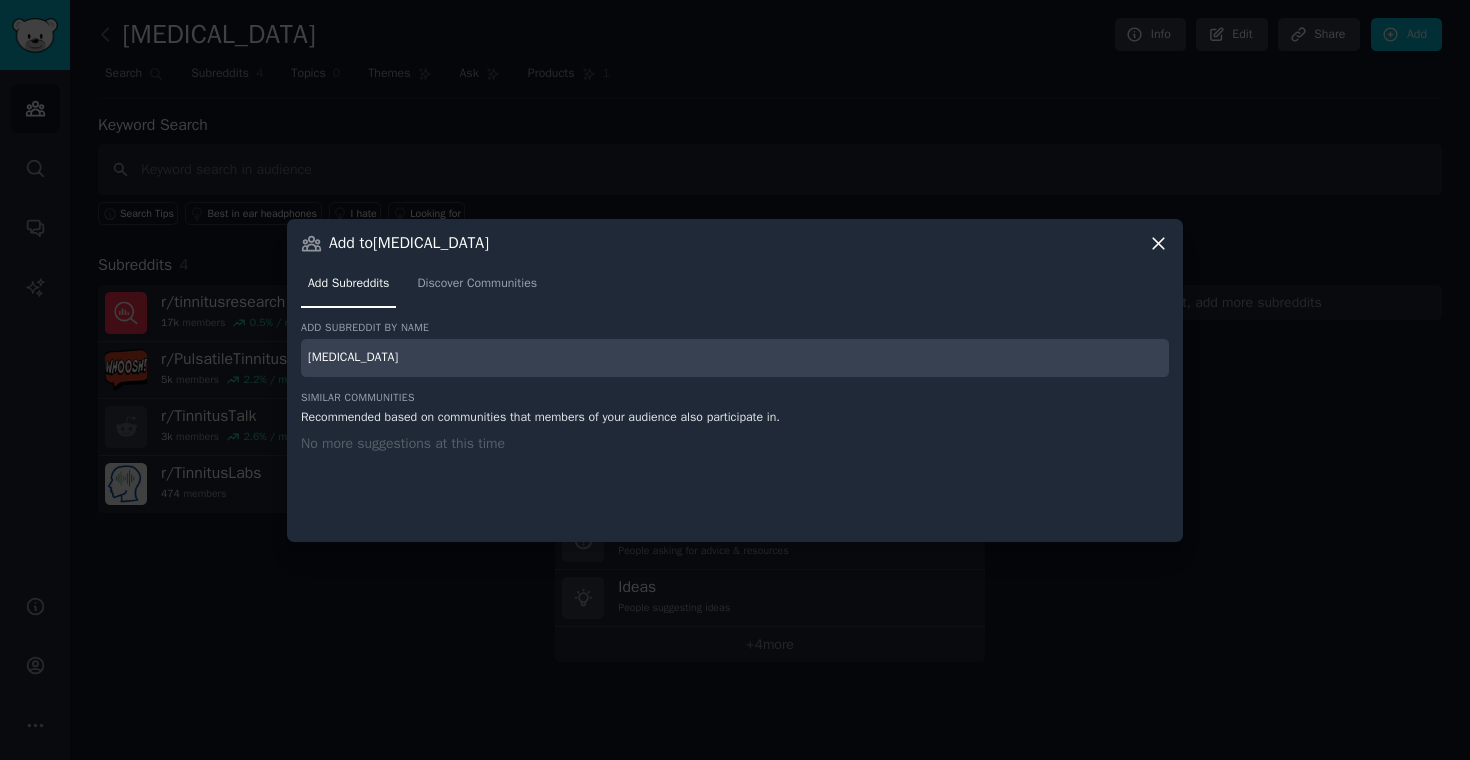 type on "[MEDICAL_DATA]" 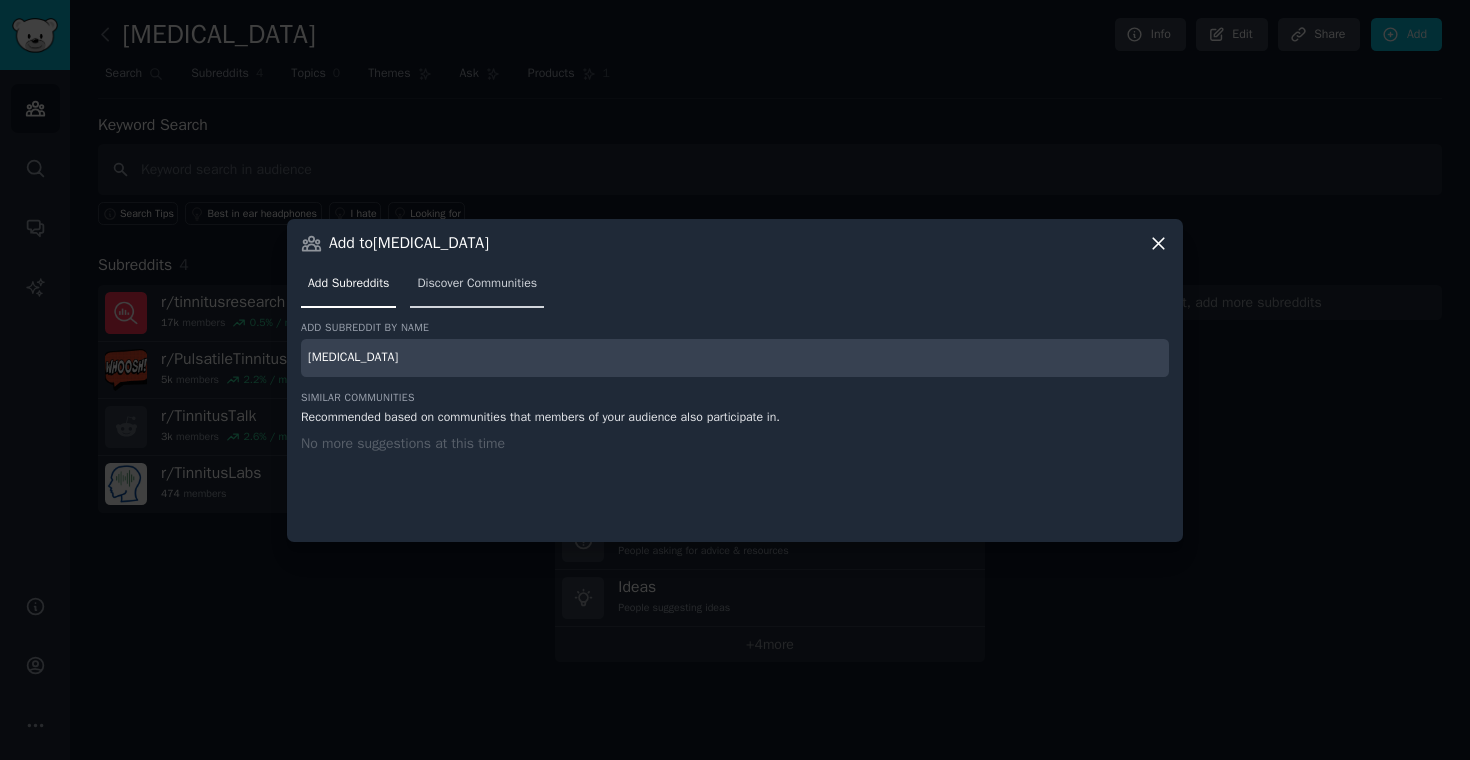 click on "Discover Communities" at bounding box center (477, 284) 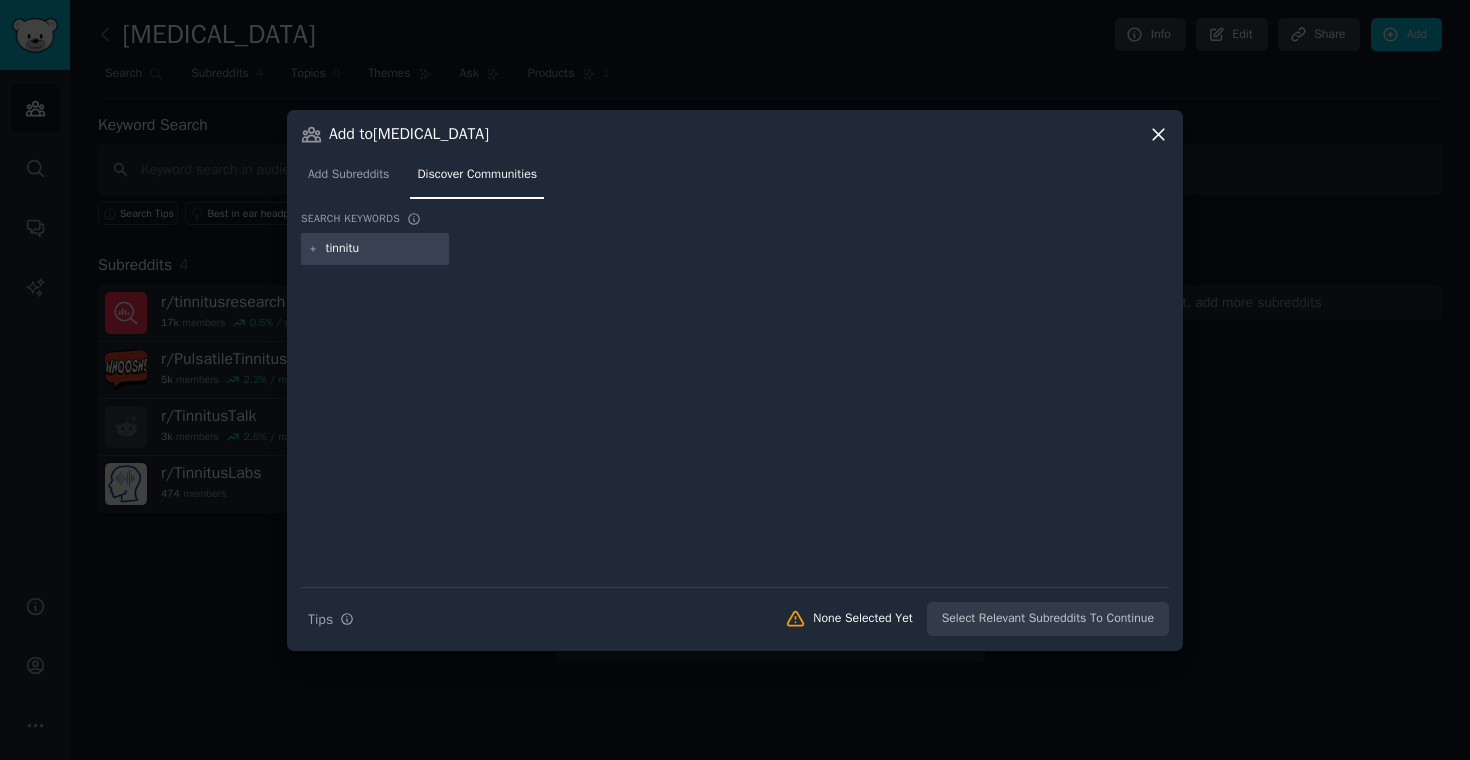 type on "[MEDICAL_DATA]" 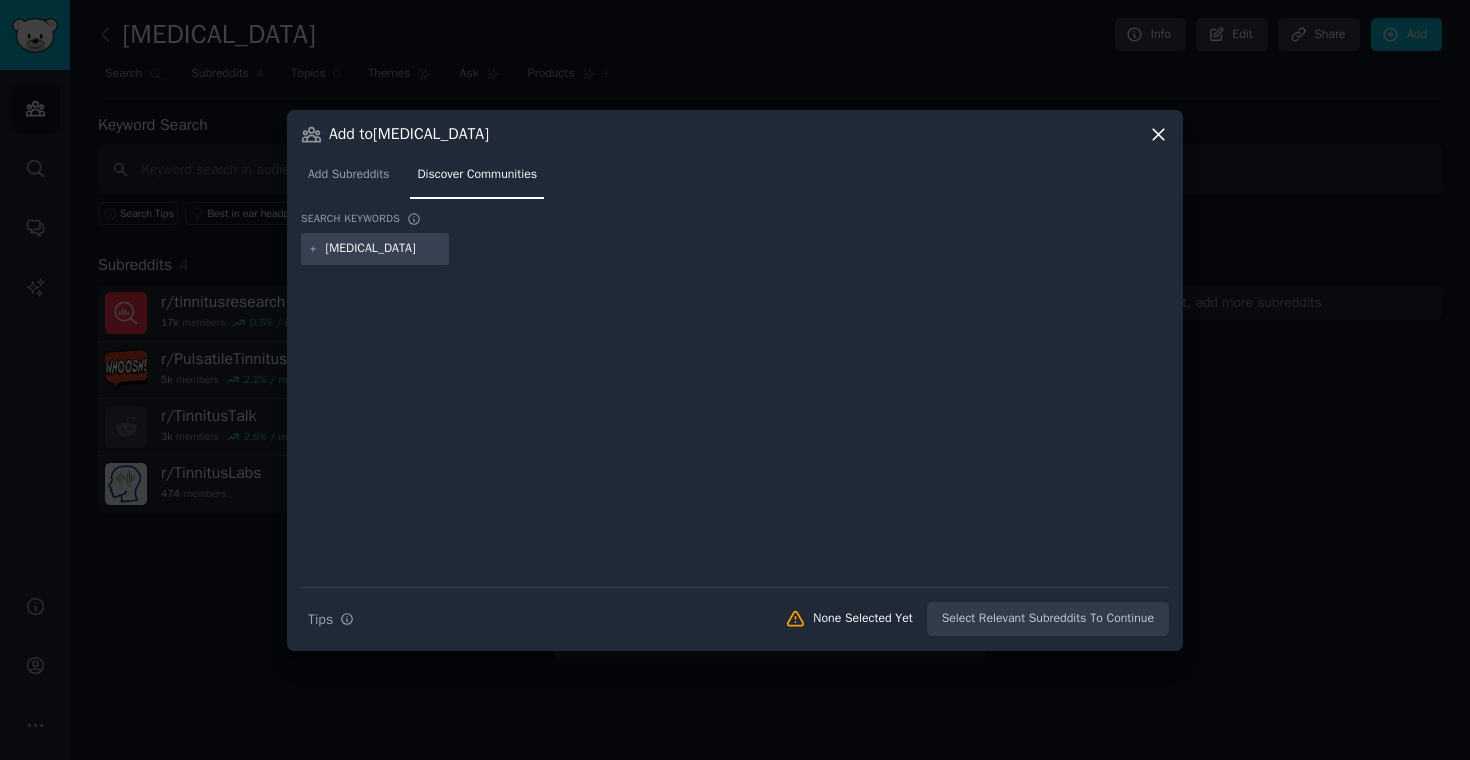 type 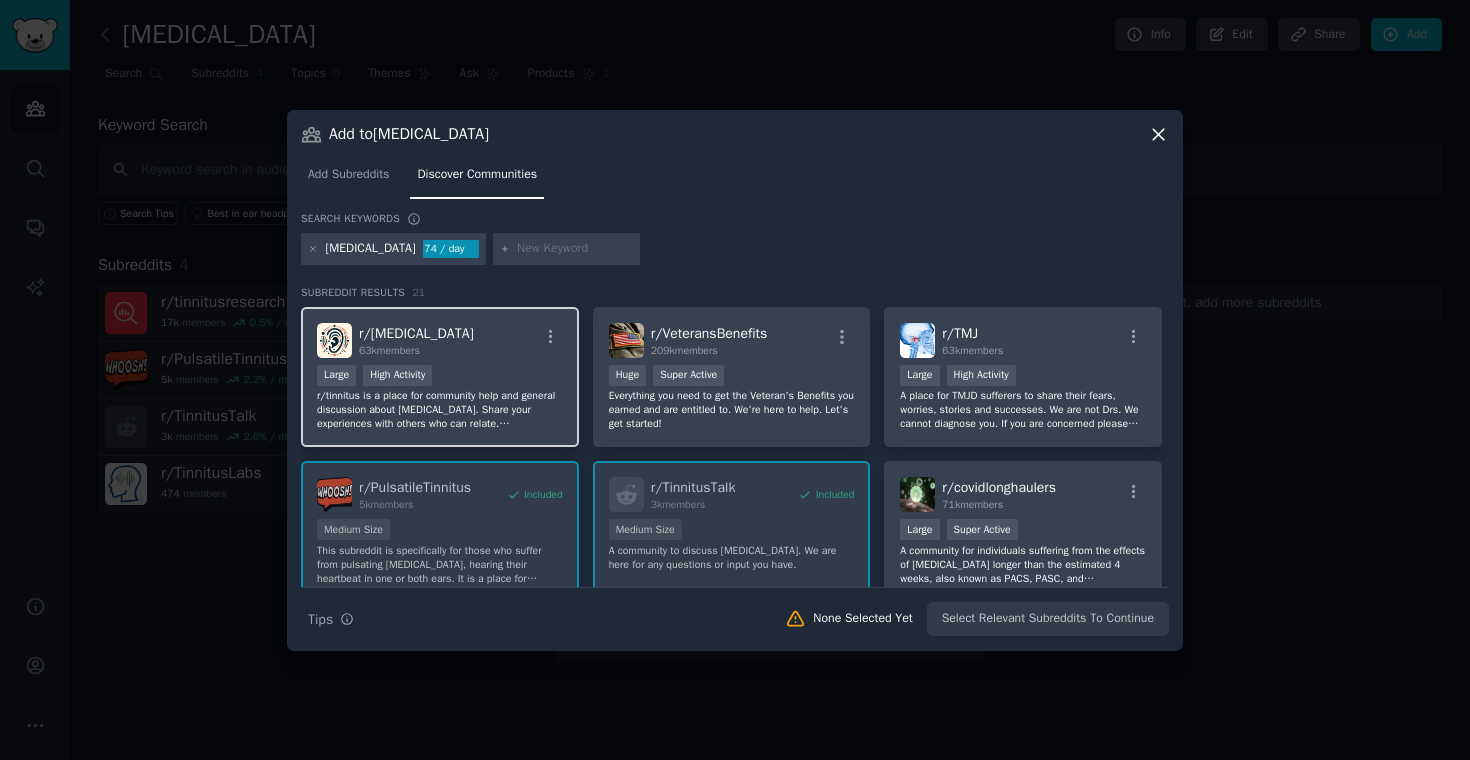 click on "r/ tinnitus 63k  members Large High Activity r/tinnitus is a place for community help and general discussion about tinnitus.  Share your experiences with others who can relate.
Tinnitus is the hearing of sound when no external sound is present." at bounding box center [440, 377] 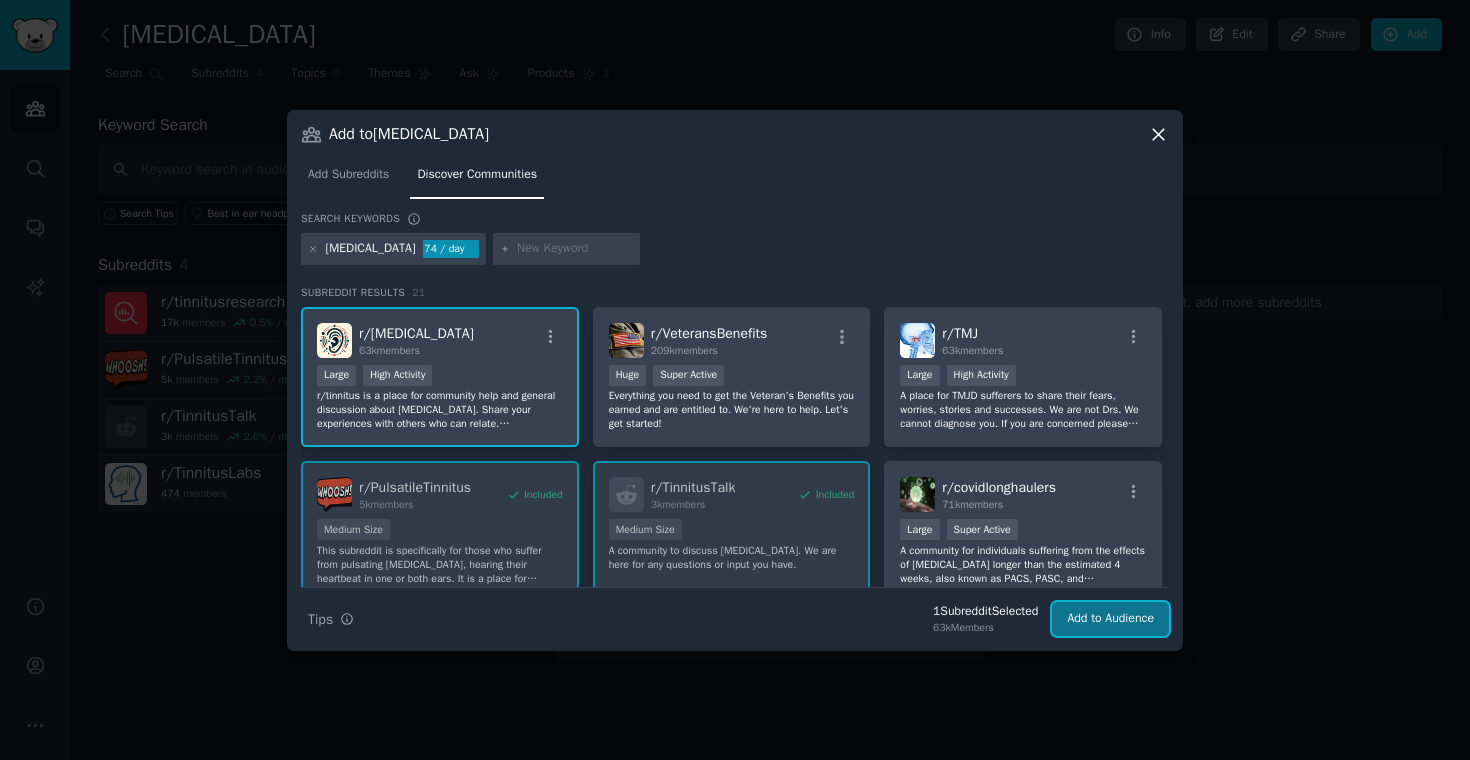 click on "Add to Audience" at bounding box center (1110, 619) 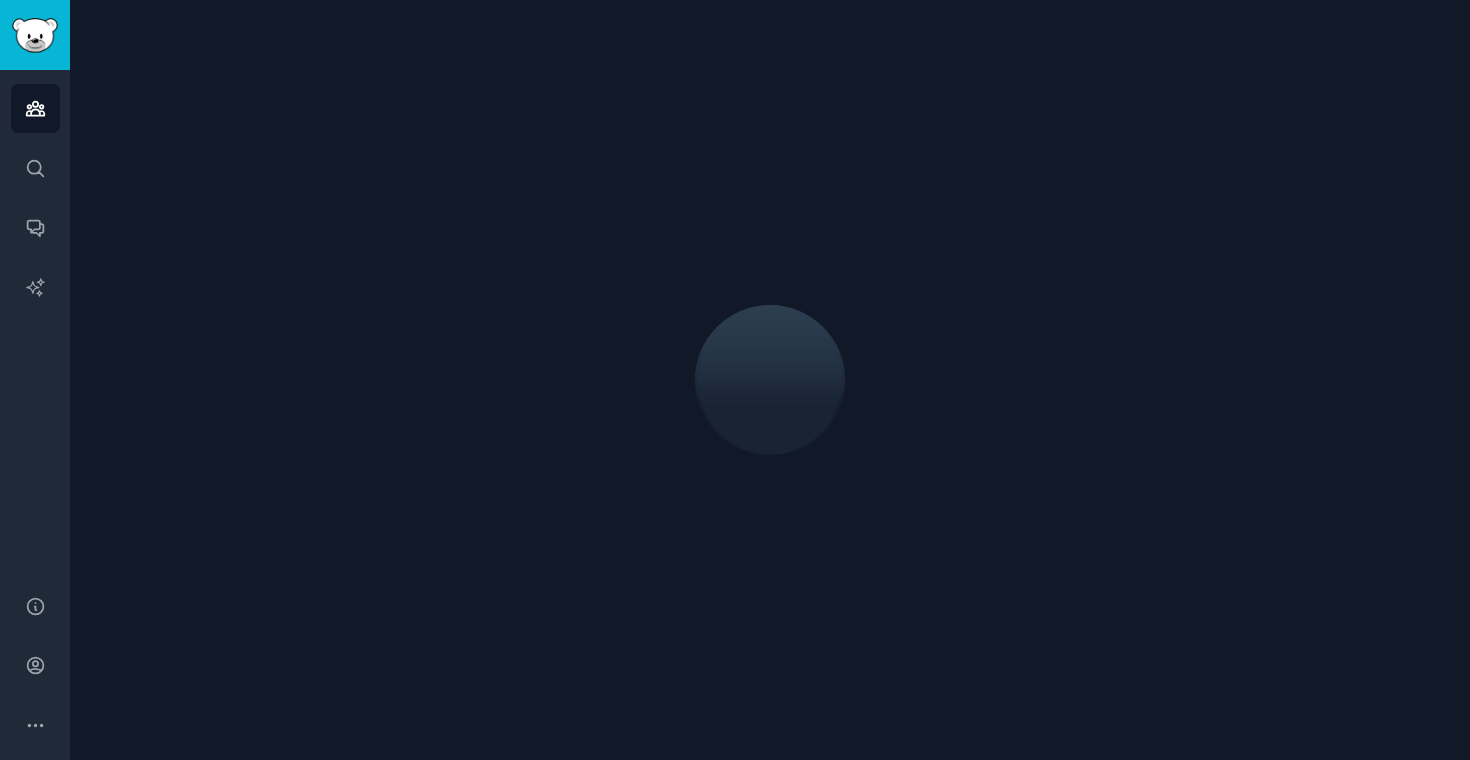 scroll, scrollTop: 0, scrollLeft: 0, axis: both 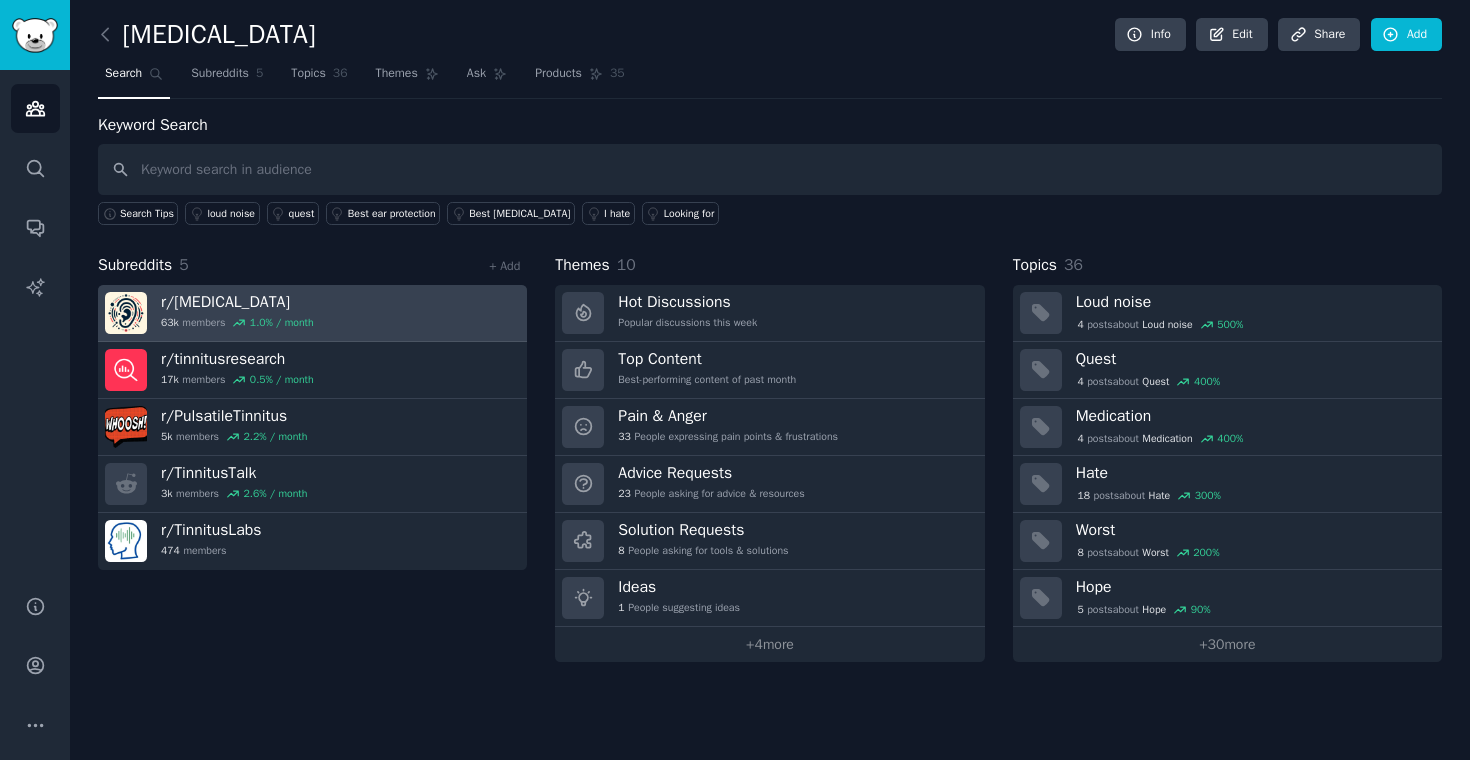 click on "r/ [MEDICAL_DATA] 63k  members 1.0 % / month" at bounding box center [312, 313] 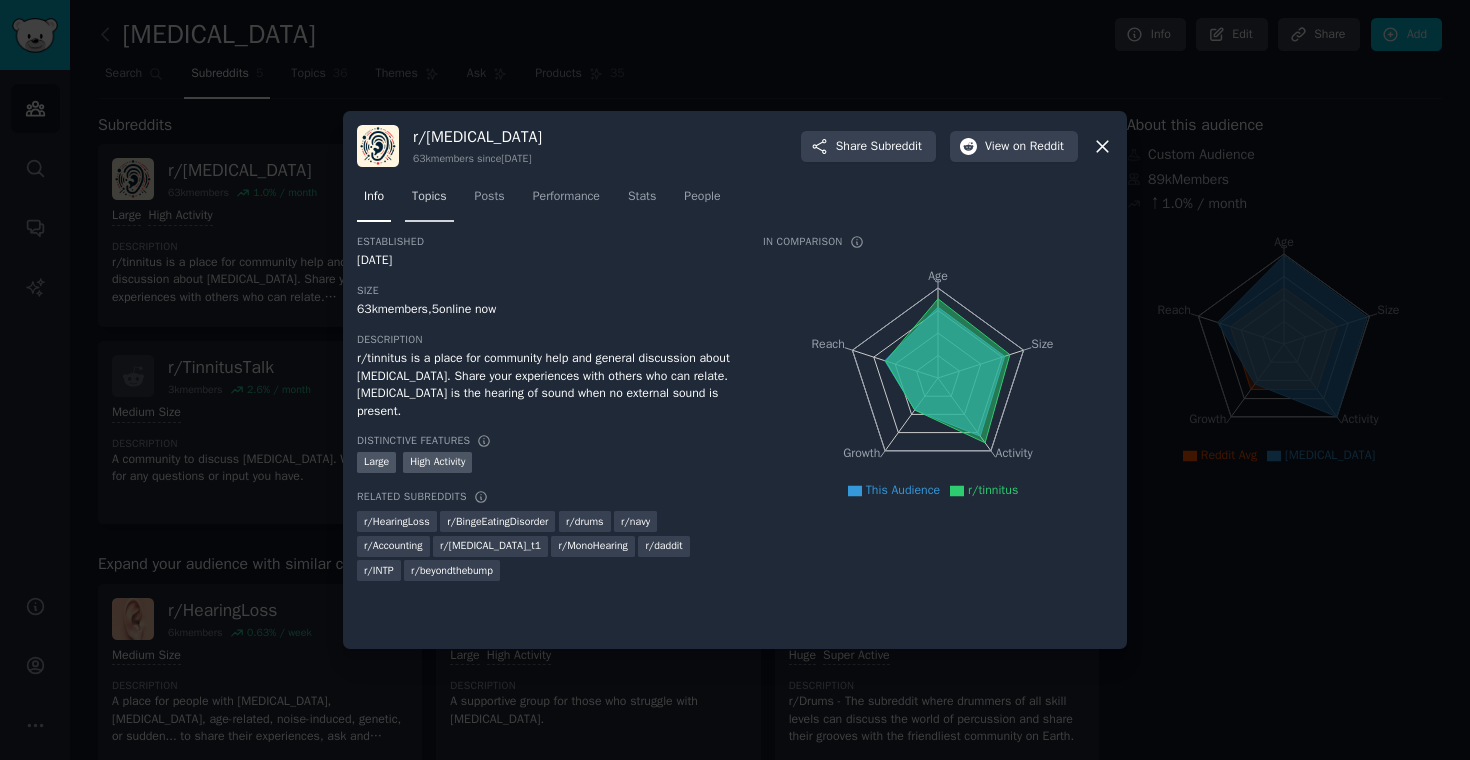 click on "Topics" at bounding box center [429, 197] 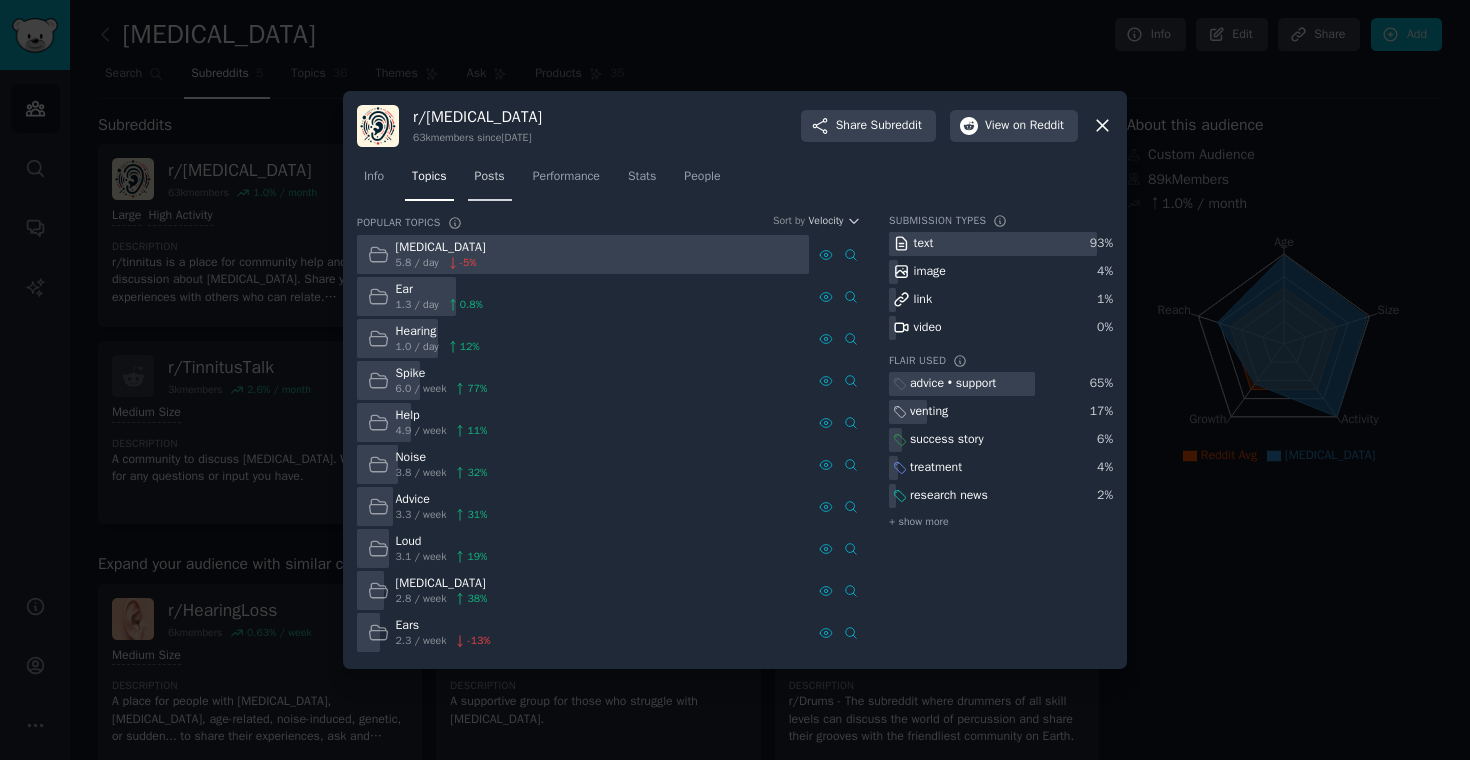 click on "Posts" at bounding box center [490, 177] 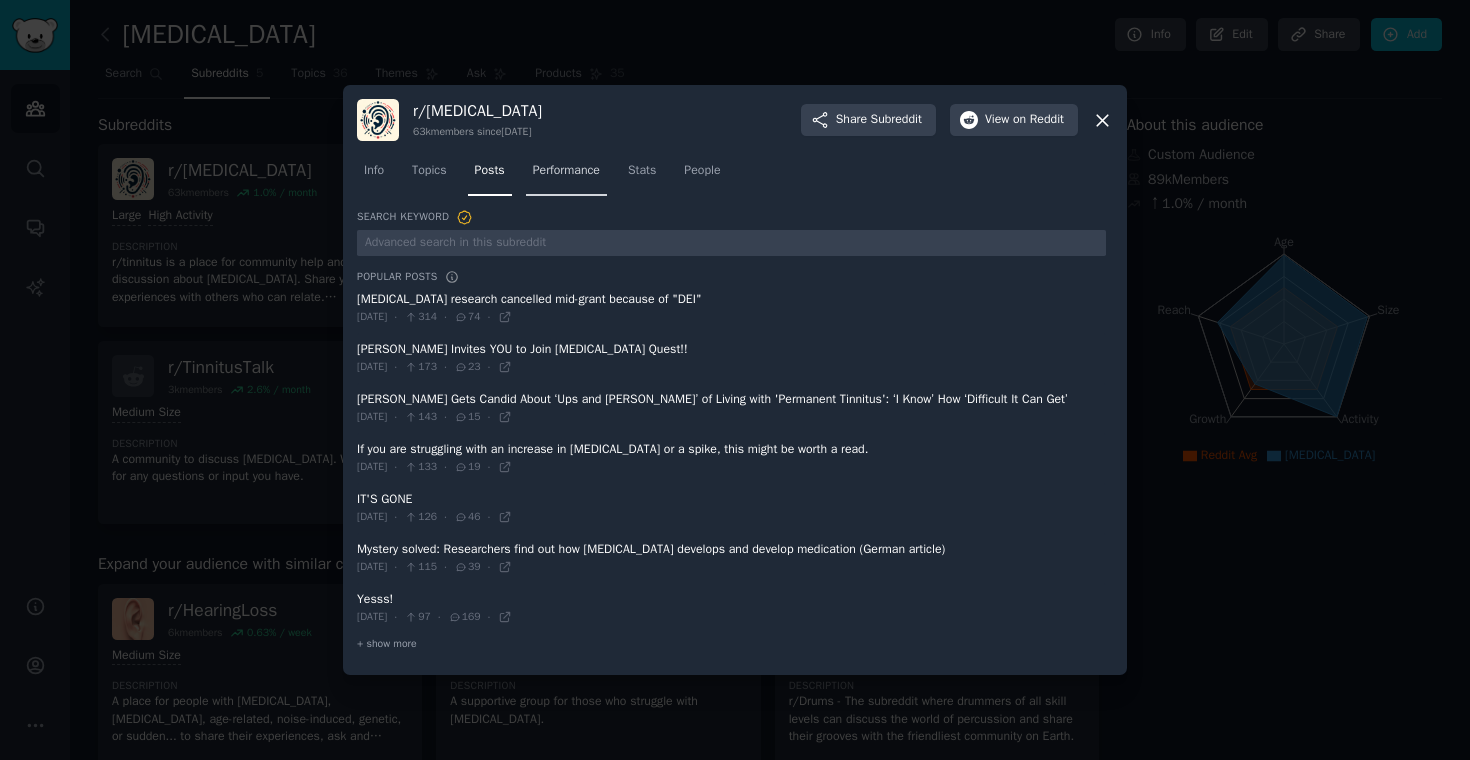 click on "Performance" at bounding box center [566, 171] 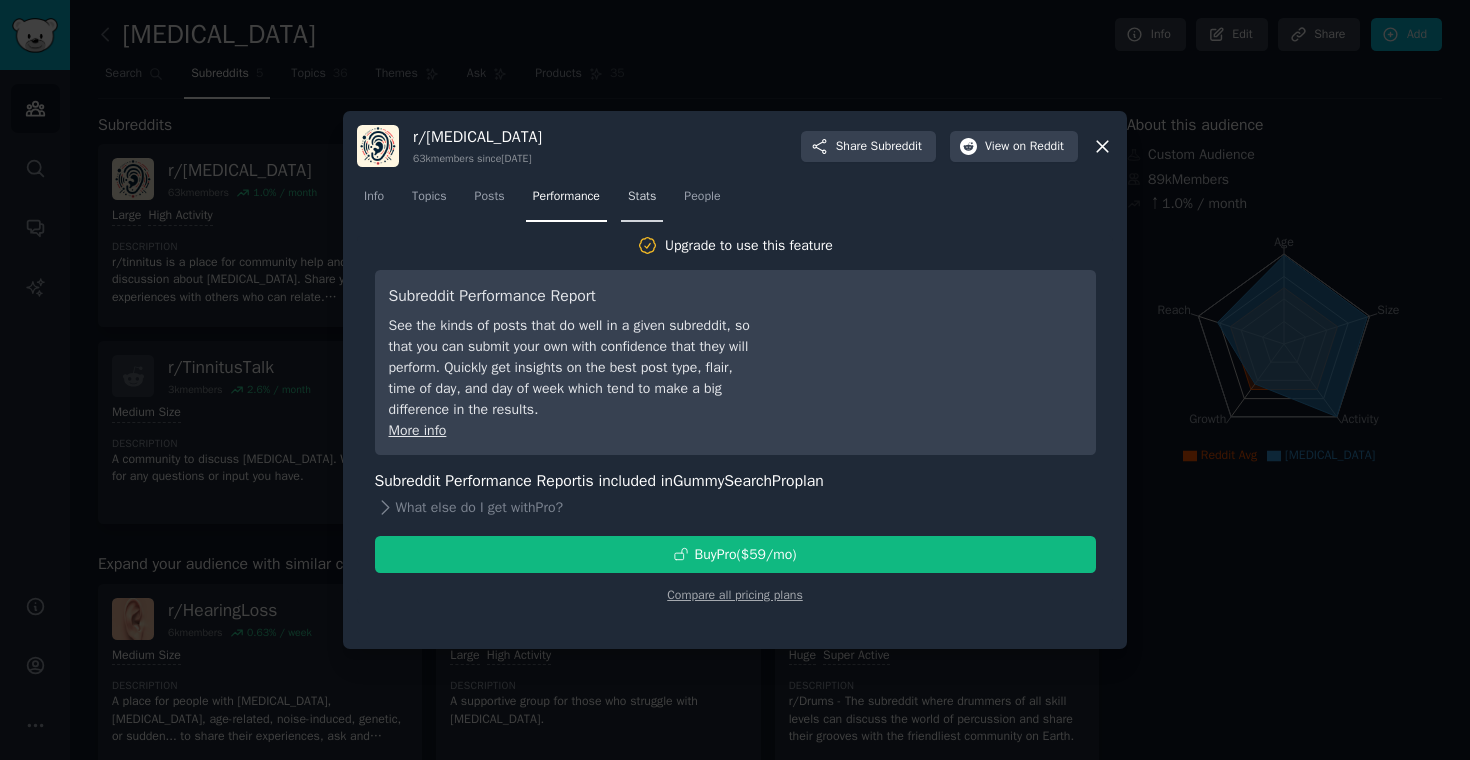 click on "Stats" at bounding box center (642, 201) 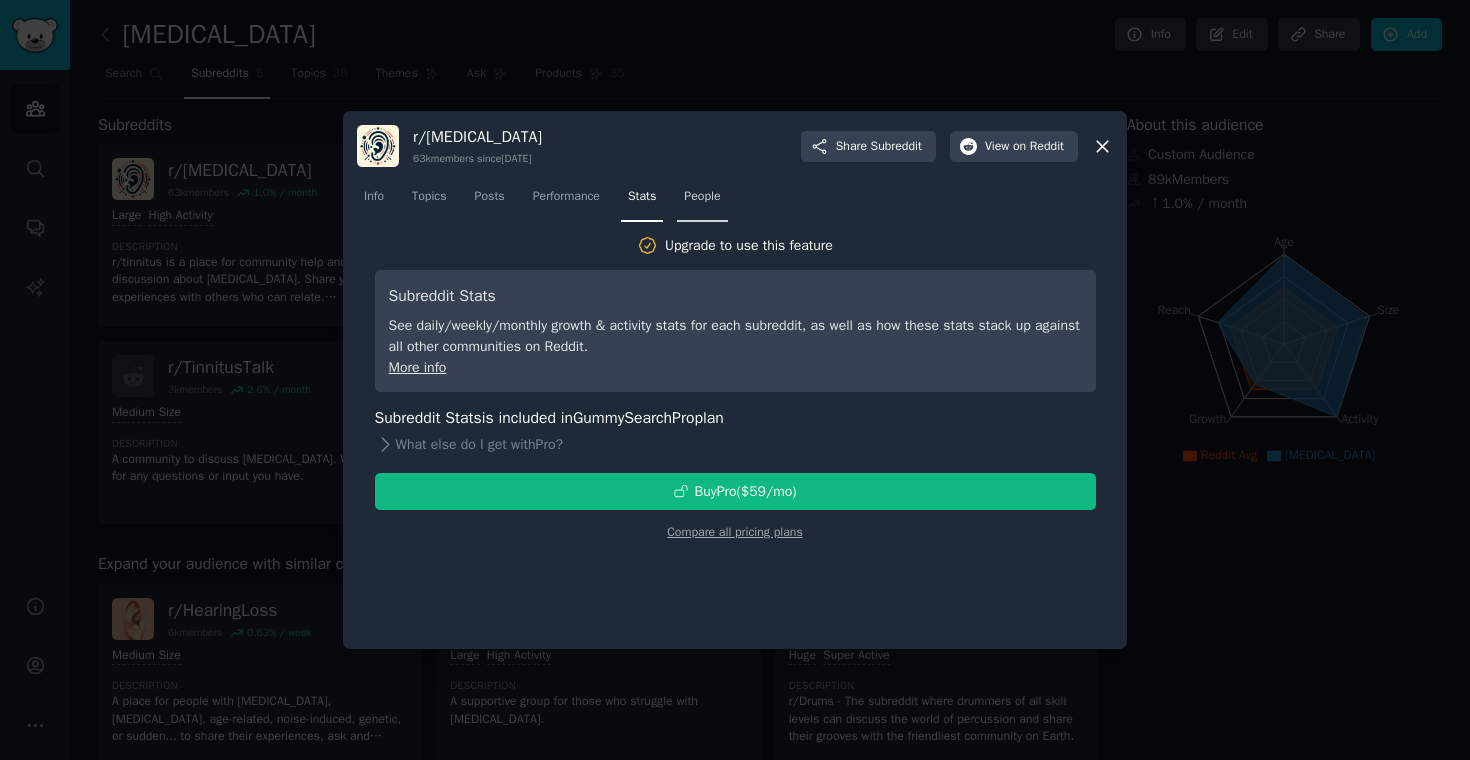 click on "People" at bounding box center [702, 197] 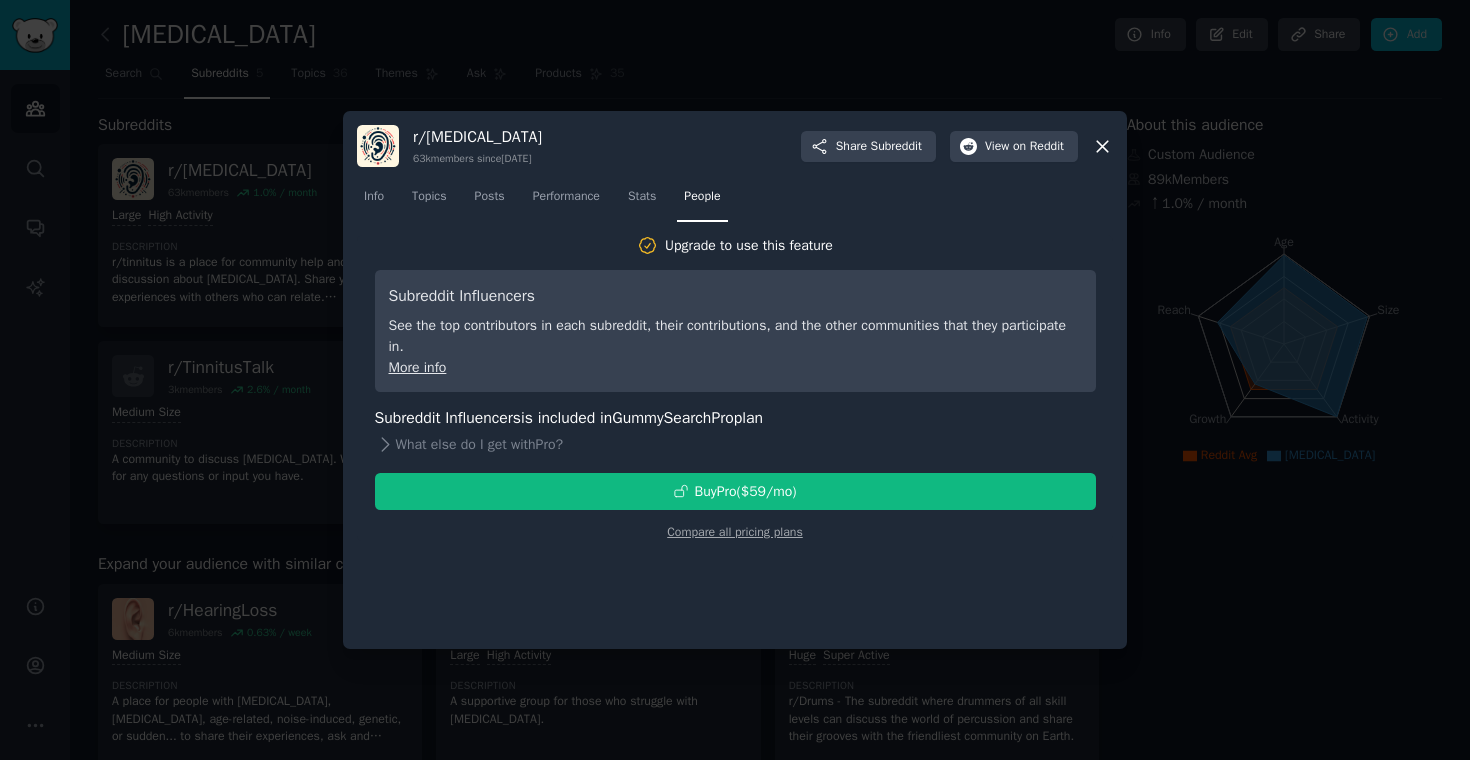 click 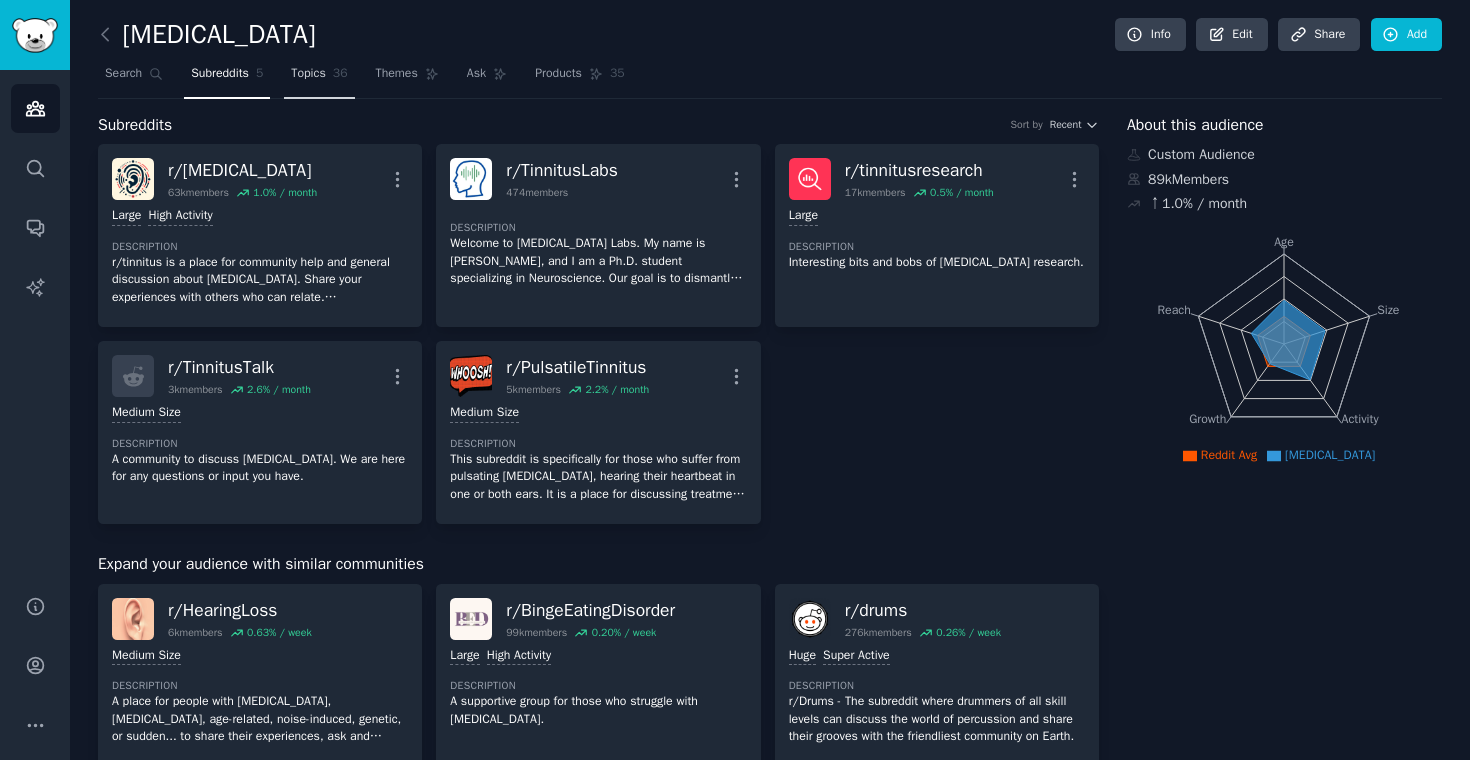 click on "Topics 36" at bounding box center [319, 78] 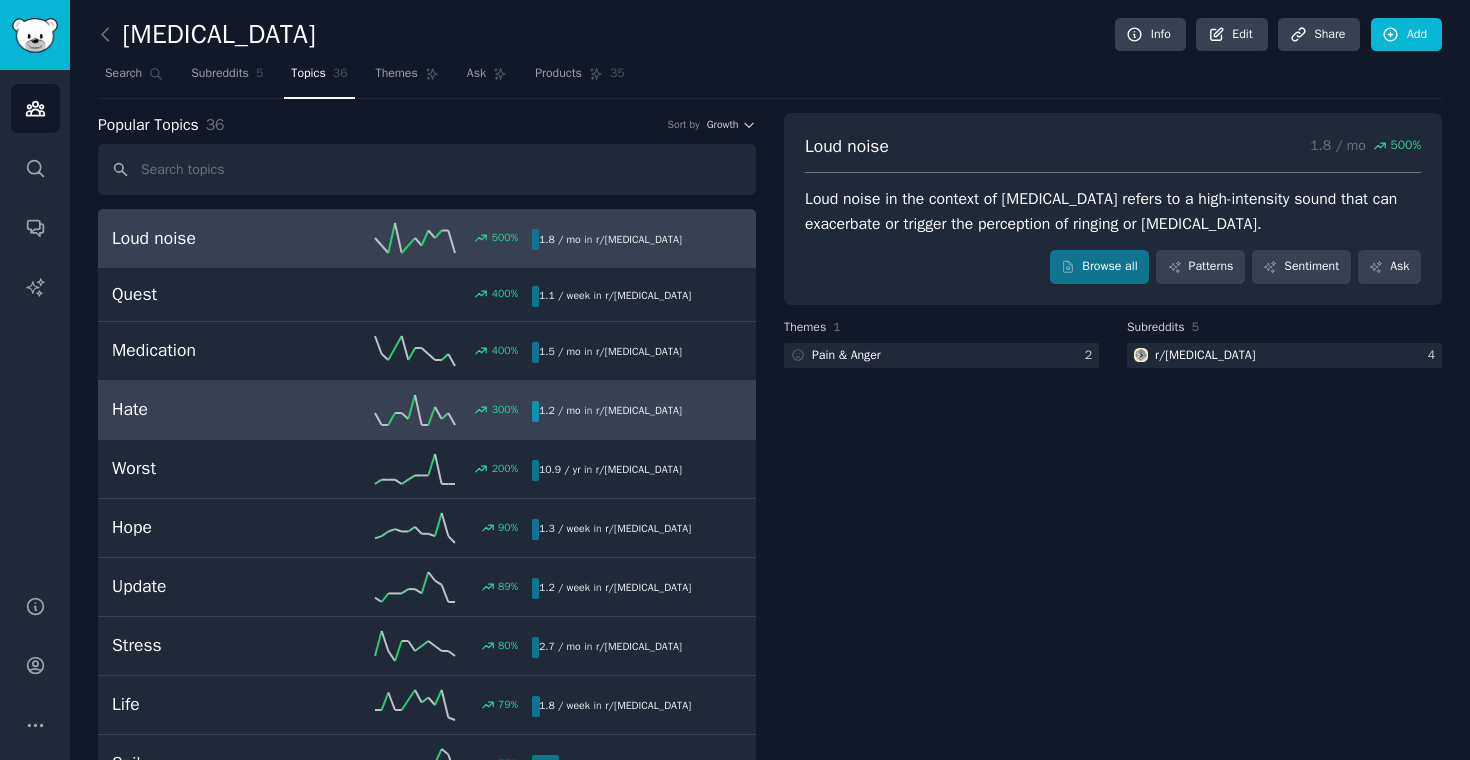 click on "Hate" at bounding box center [217, 409] 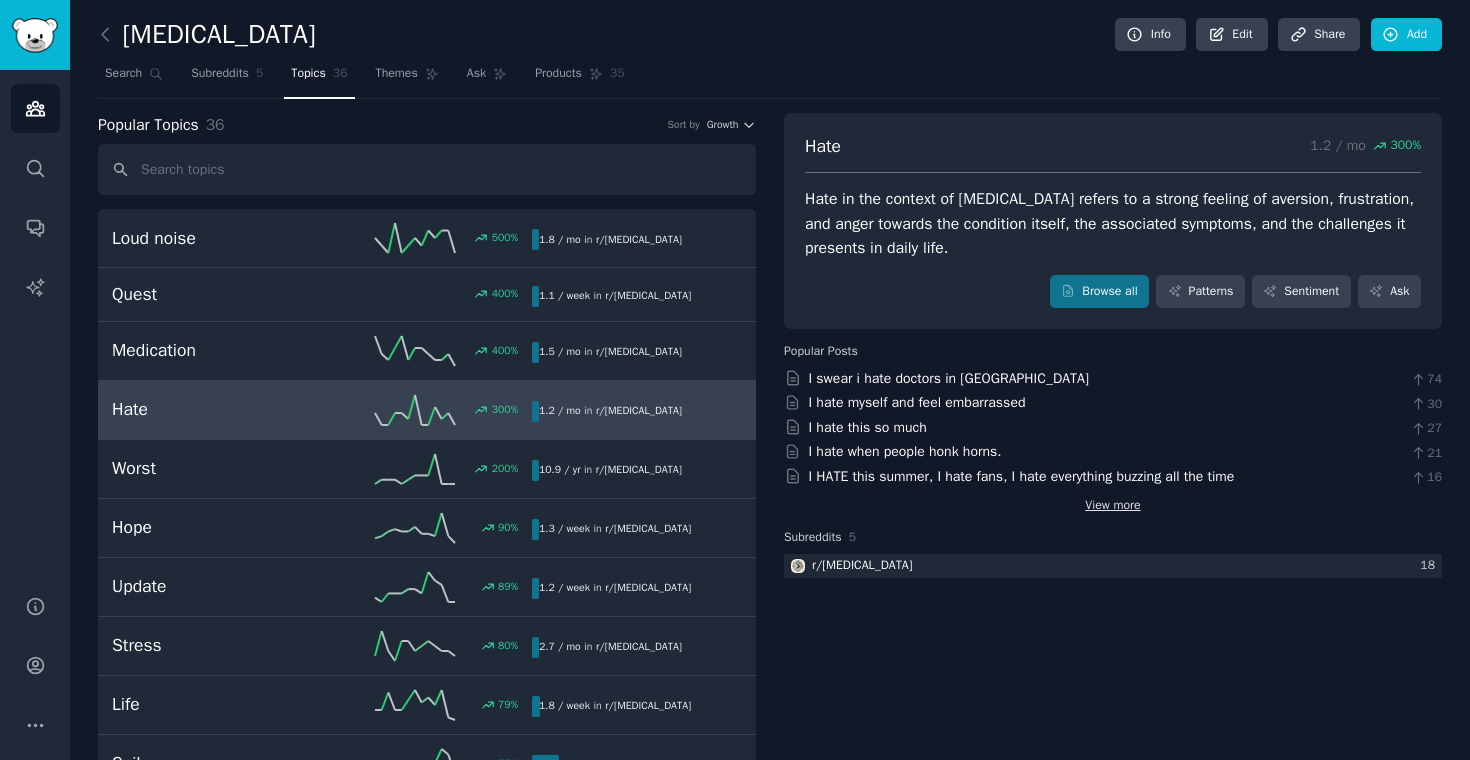 click on "View more" at bounding box center [1112, 506] 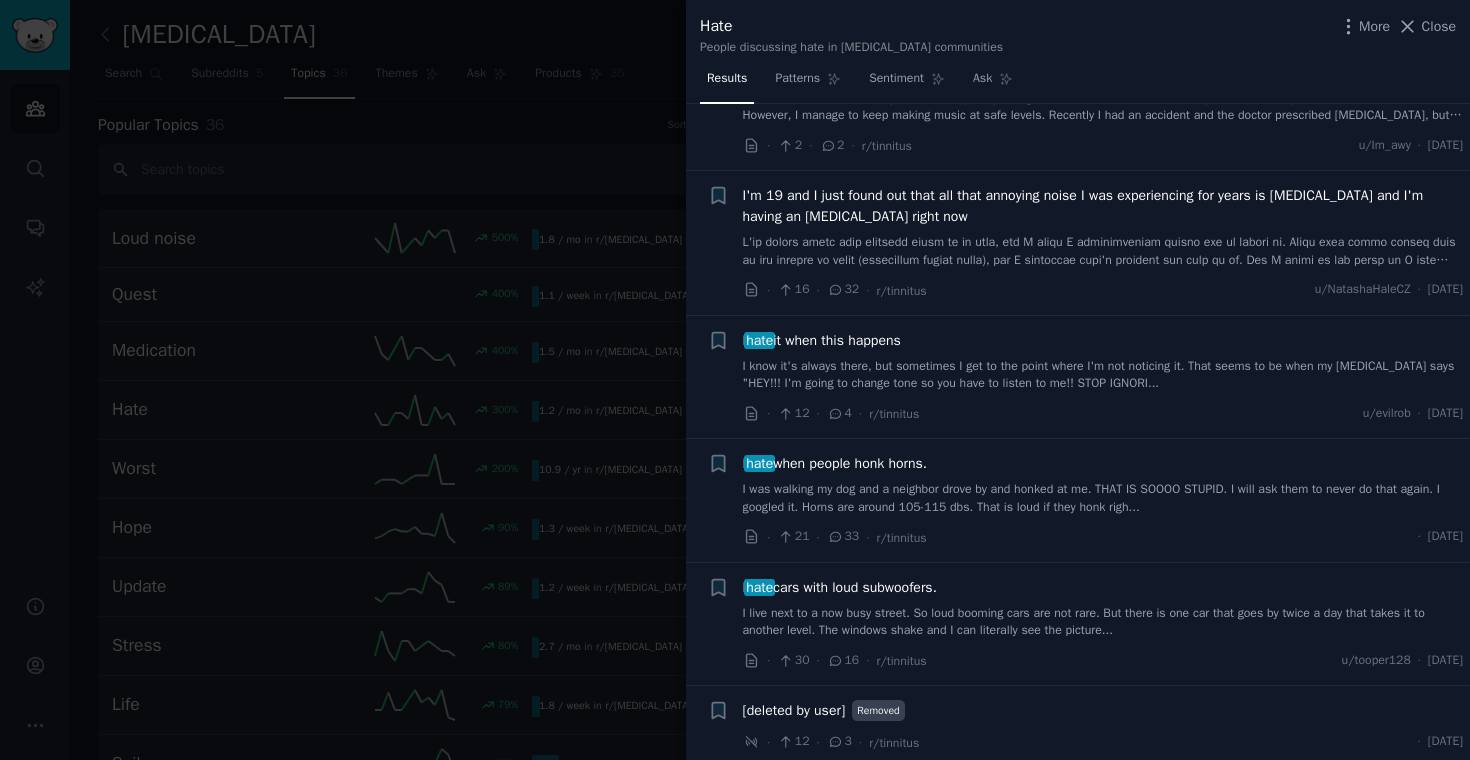 scroll, scrollTop: 2434, scrollLeft: 0, axis: vertical 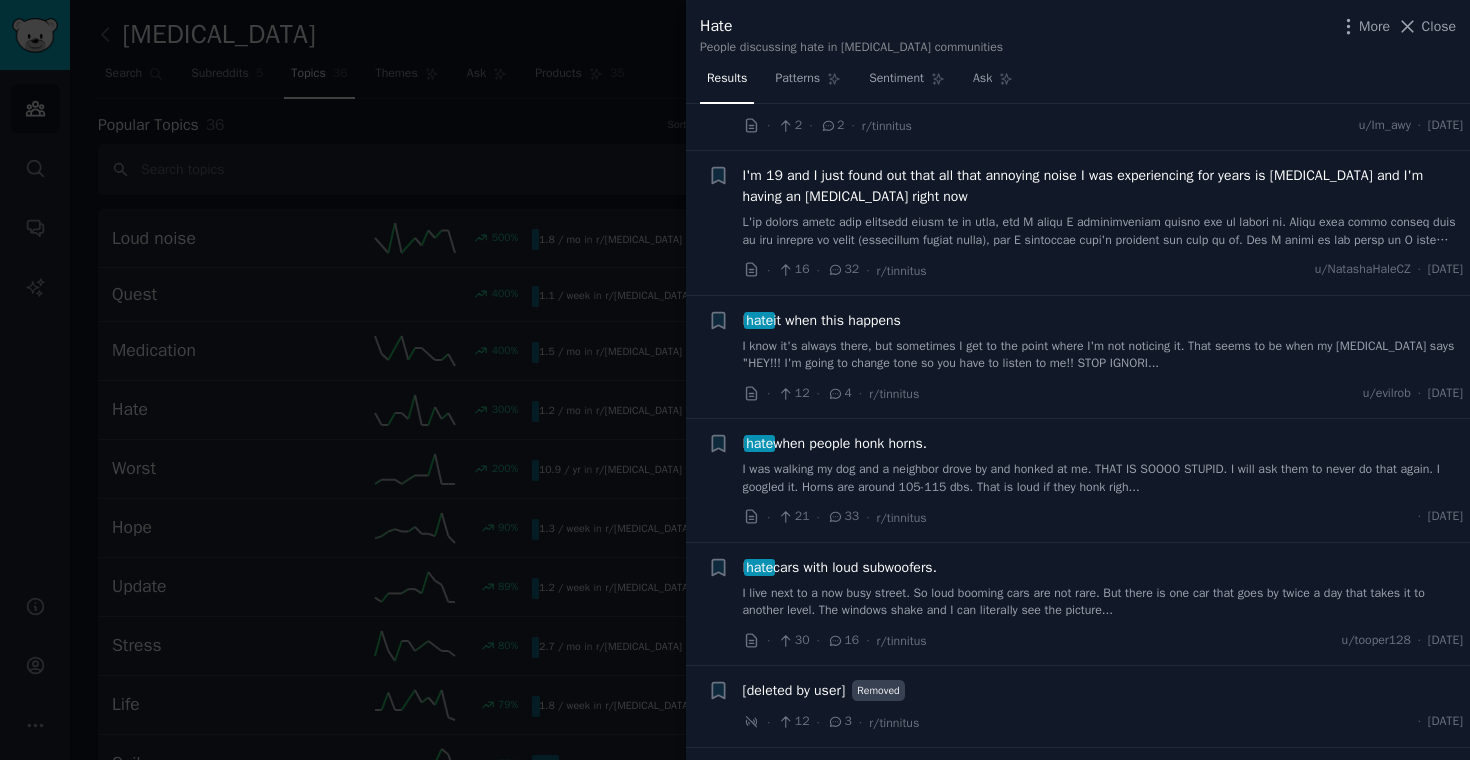 click at bounding box center (735, 380) 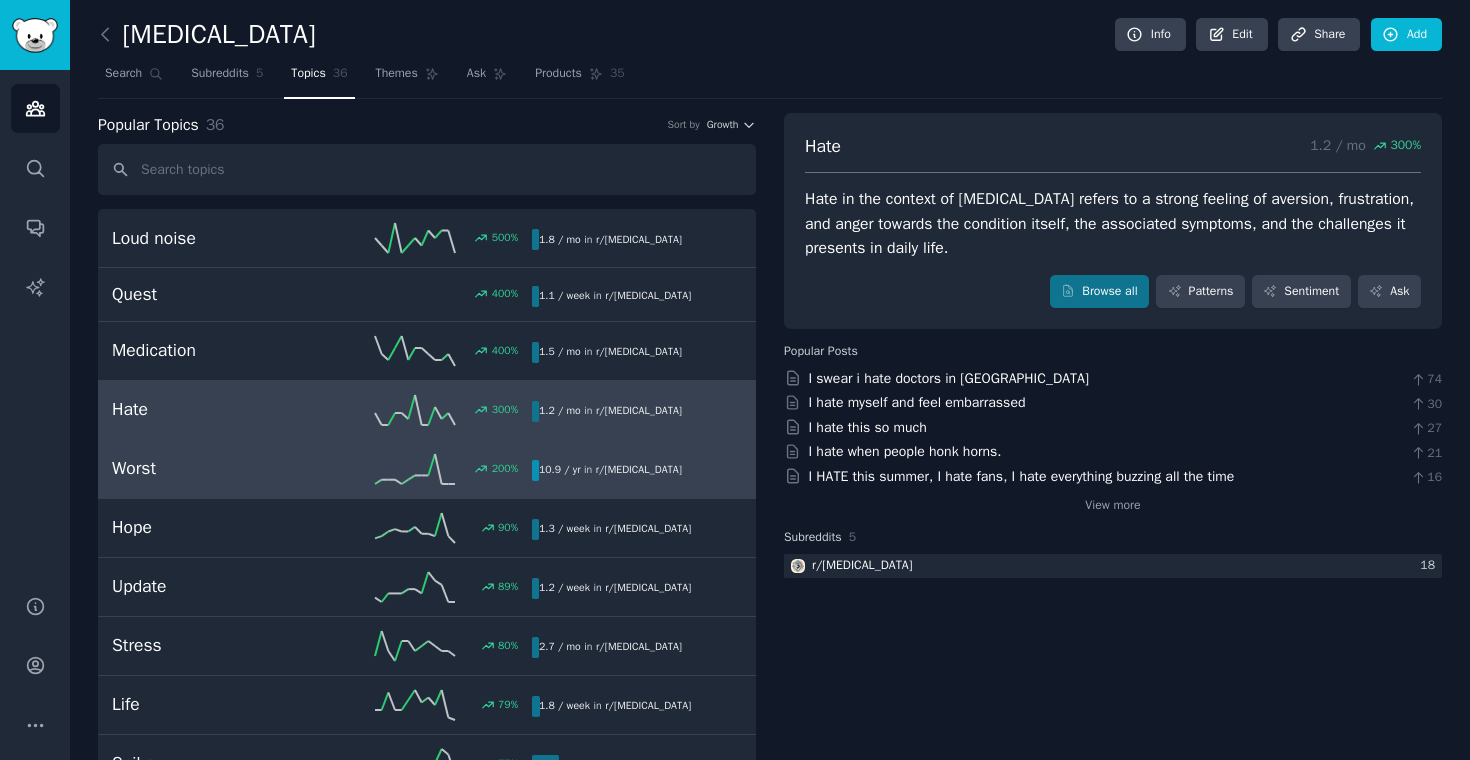 click on "Worst 200 % 10.9 / yr  in    r/ [MEDICAL_DATA] 200% increase in mentions recently" at bounding box center (427, 469) 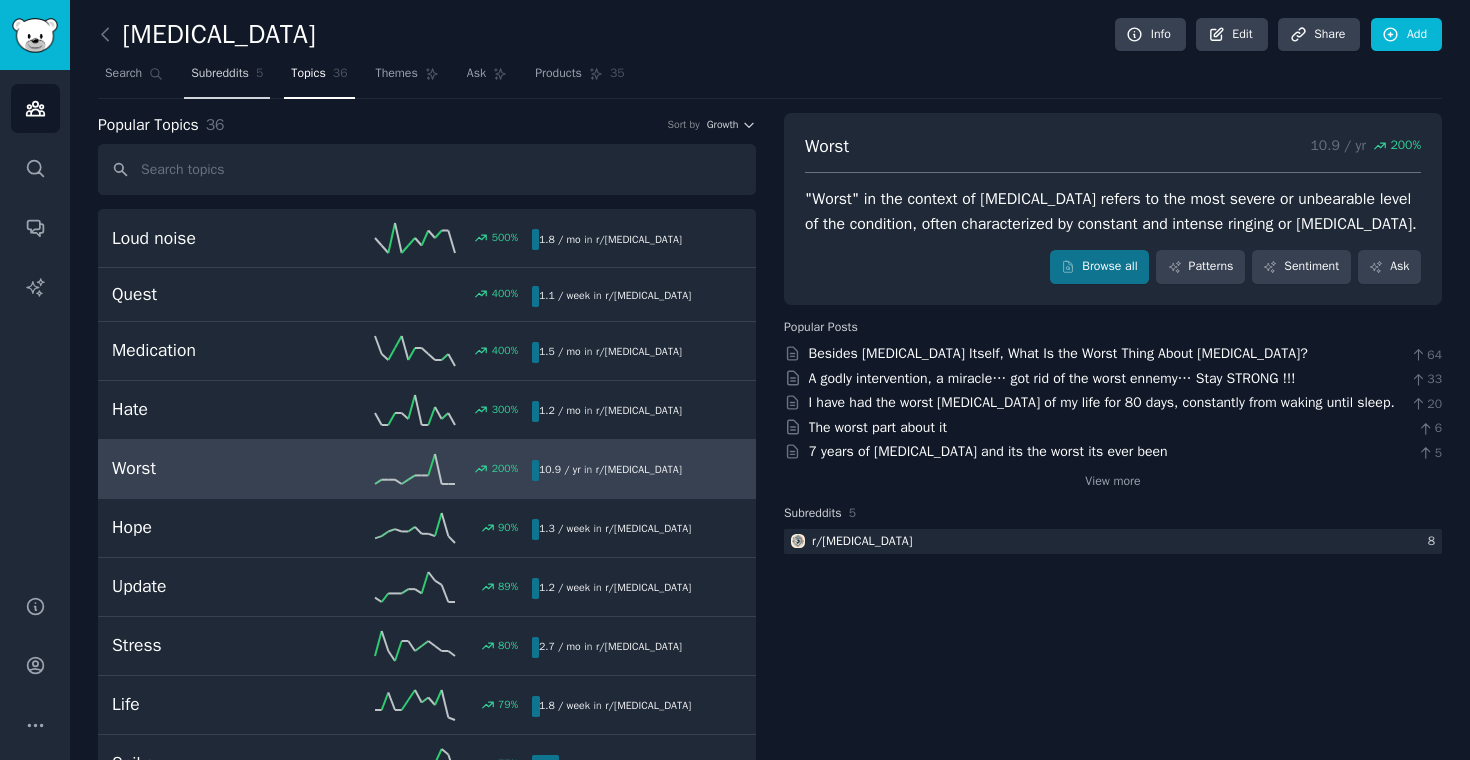 click on "Subreddits" at bounding box center [220, 74] 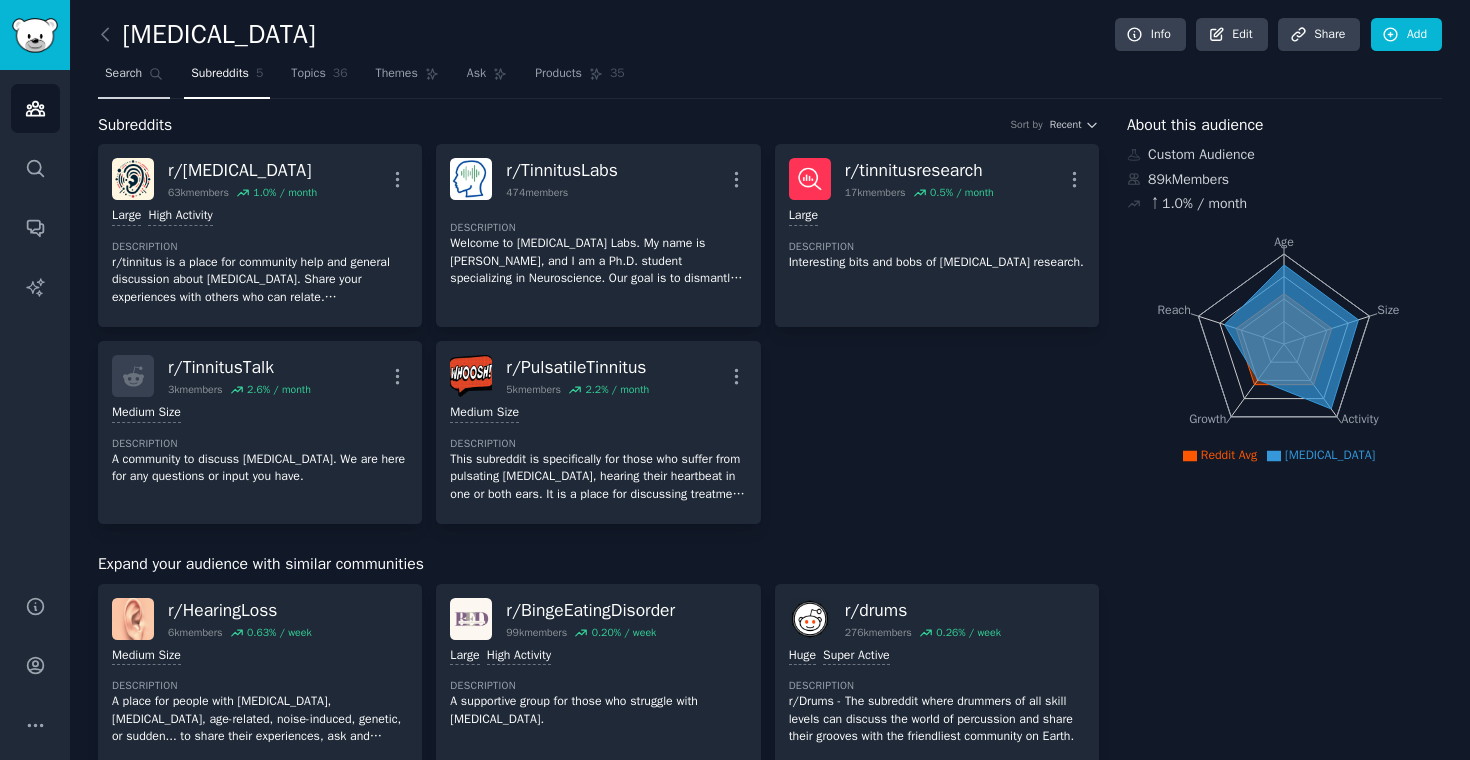 click on "Search" at bounding box center [134, 78] 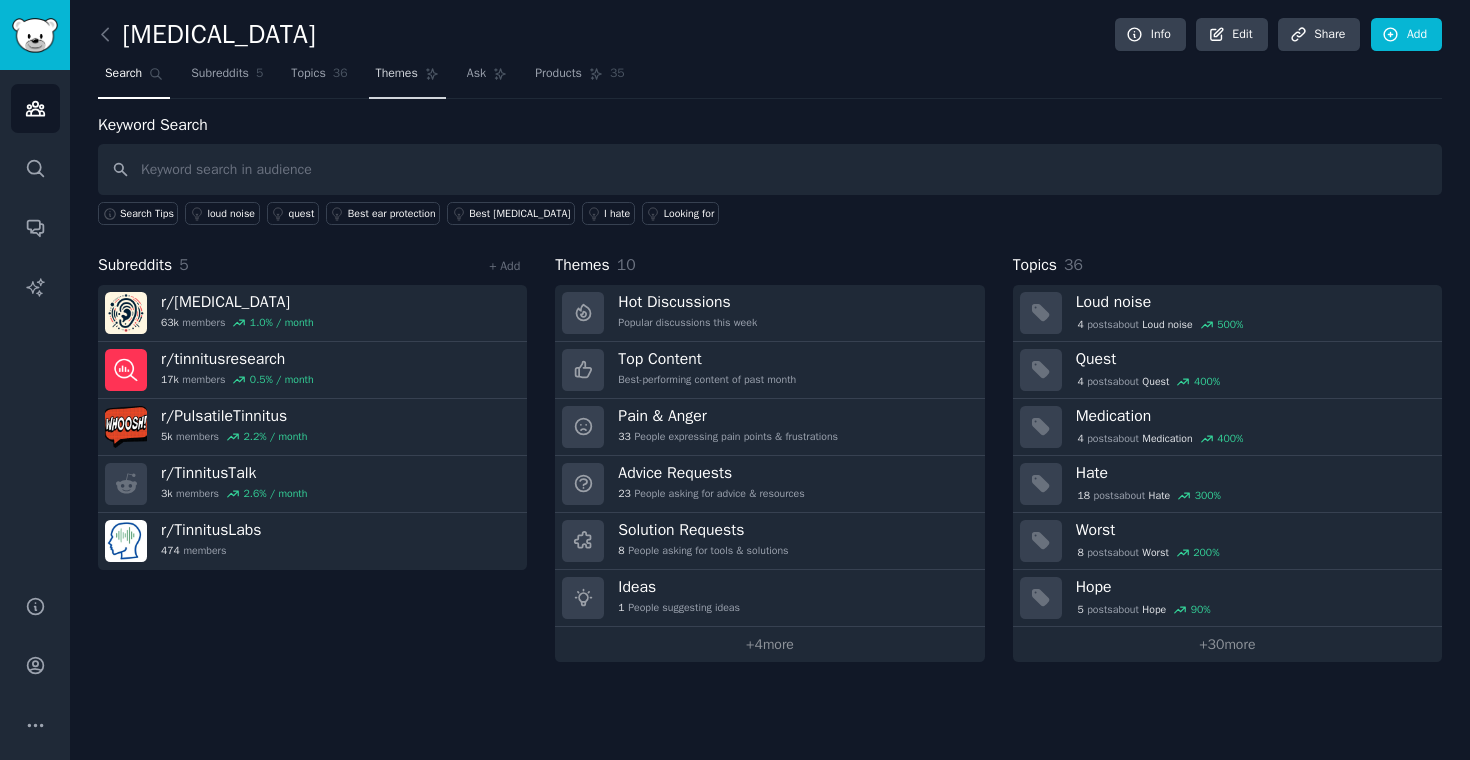 click on "Themes" at bounding box center [397, 74] 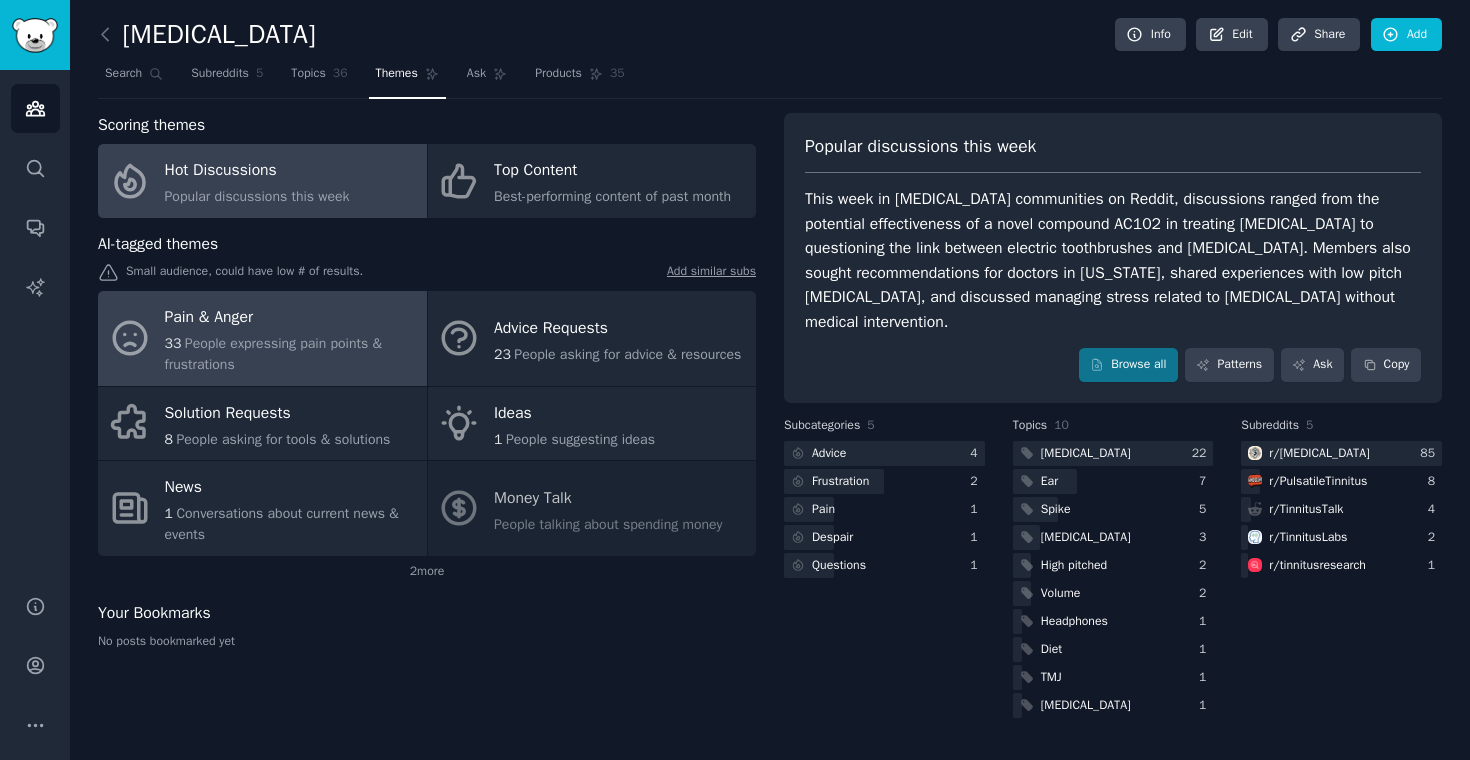 click on "Pain & Anger" at bounding box center (291, 318) 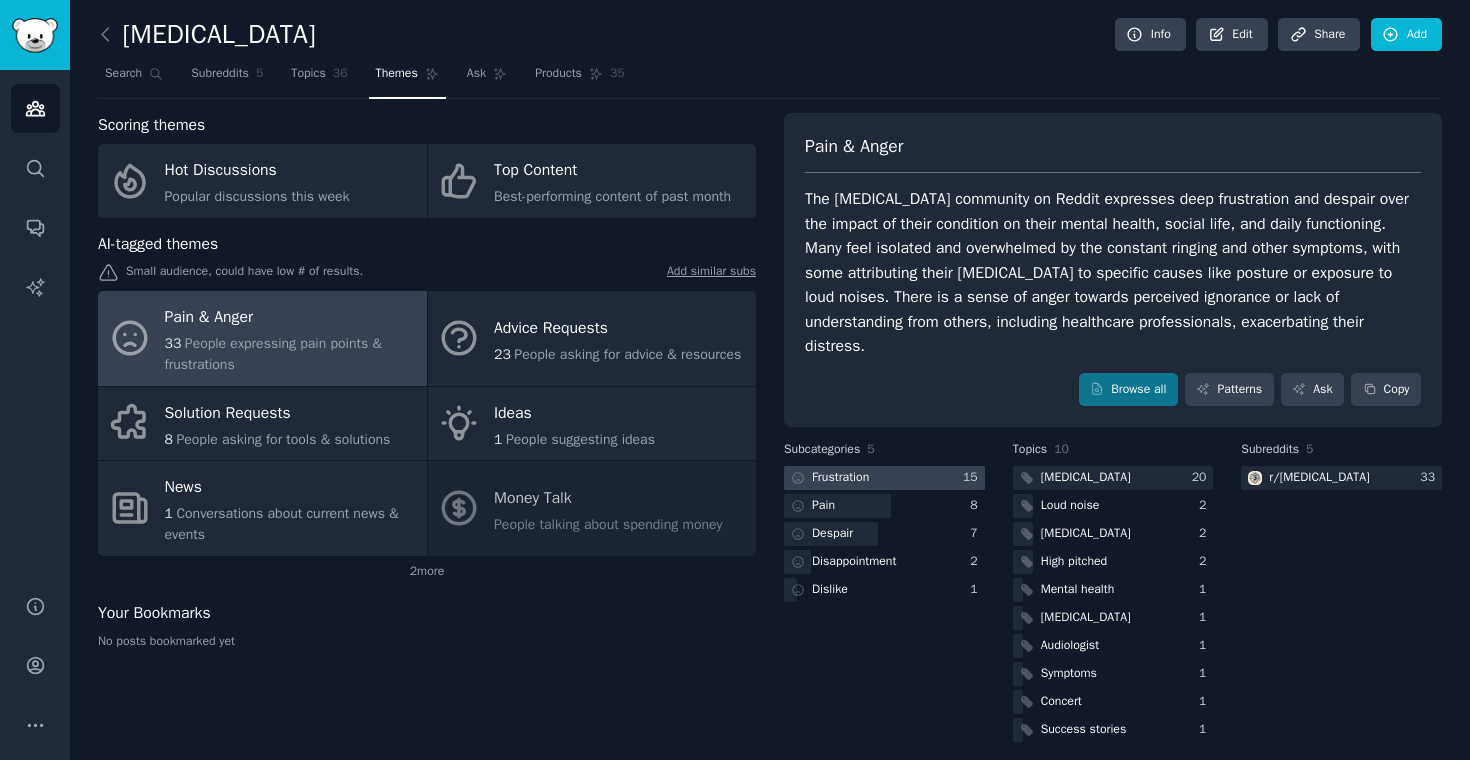 scroll, scrollTop: 13, scrollLeft: 0, axis: vertical 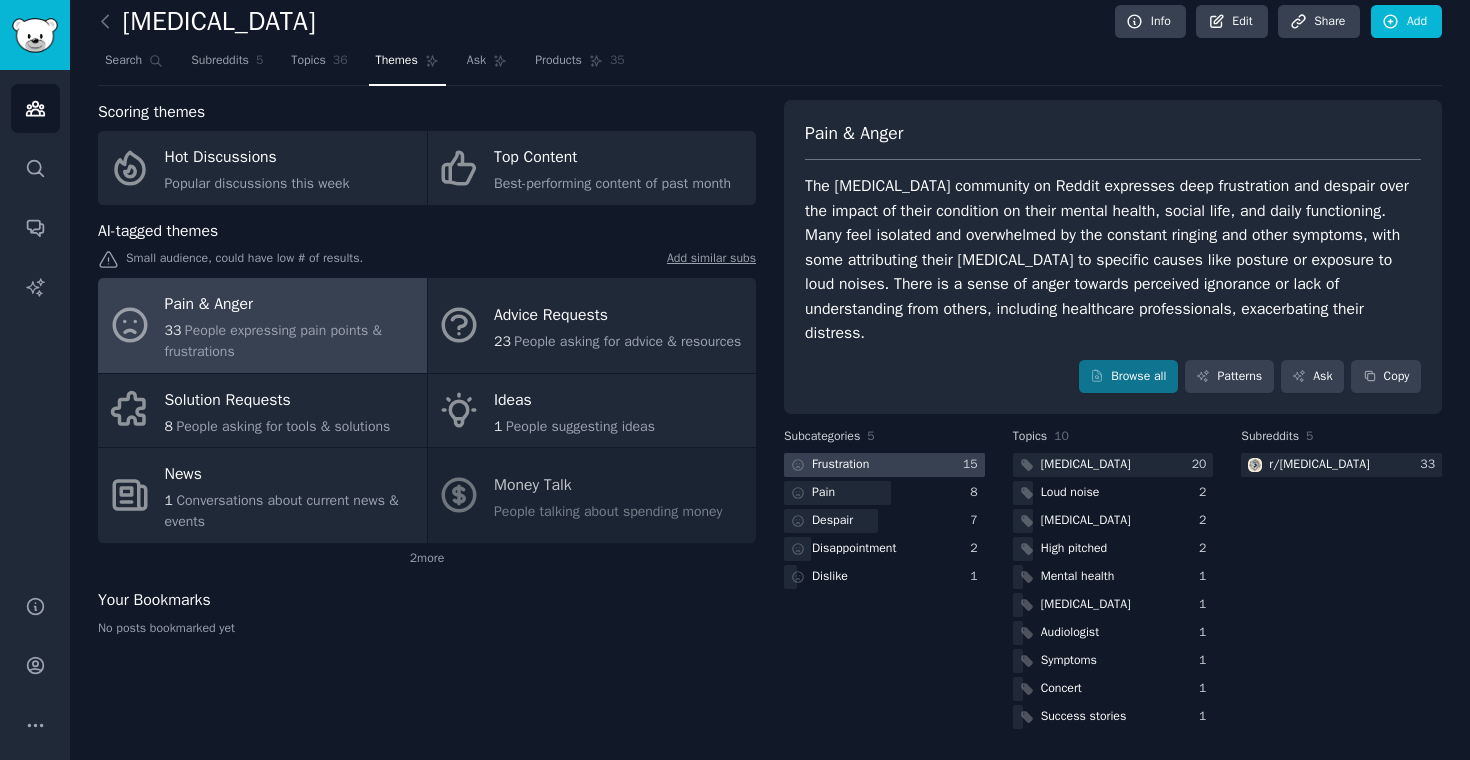 click at bounding box center (884, 465) 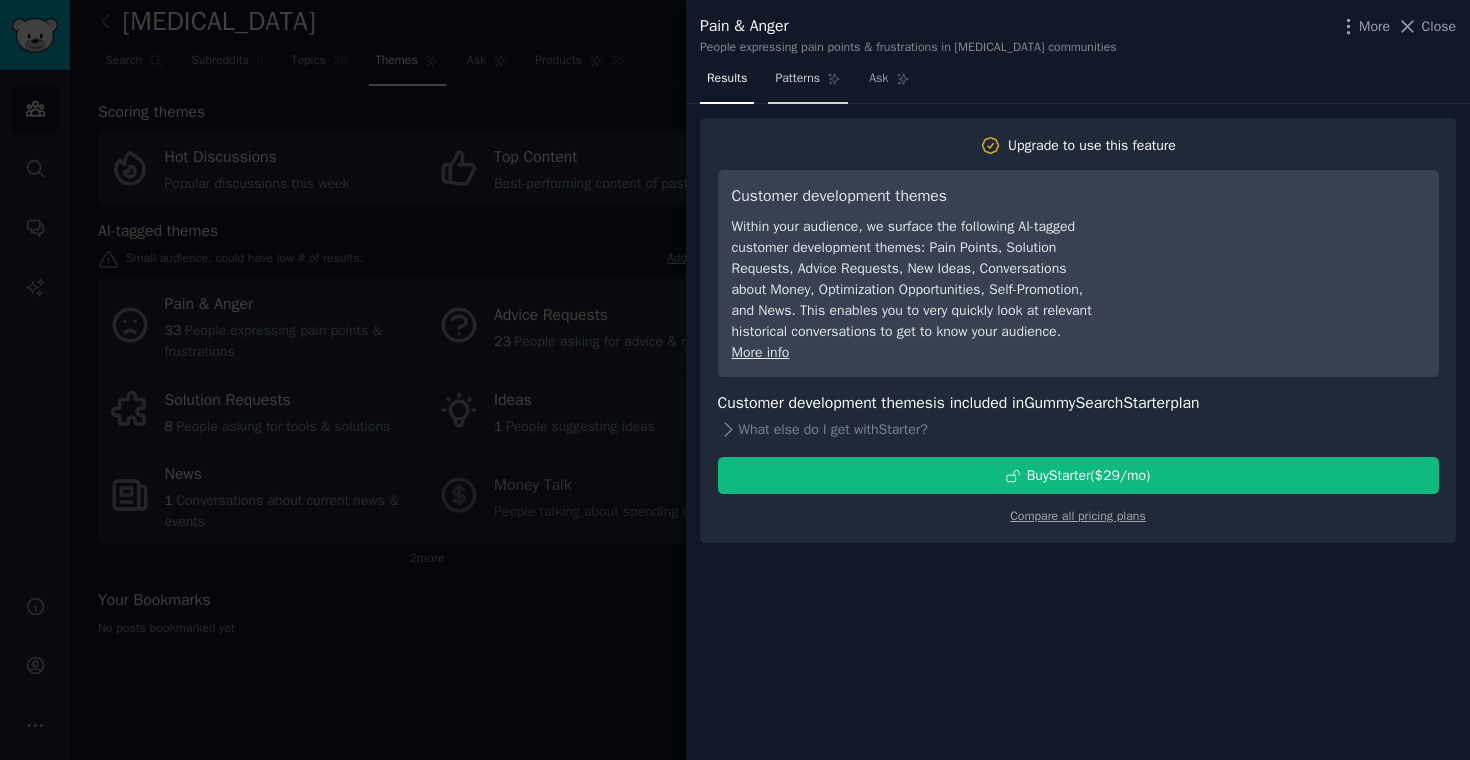 click on "Patterns" at bounding box center (808, 83) 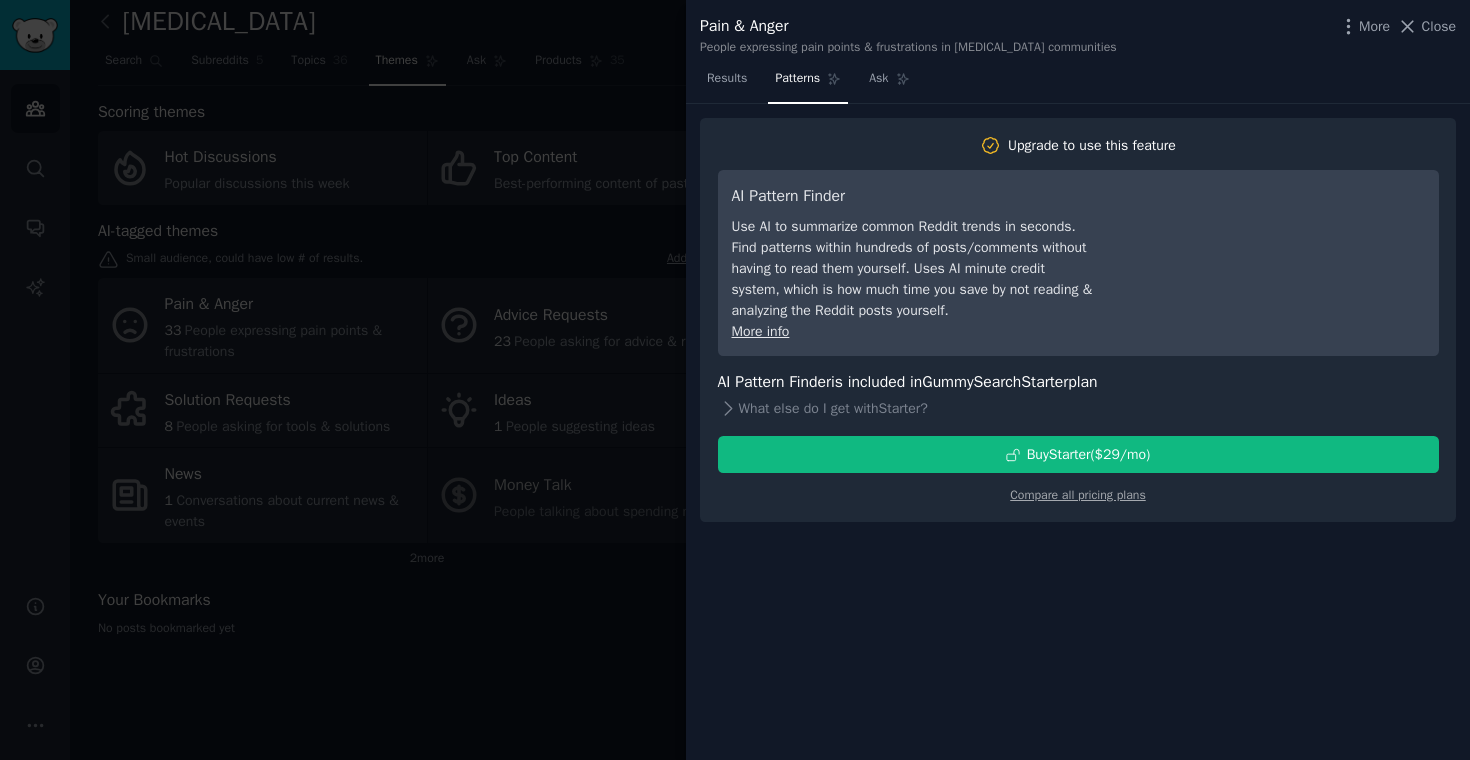 click on "Results Patterns Ask" at bounding box center (808, 83) 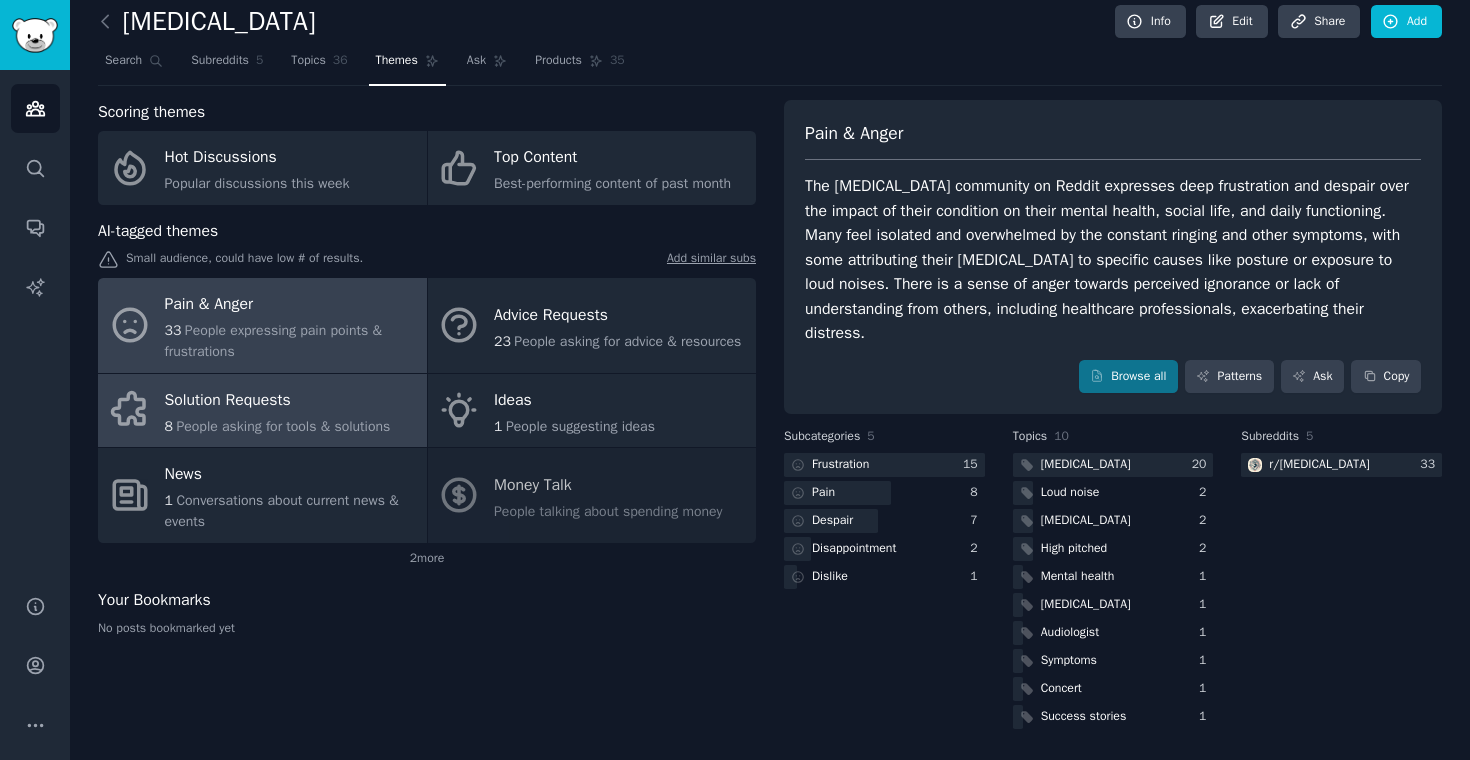 click on "Solution Requests" at bounding box center (278, 400) 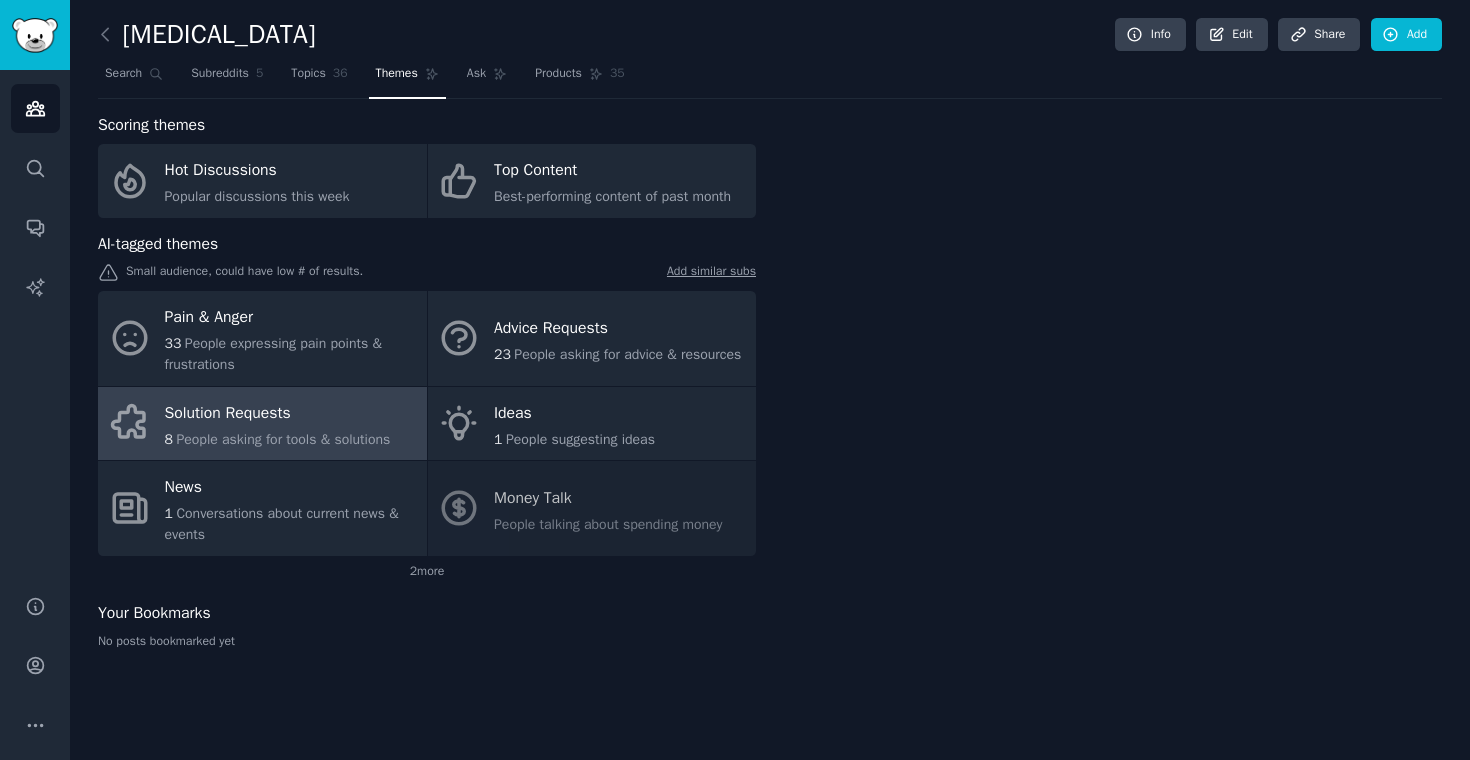 scroll, scrollTop: 0, scrollLeft: 0, axis: both 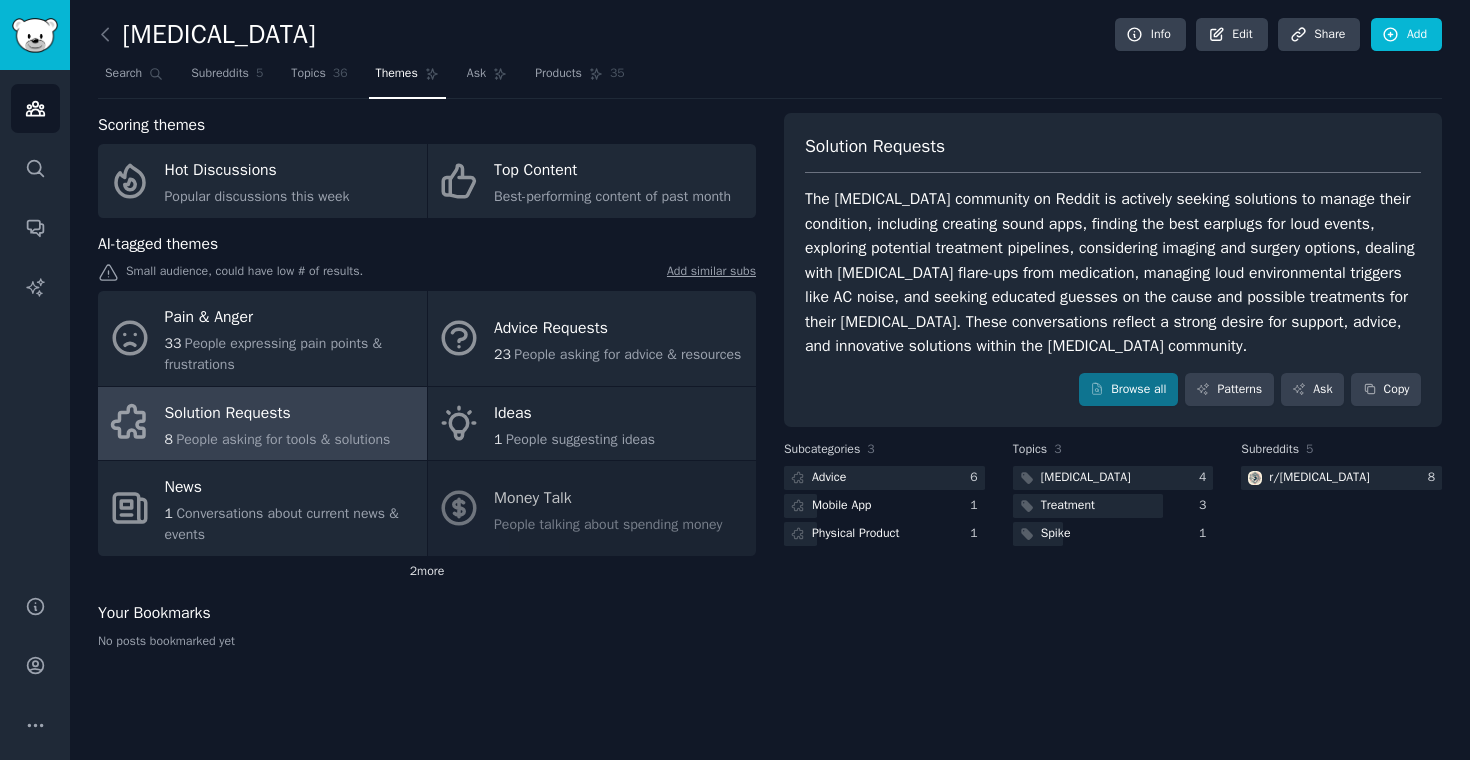 click on "2  more" at bounding box center (427, 572) 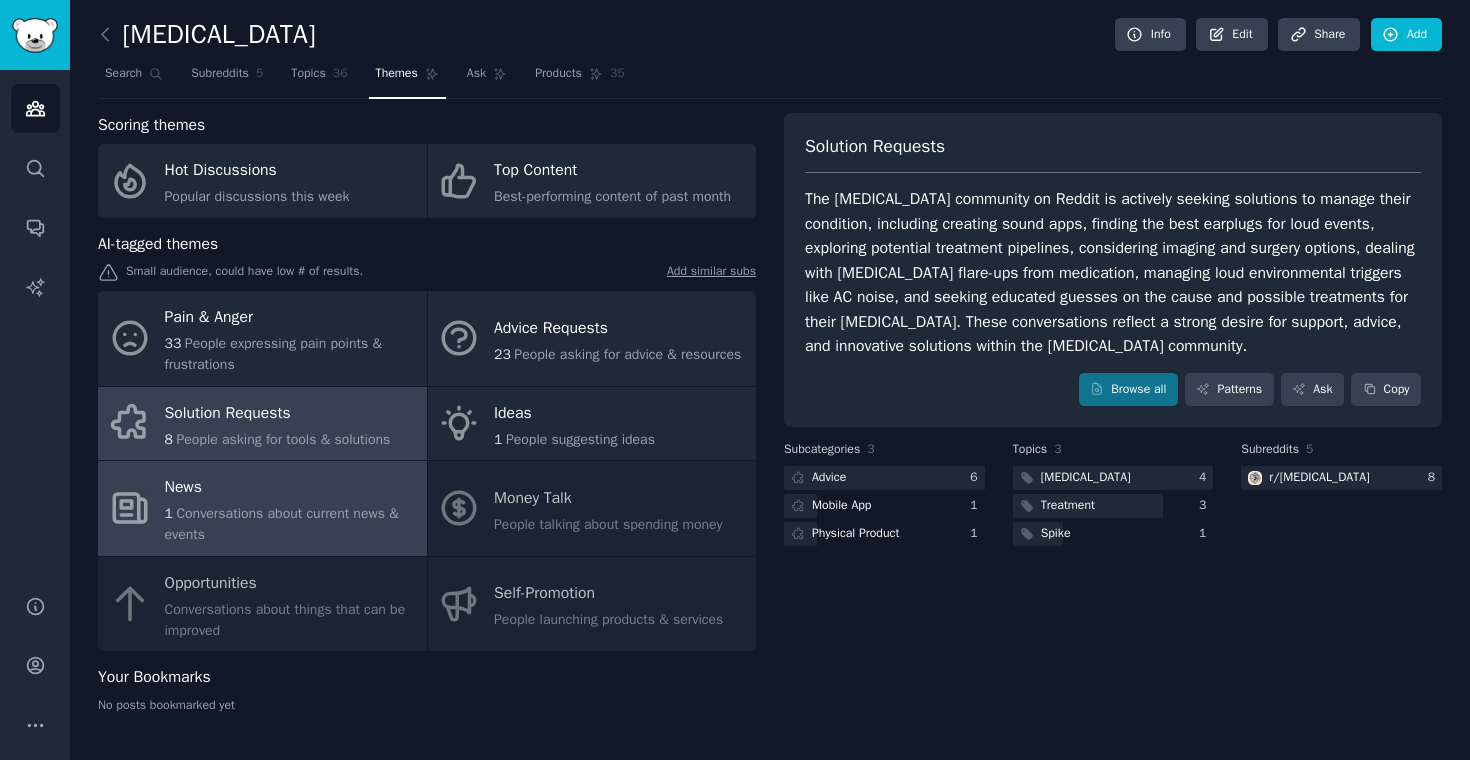 scroll, scrollTop: 17, scrollLeft: 0, axis: vertical 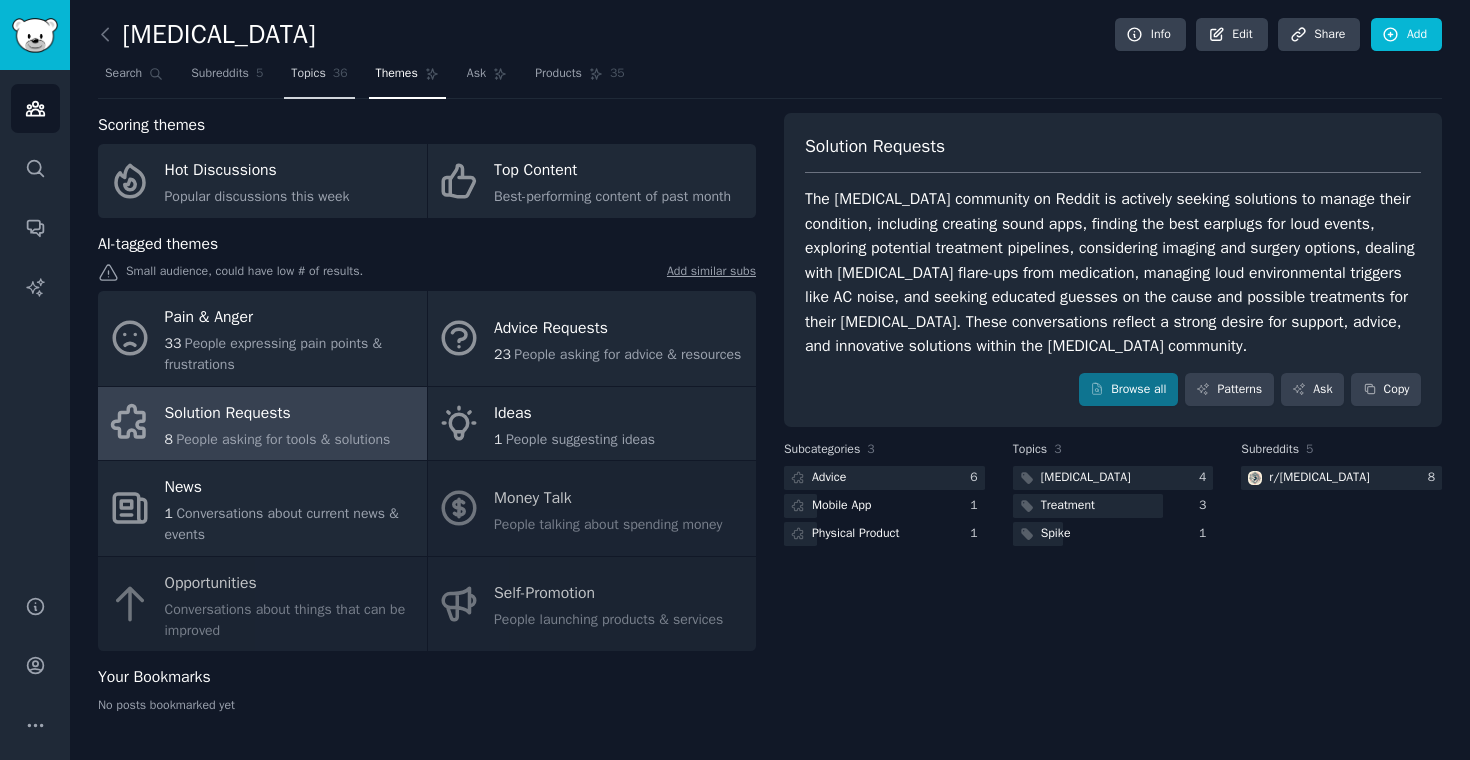 click on "Topics 36" at bounding box center [319, 78] 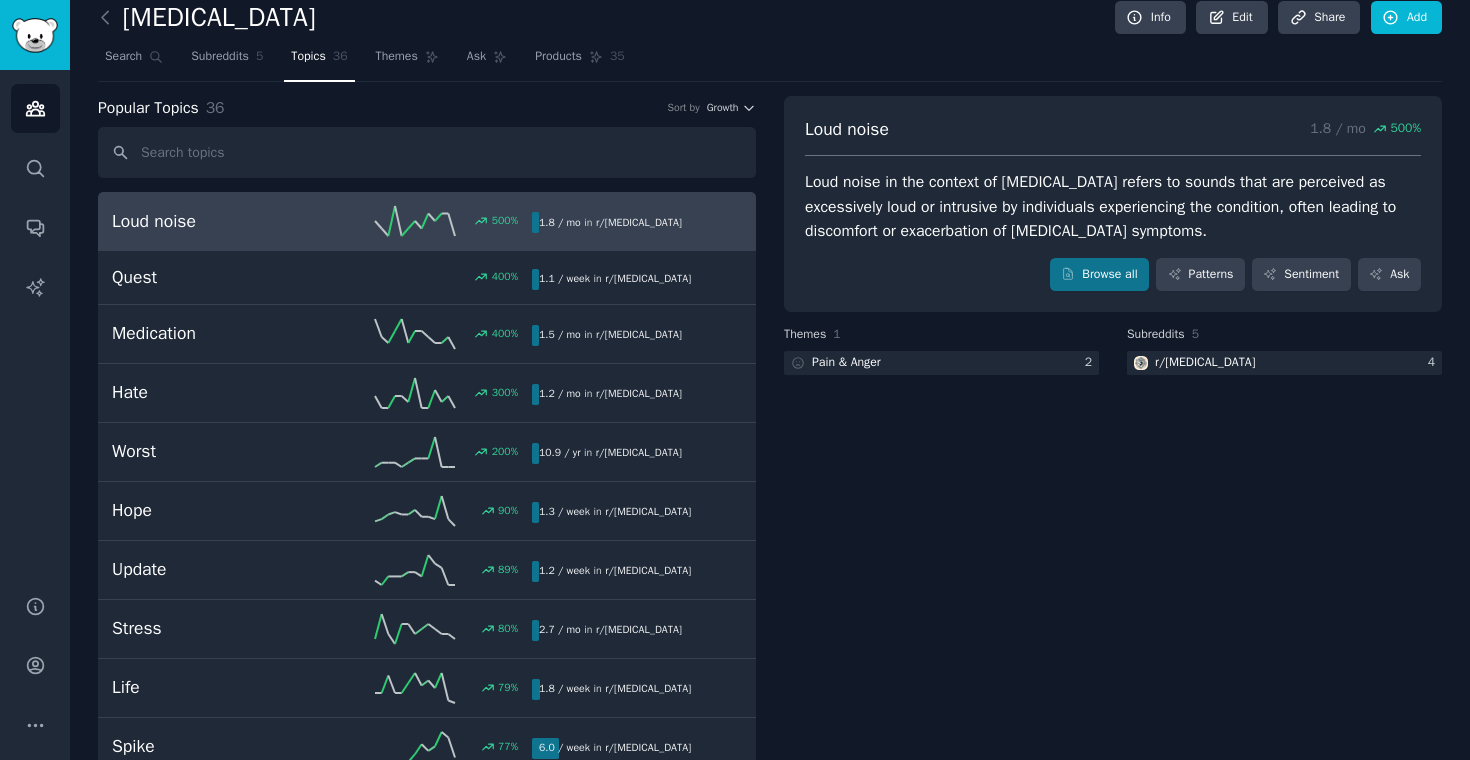 click on "Topics 36" at bounding box center [319, 61] 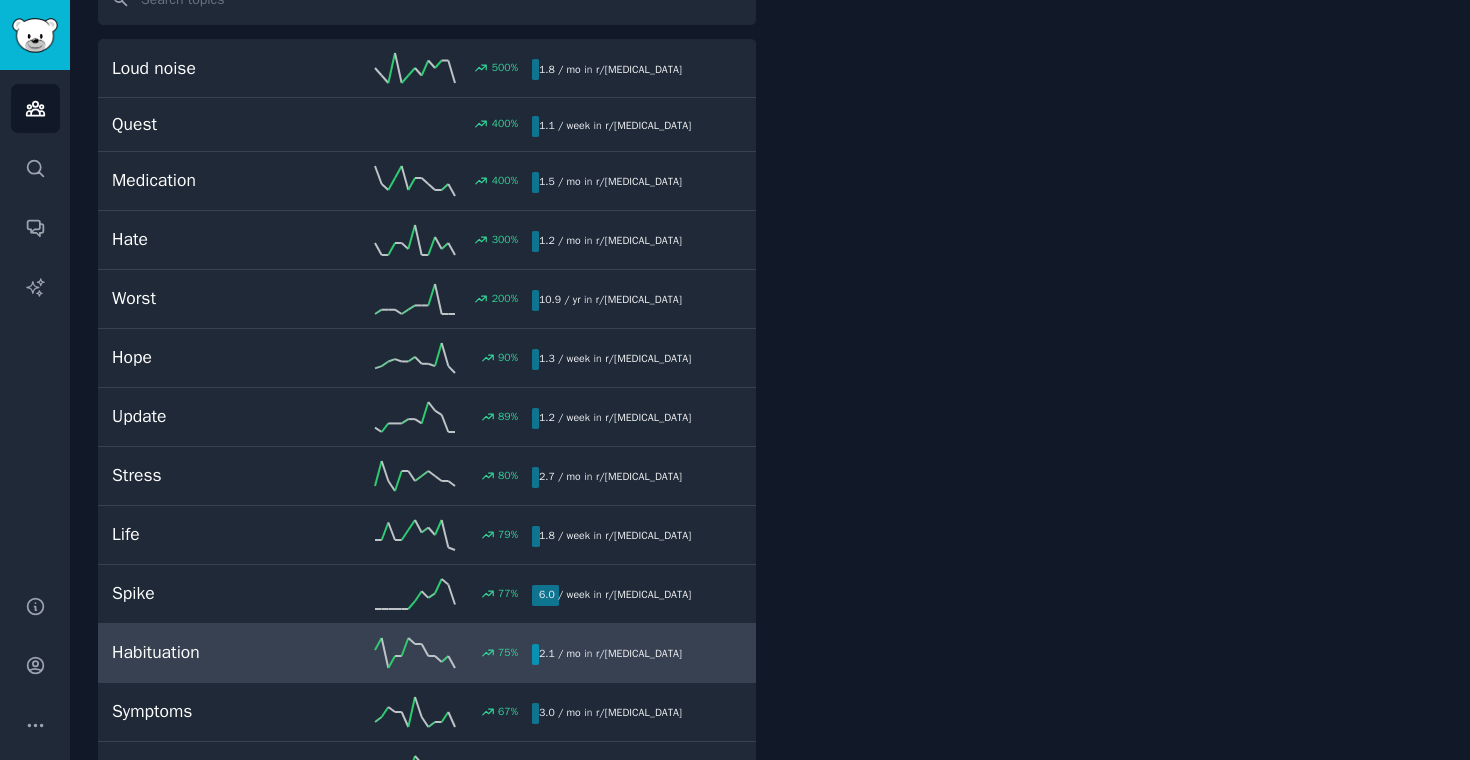 scroll, scrollTop: 0, scrollLeft: 0, axis: both 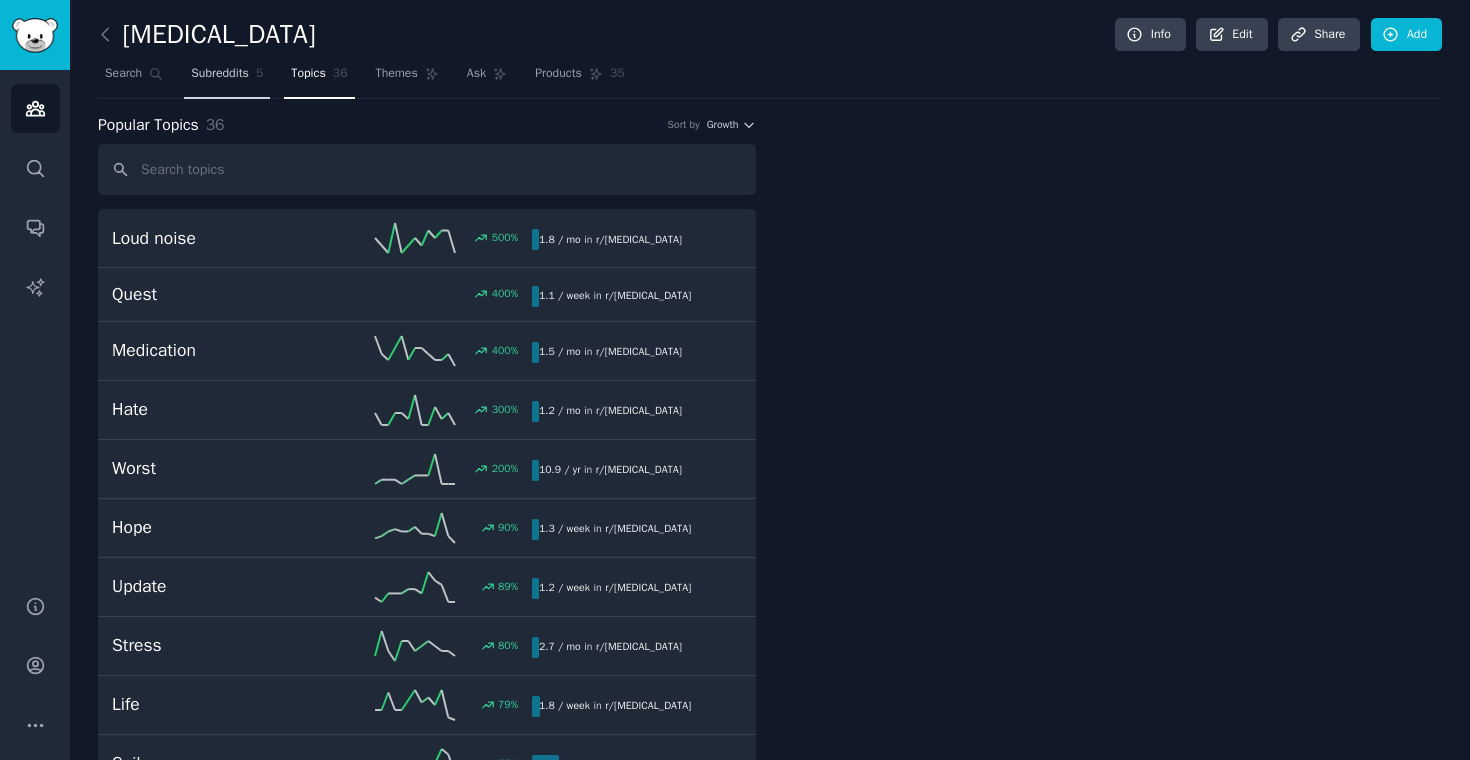 click on "Subreddits 5" at bounding box center (227, 78) 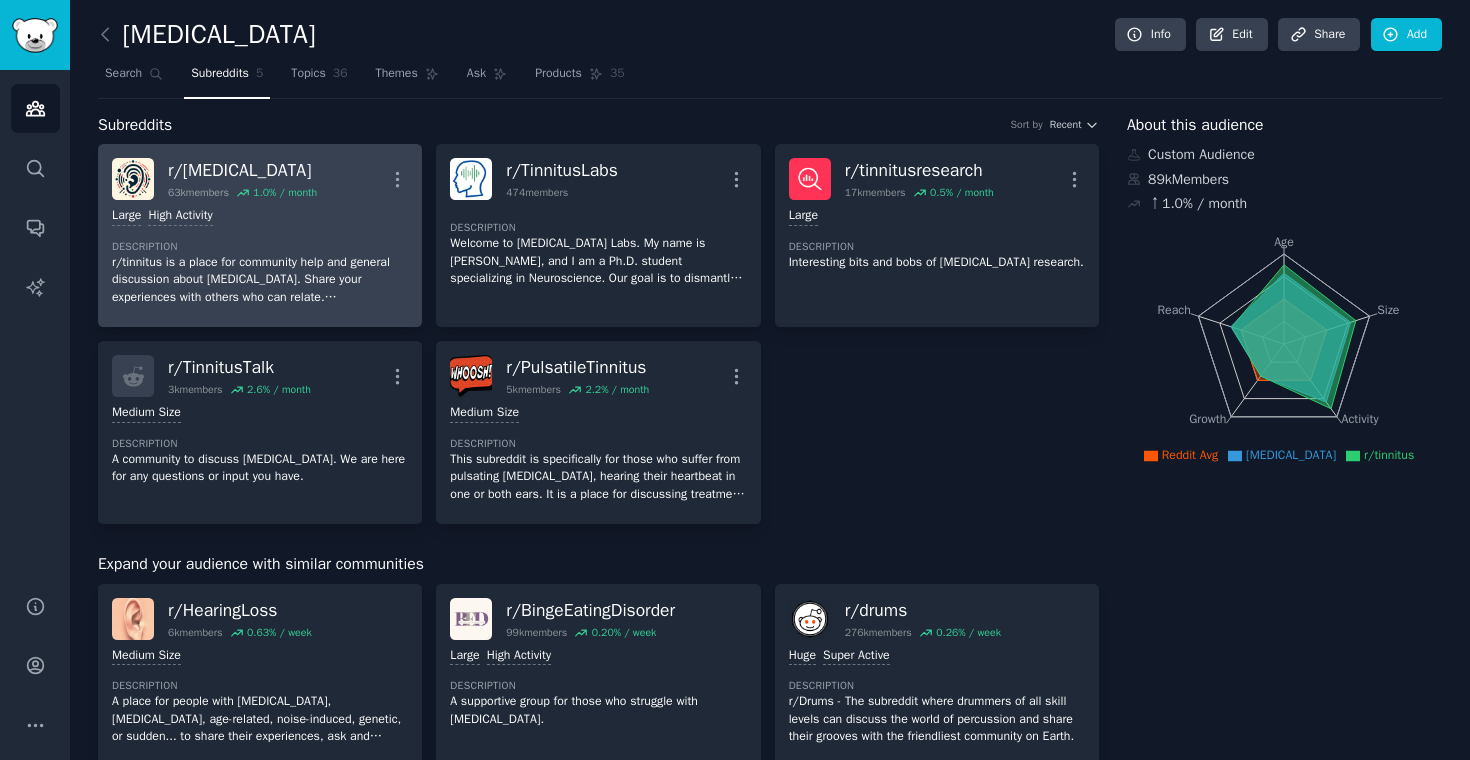 click on "Description" at bounding box center [260, 247] 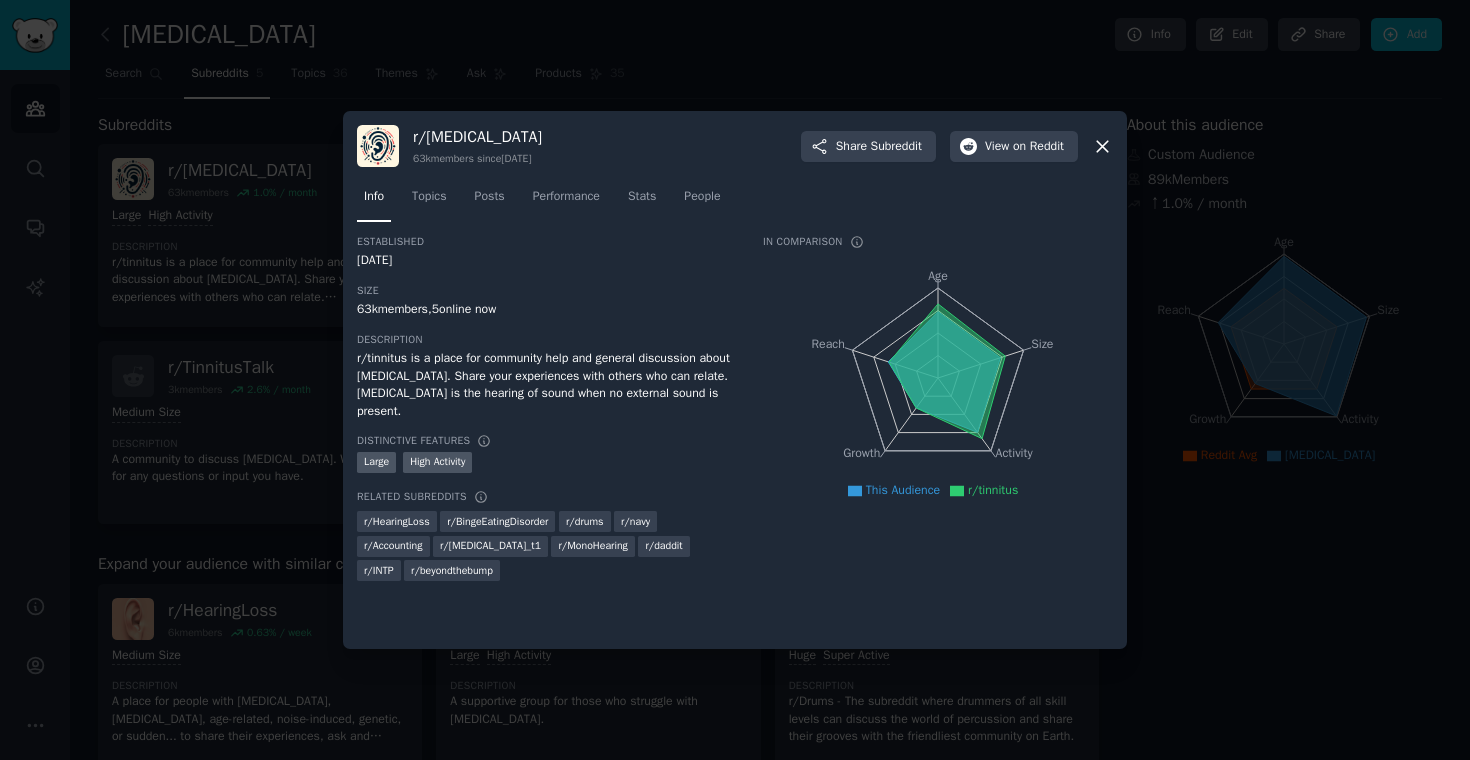 click on "Info Topics Posts Performance Stats People" at bounding box center (735, 201) 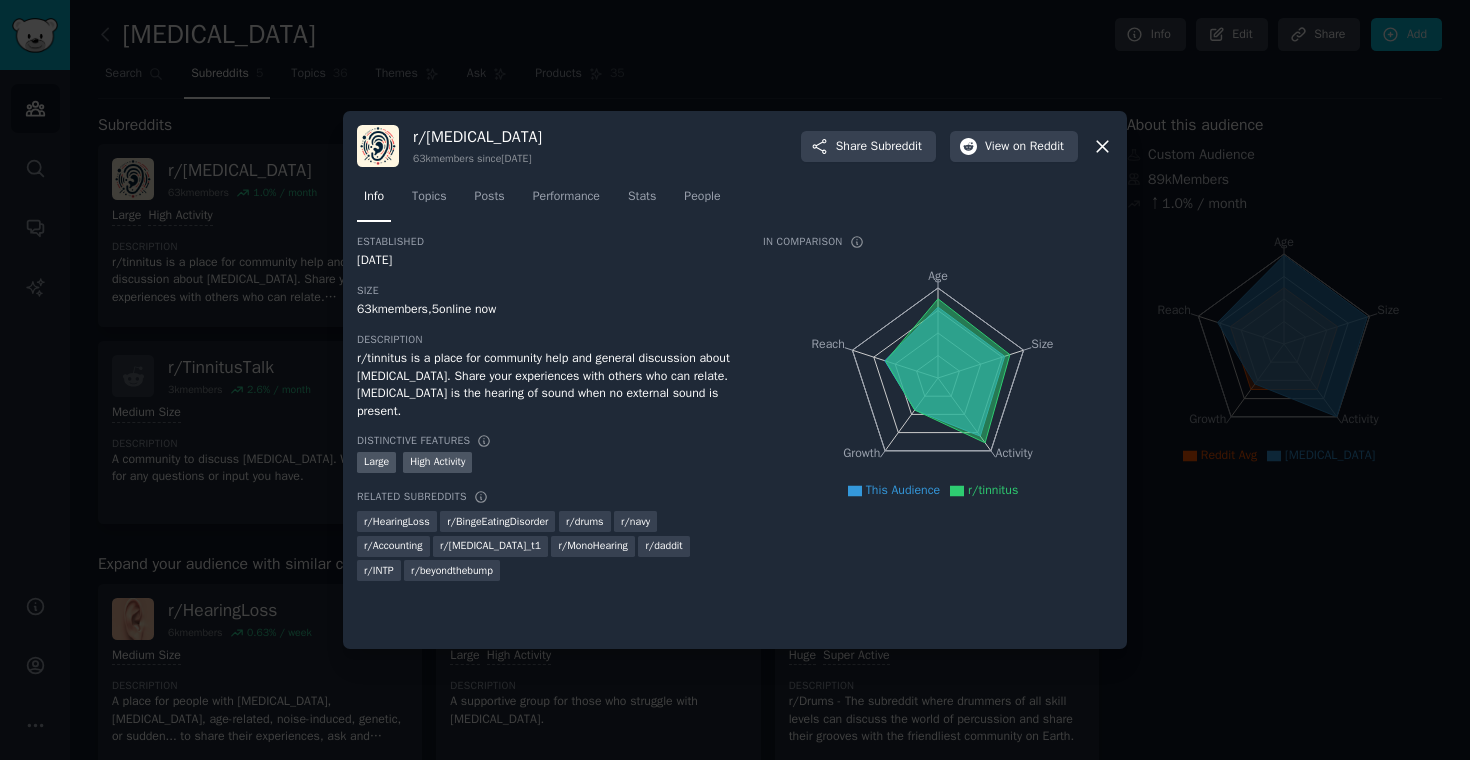 click 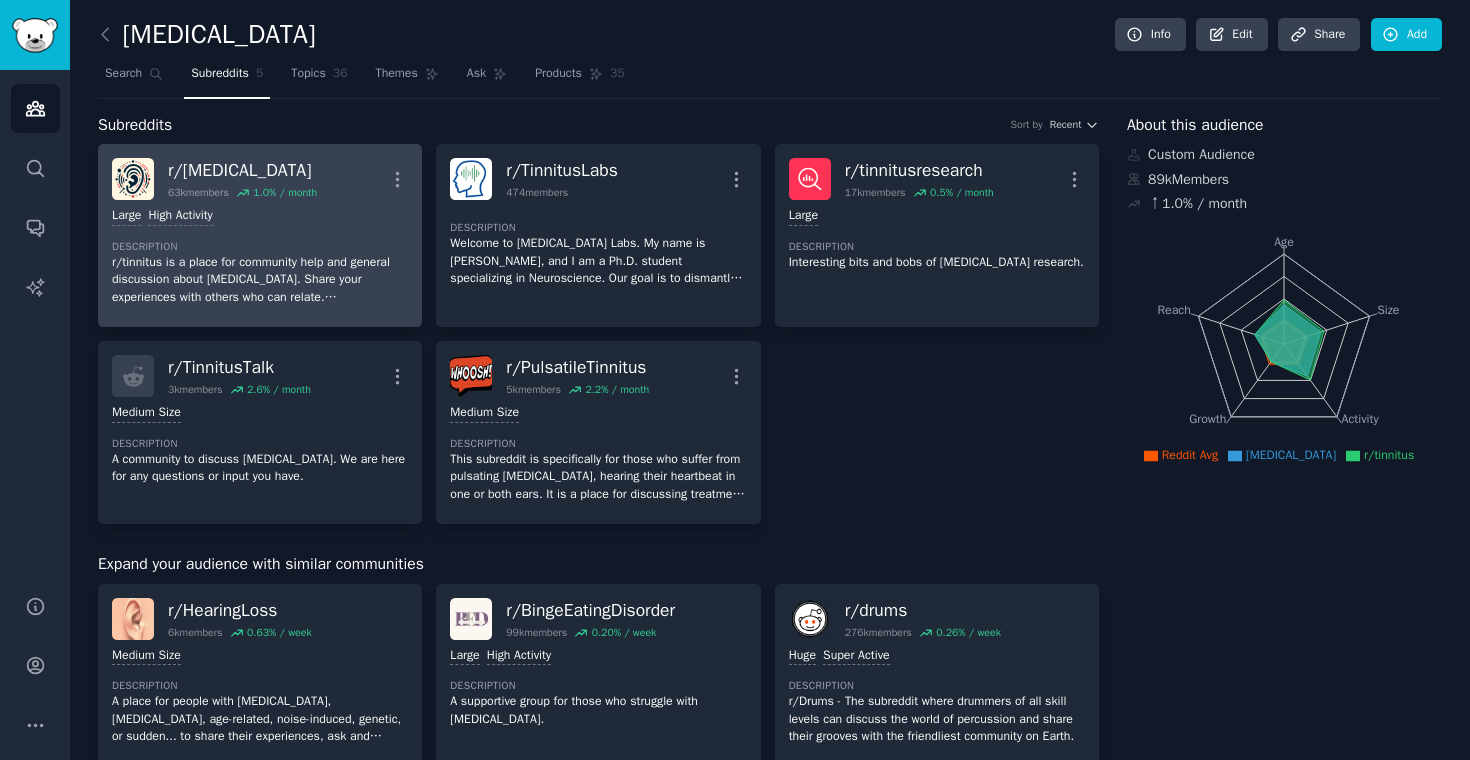 click on "Large High Activity Description r/tinnitus is a place for community help and general discussion about [MEDICAL_DATA].  Share your experiences with others who can relate.
[MEDICAL_DATA] is the hearing of sound when no external sound is present." at bounding box center [260, 256] 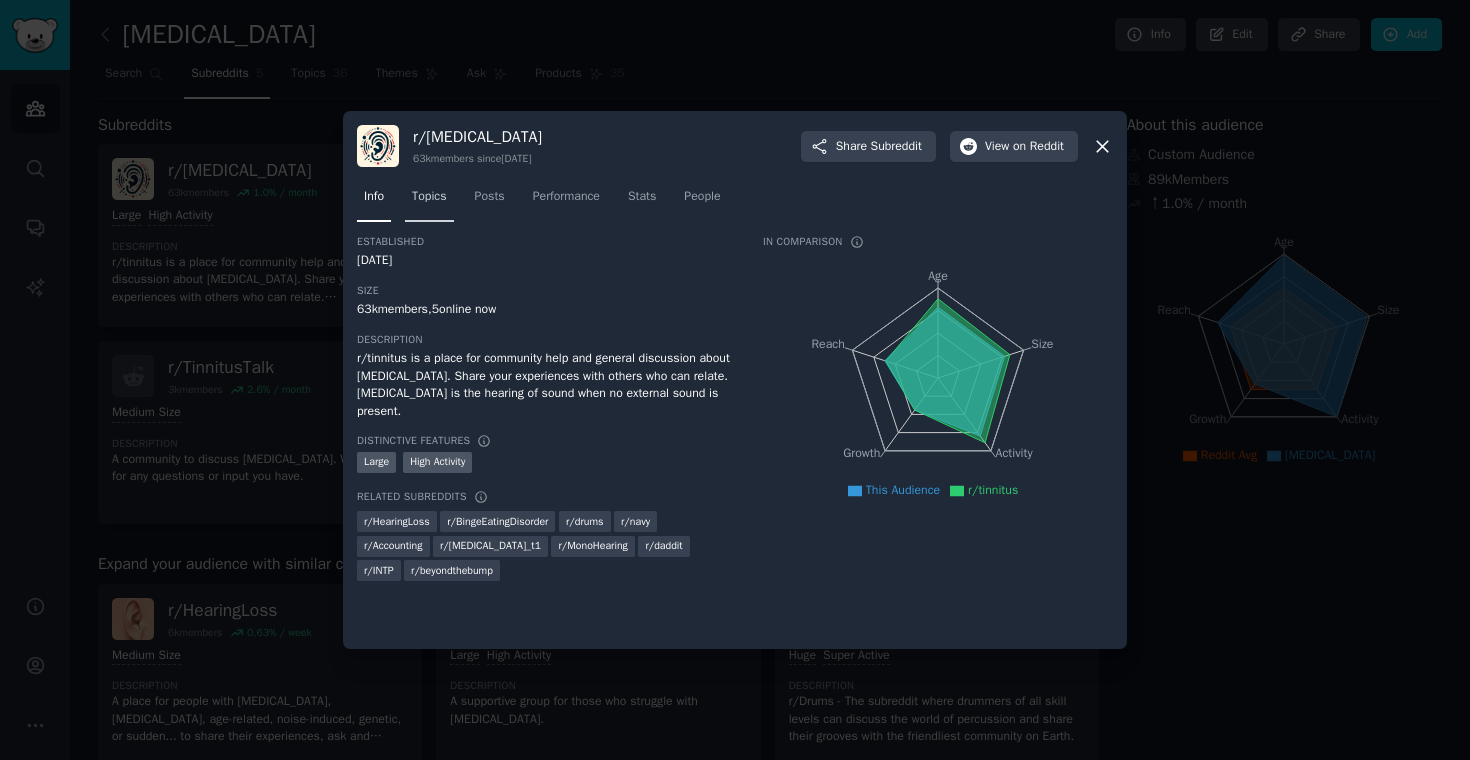 click on "Topics" at bounding box center (429, 197) 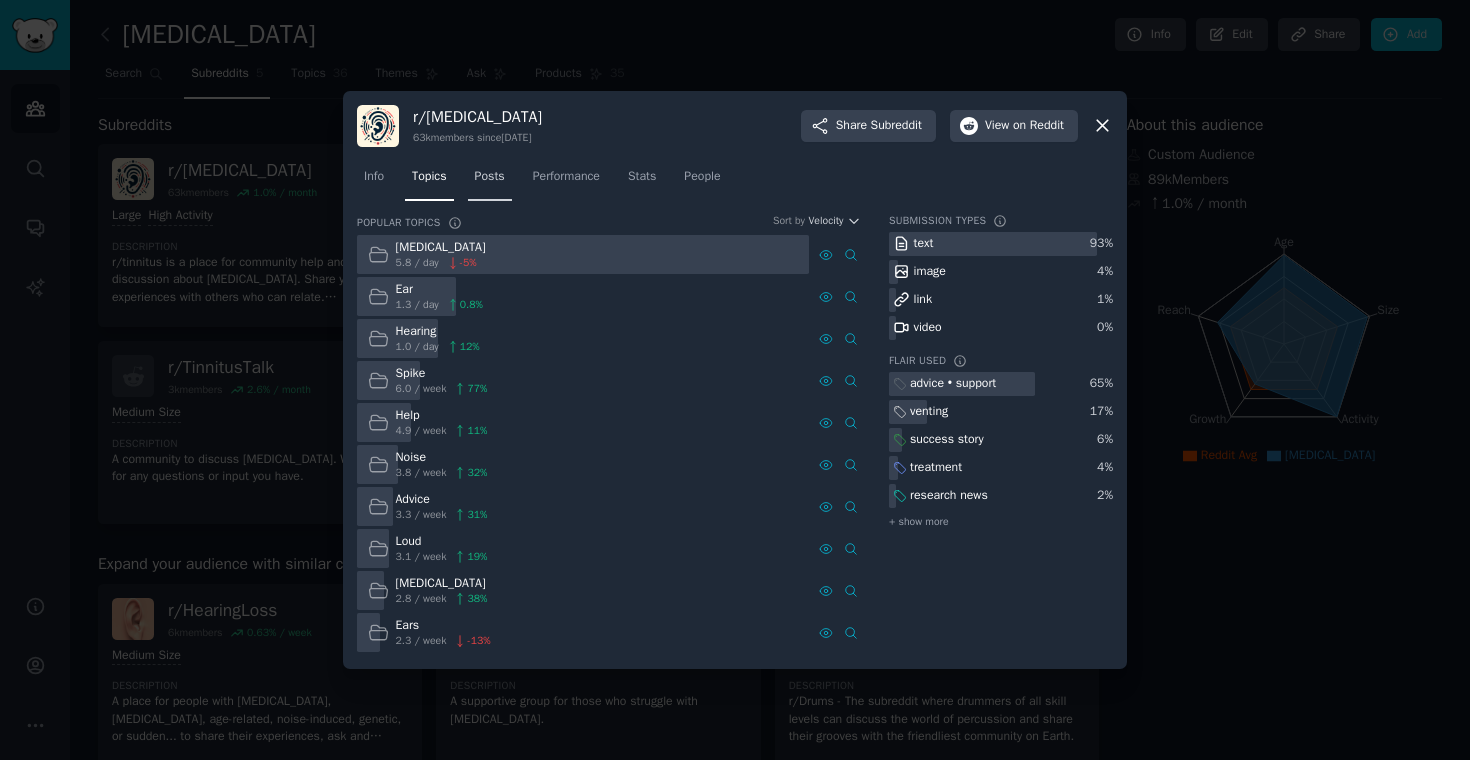 click on "Info Topics Posts Performance Stats People" 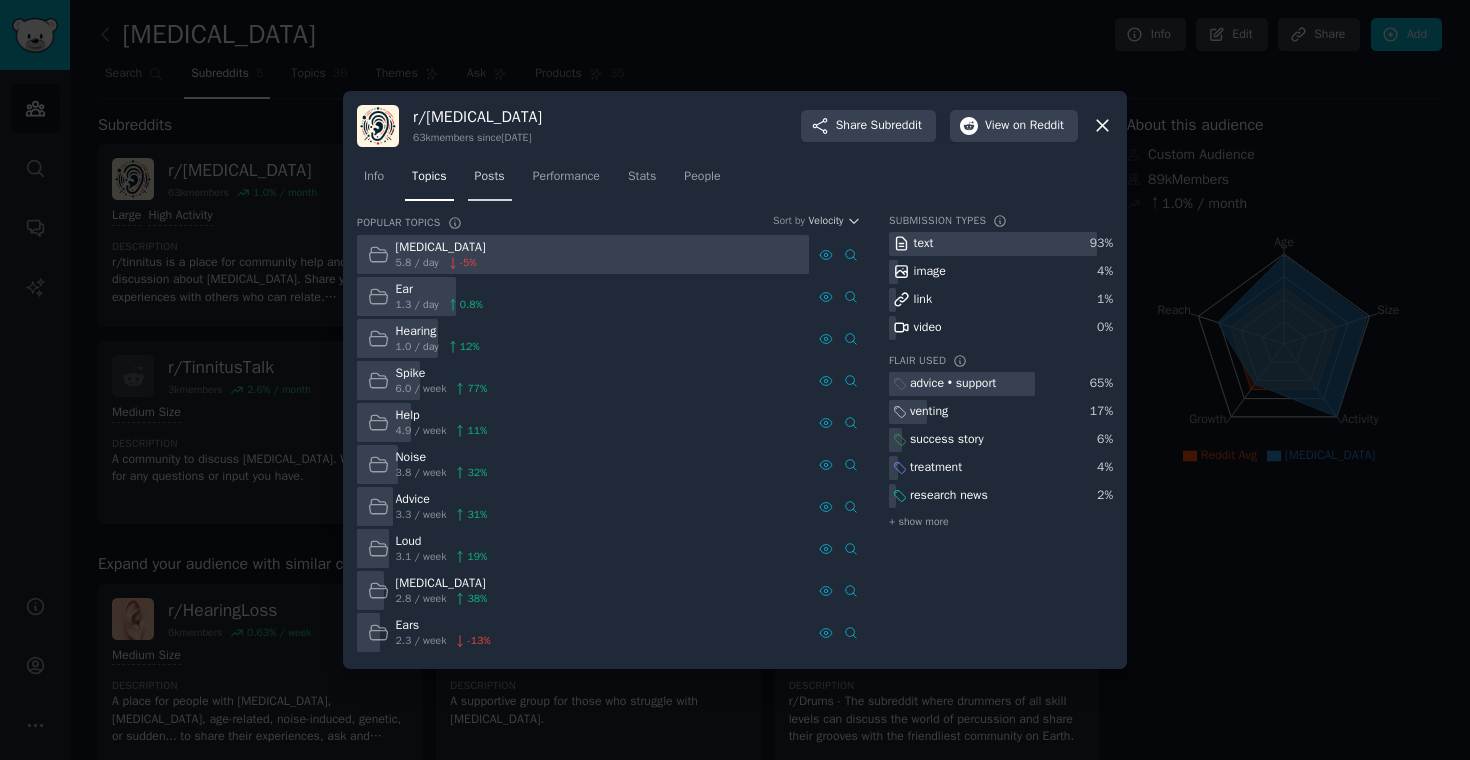click on "Posts" at bounding box center (490, 177) 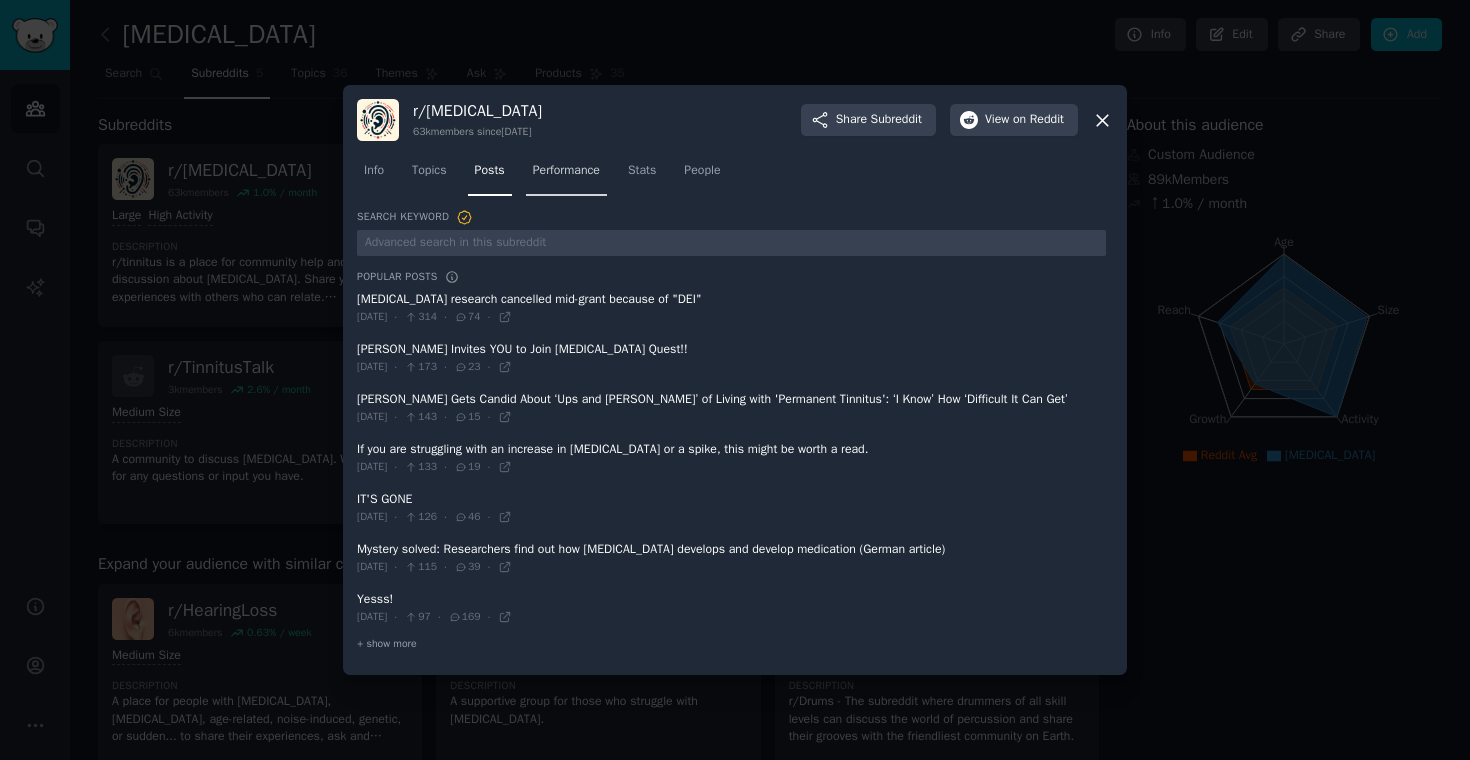 click on "Performance" at bounding box center (566, 175) 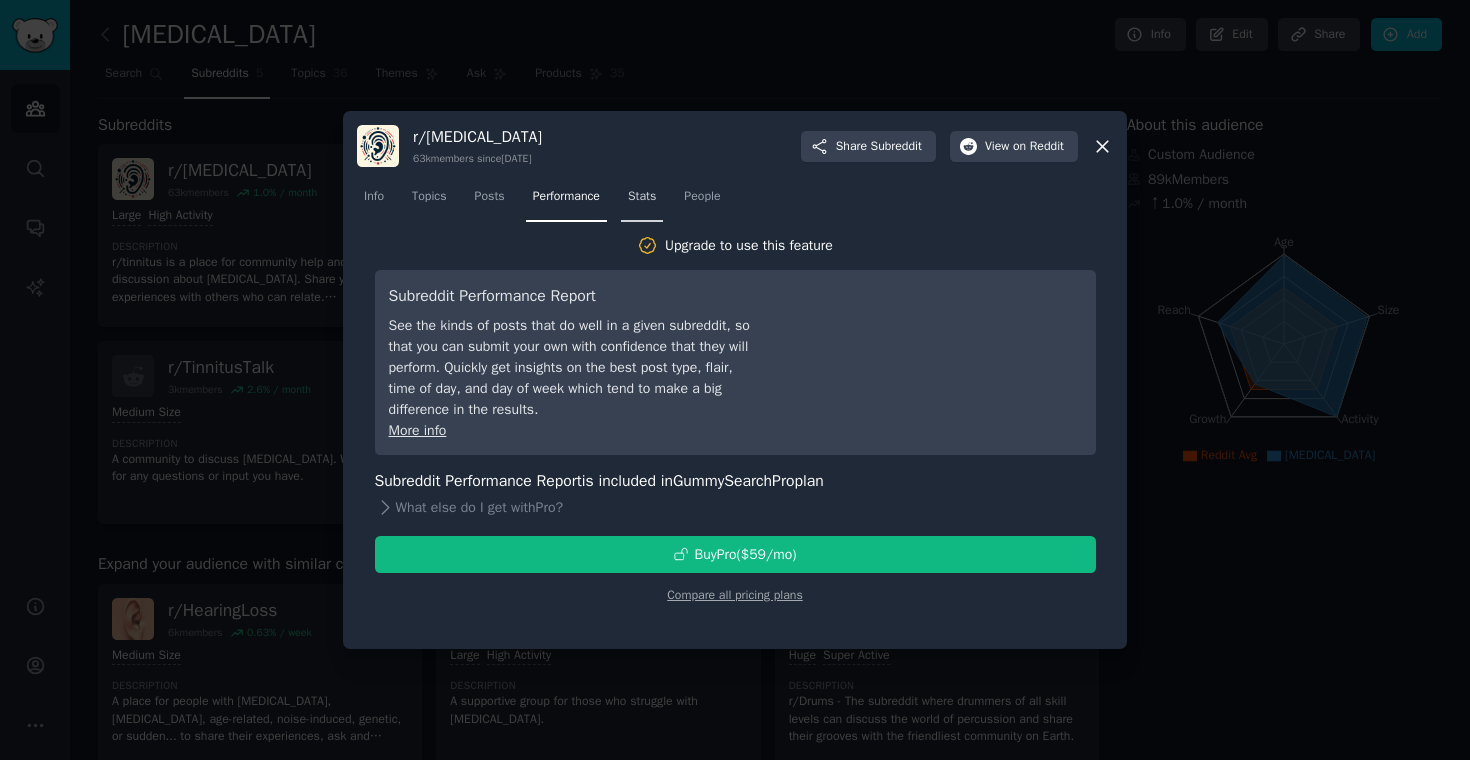 click on "Stats" at bounding box center [642, 201] 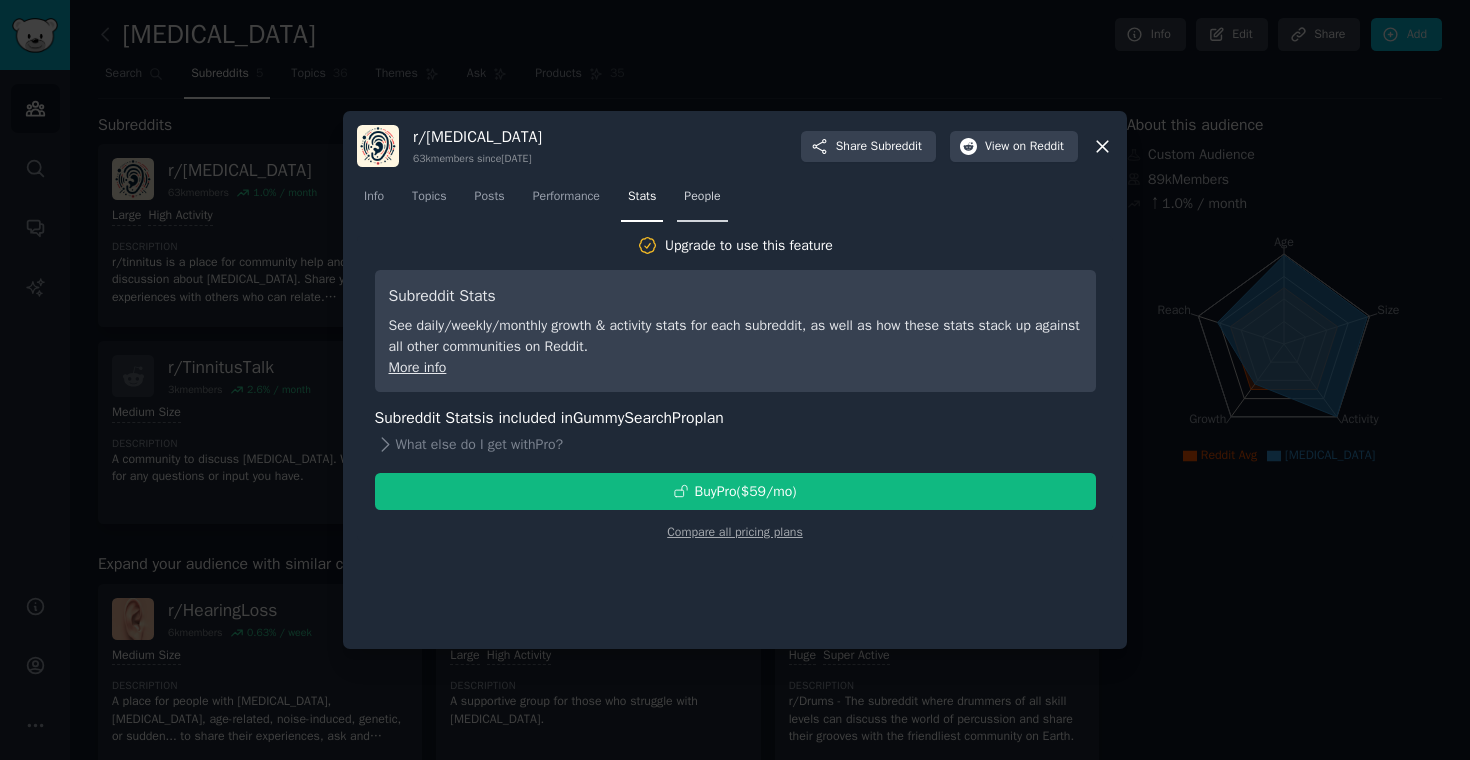 click on "People" at bounding box center (702, 197) 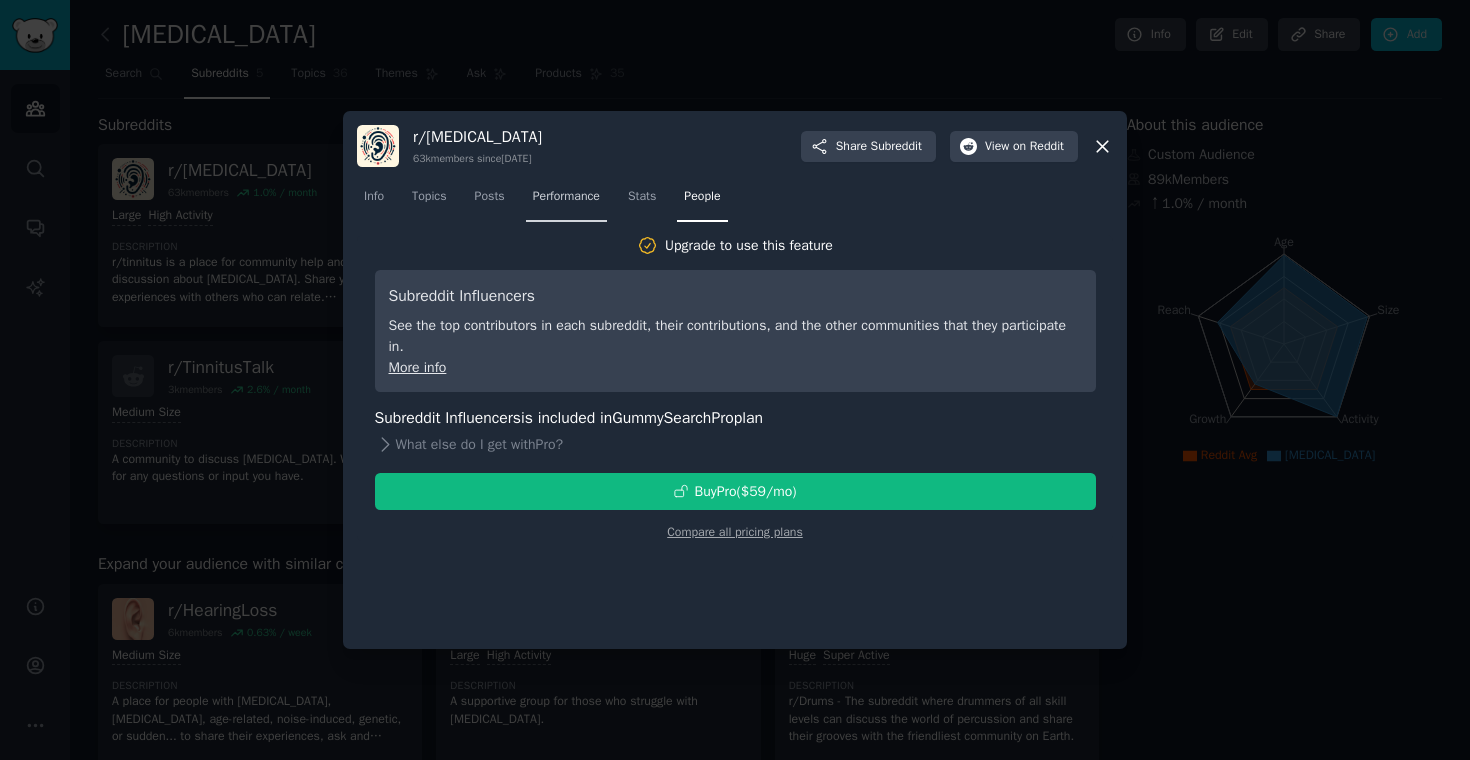 click on "Performance" at bounding box center (566, 201) 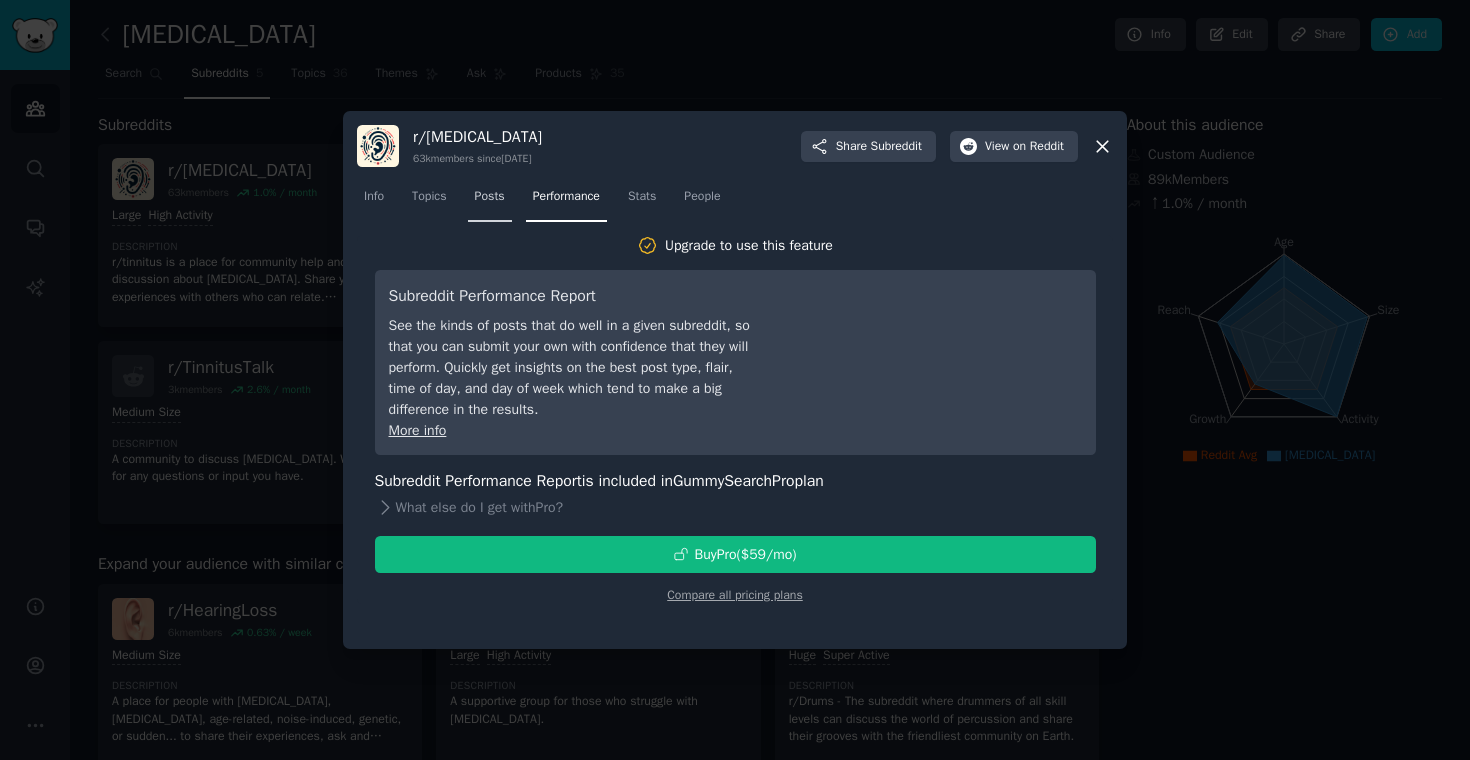 click on "Posts" at bounding box center (490, 201) 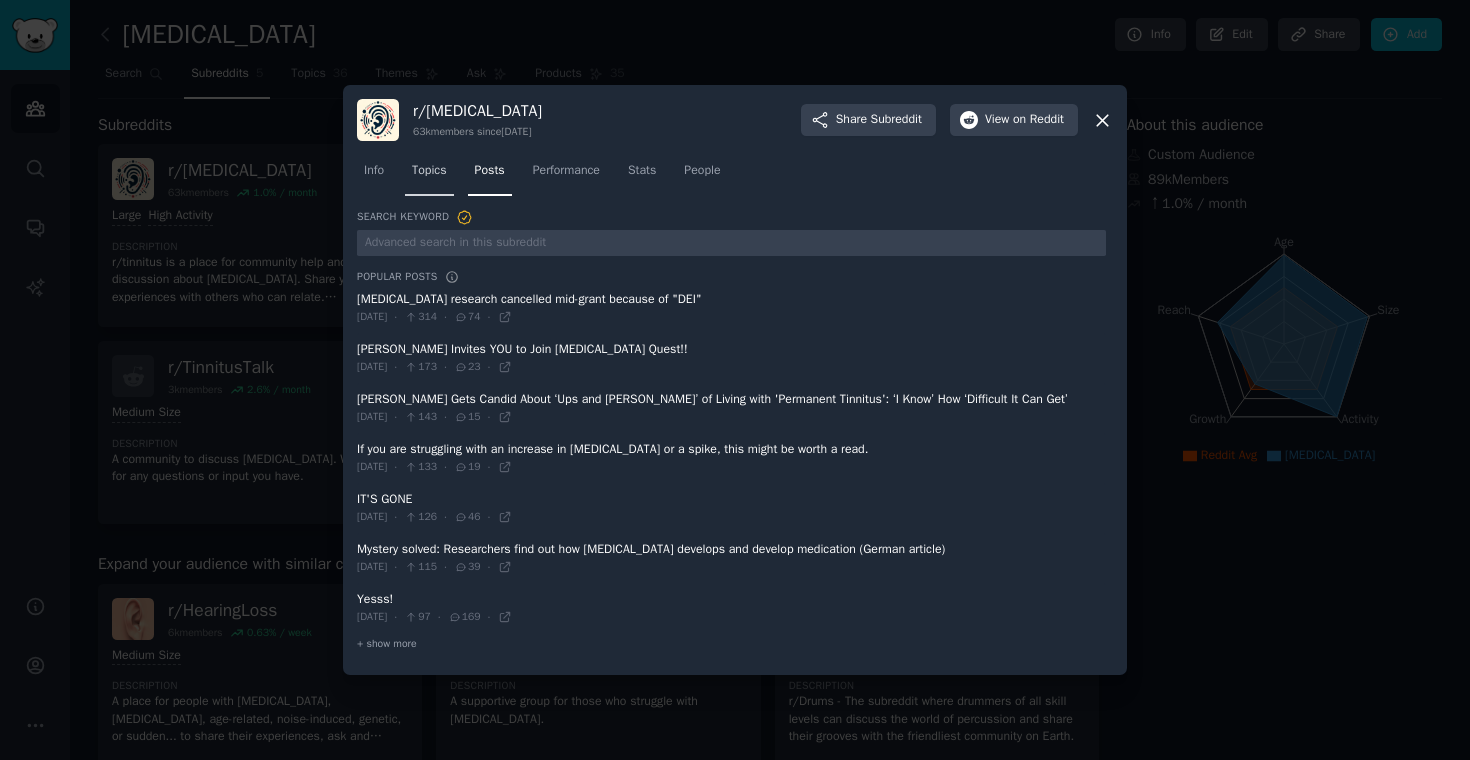 click on "Topics" at bounding box center (429, 175) 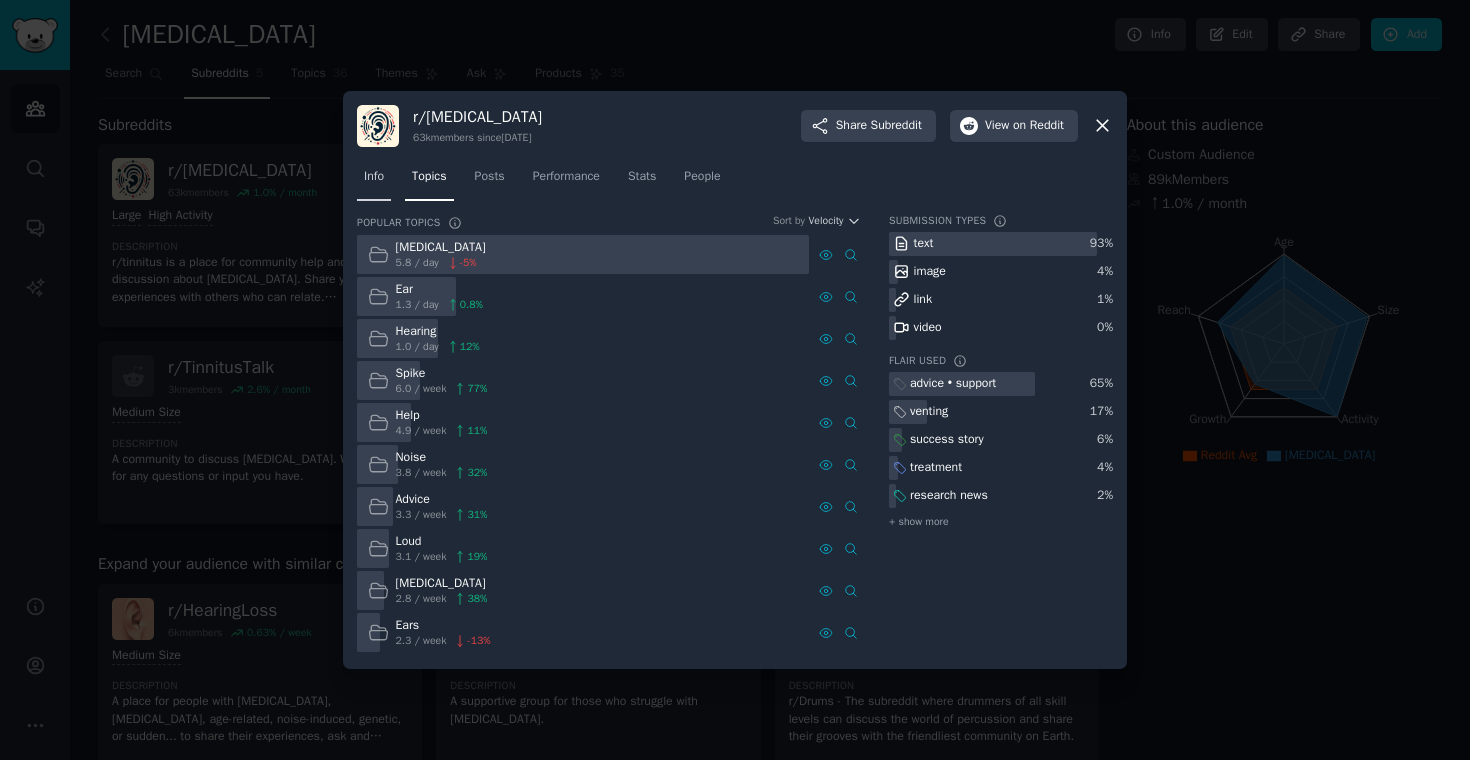 click on "Info" at bounding box center [374, 181] 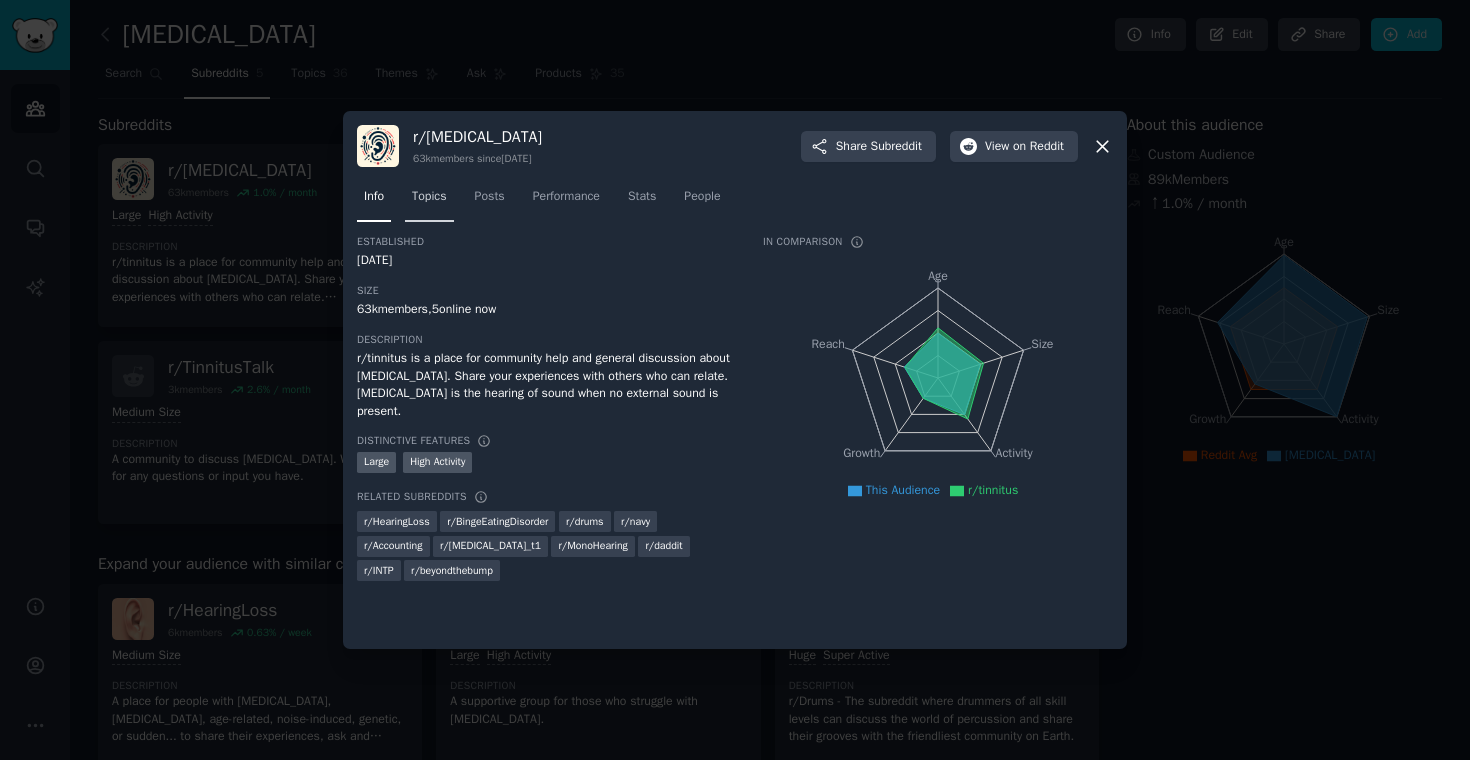 click on "Topics" at bounding box center (429, 197) 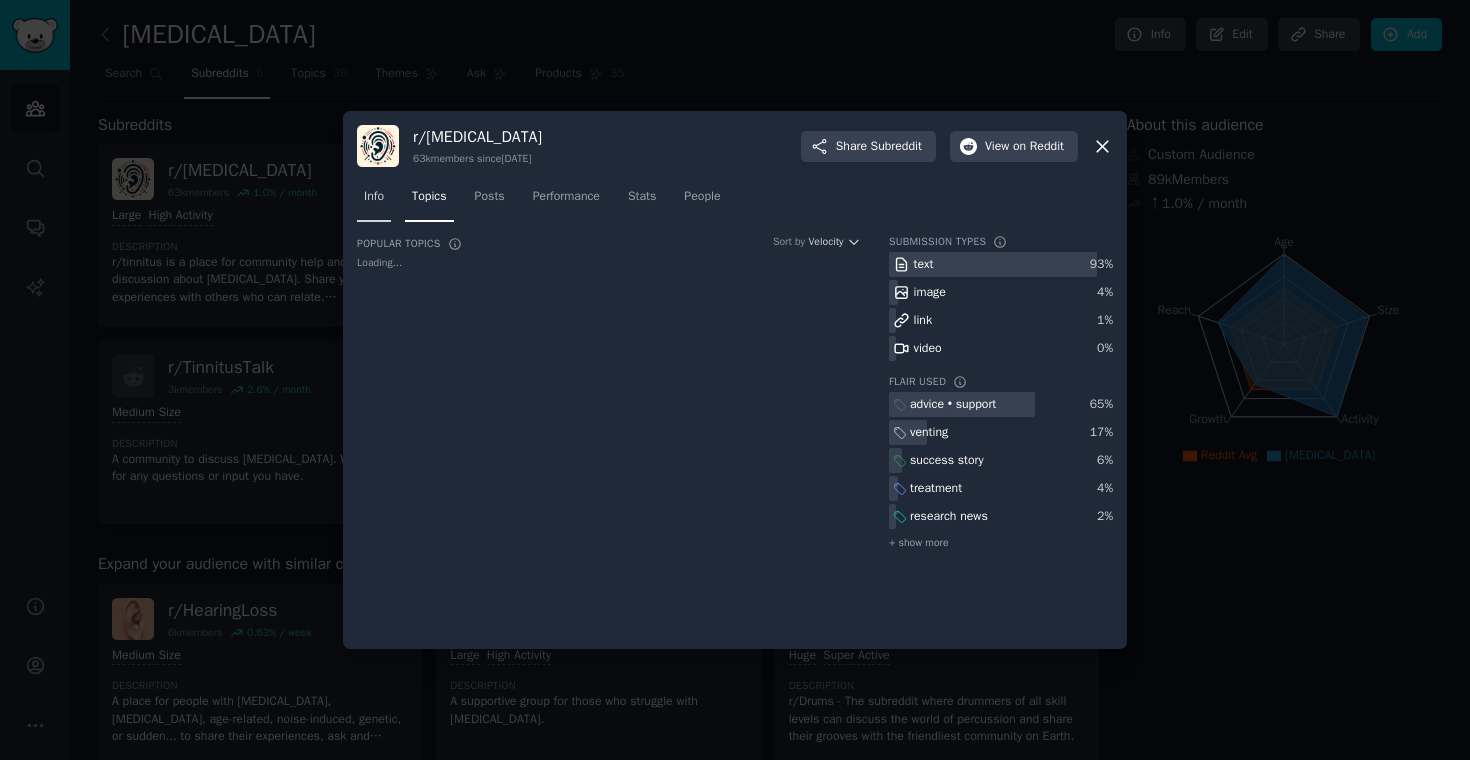 click on "Info" at bounding box center (374, 197) 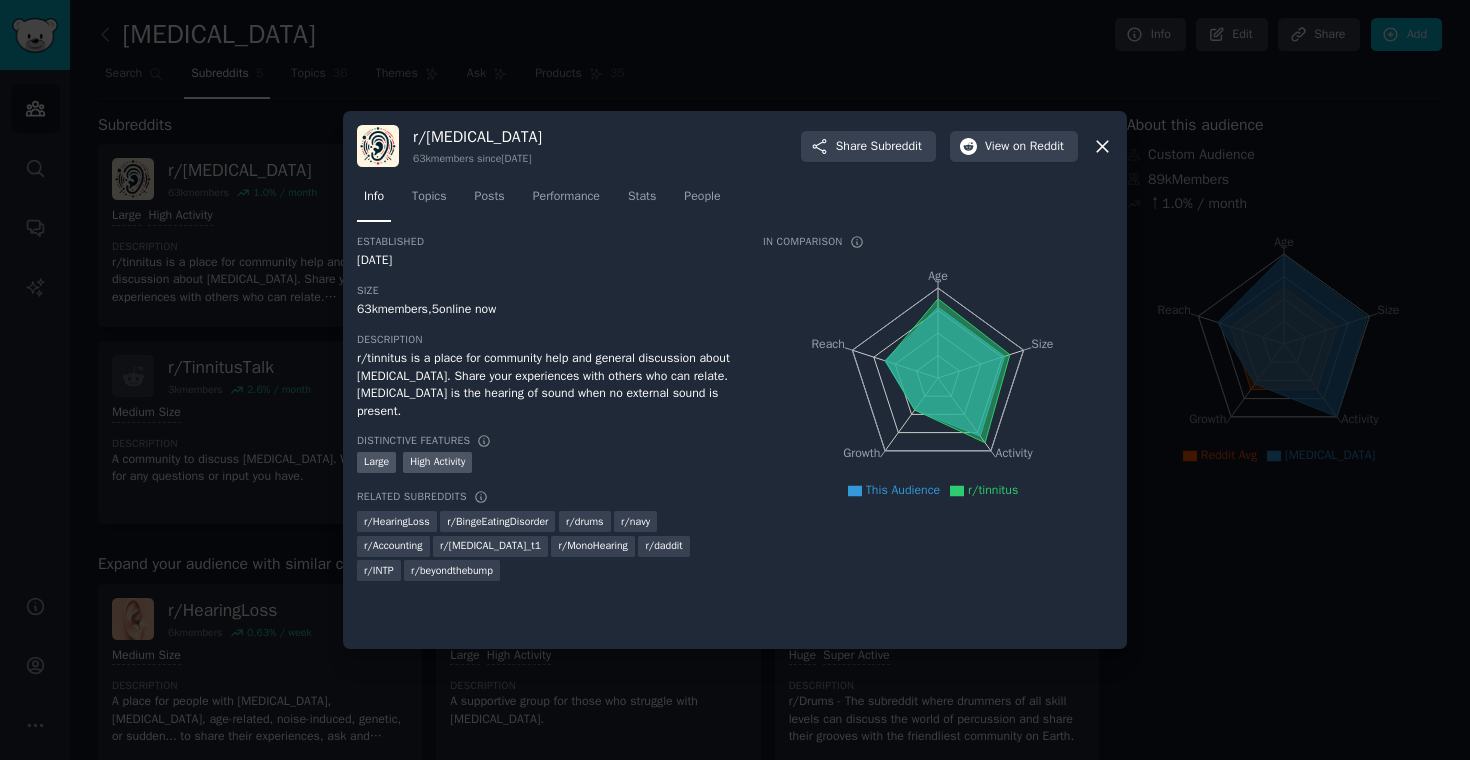 click 